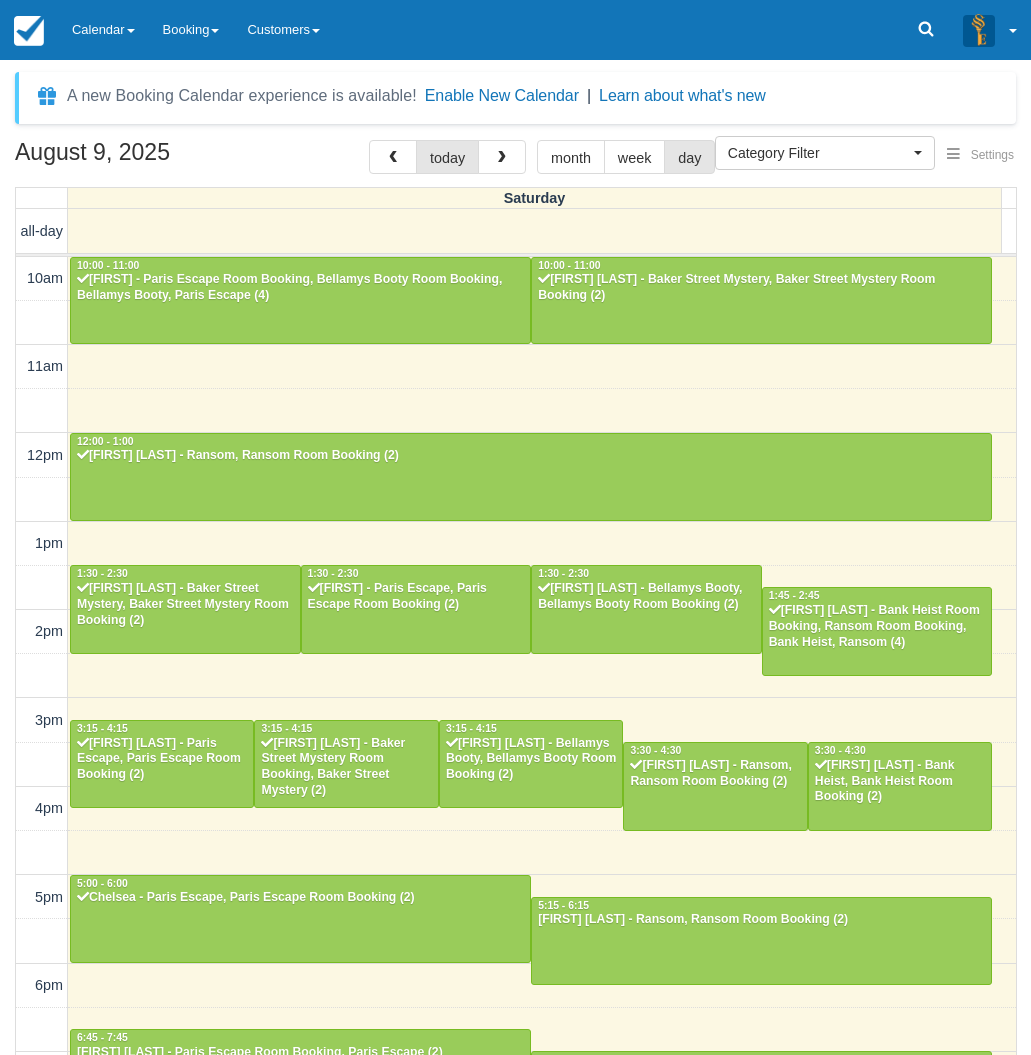 select 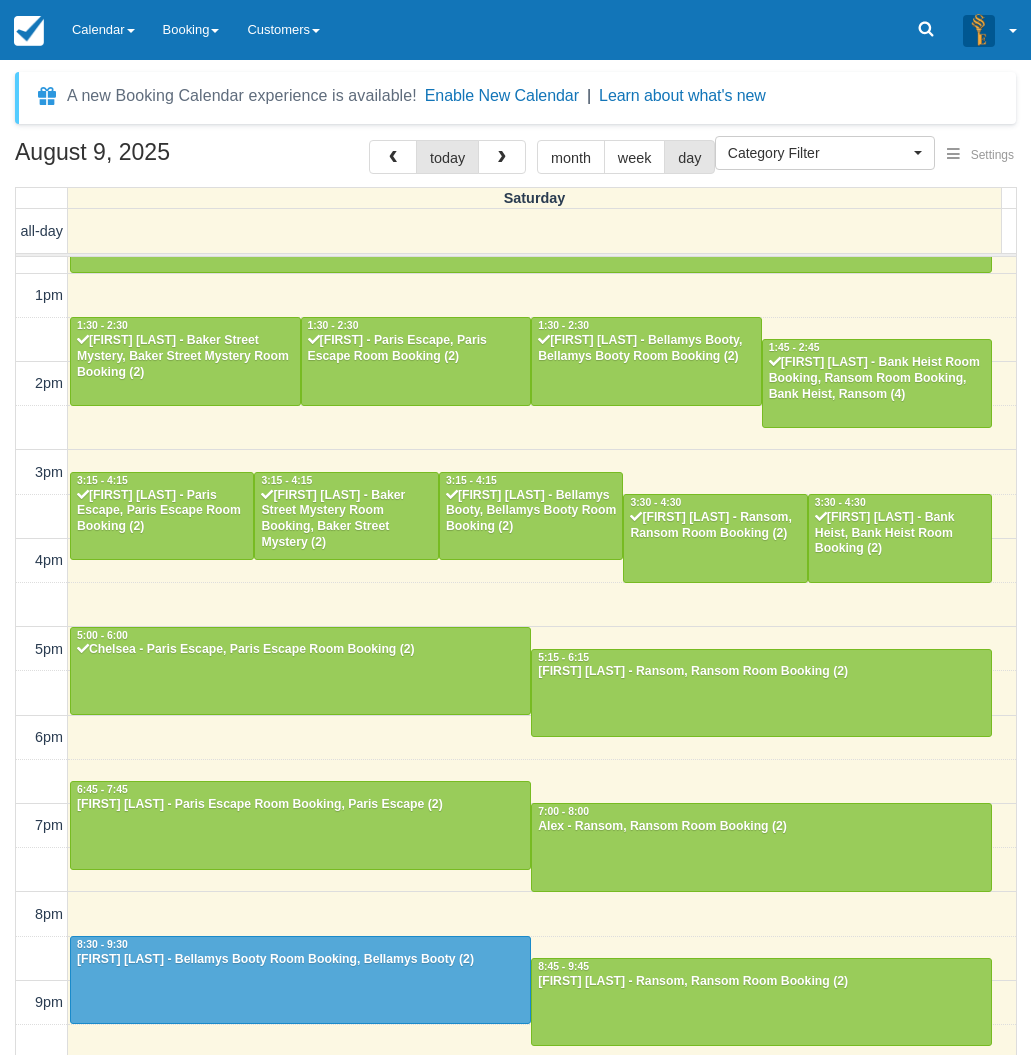 drag, startPoint x: 4, startPoint y: 718, endPoint x: 95, endPoint y: 696, distance: 93.62158 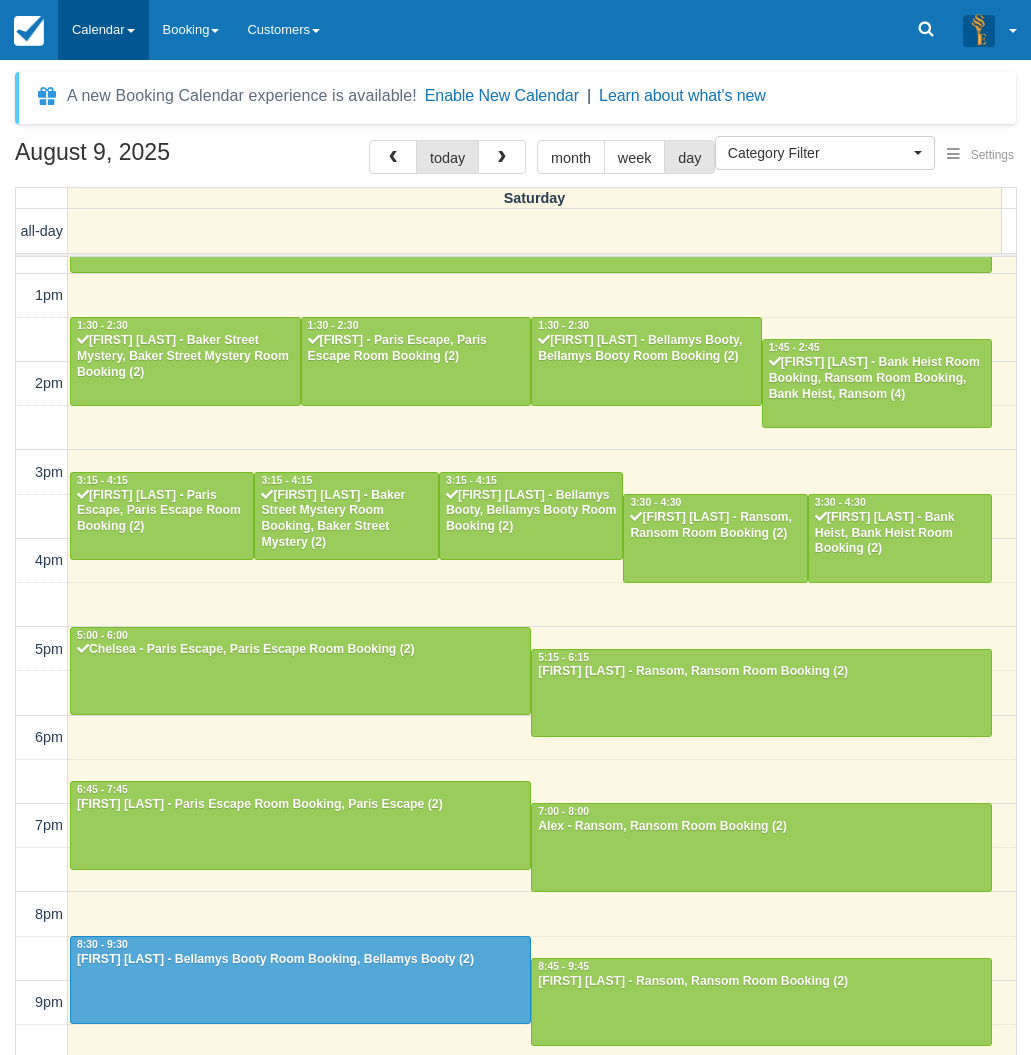 click on "Calendar" at bounding box center [103, 30] 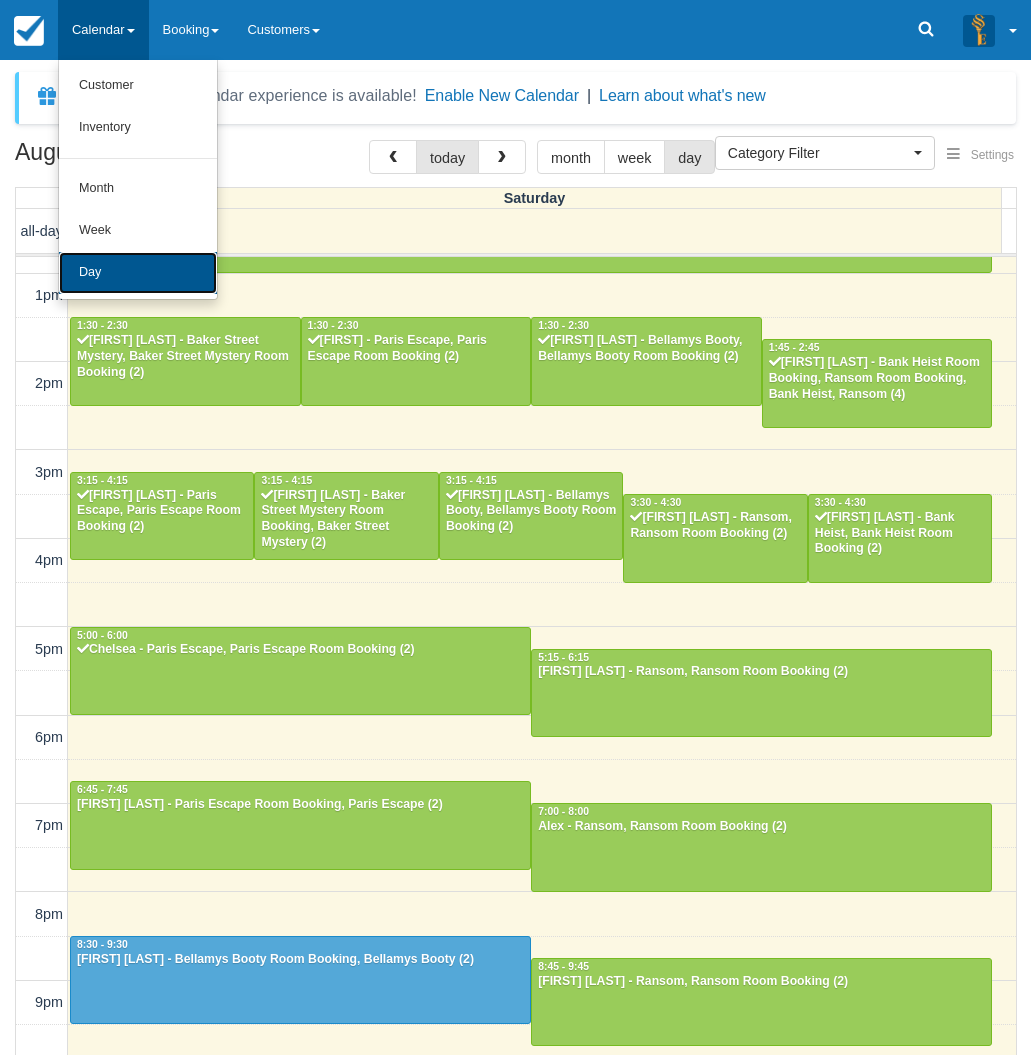 click on "Day" at bounding box center [138, 273] 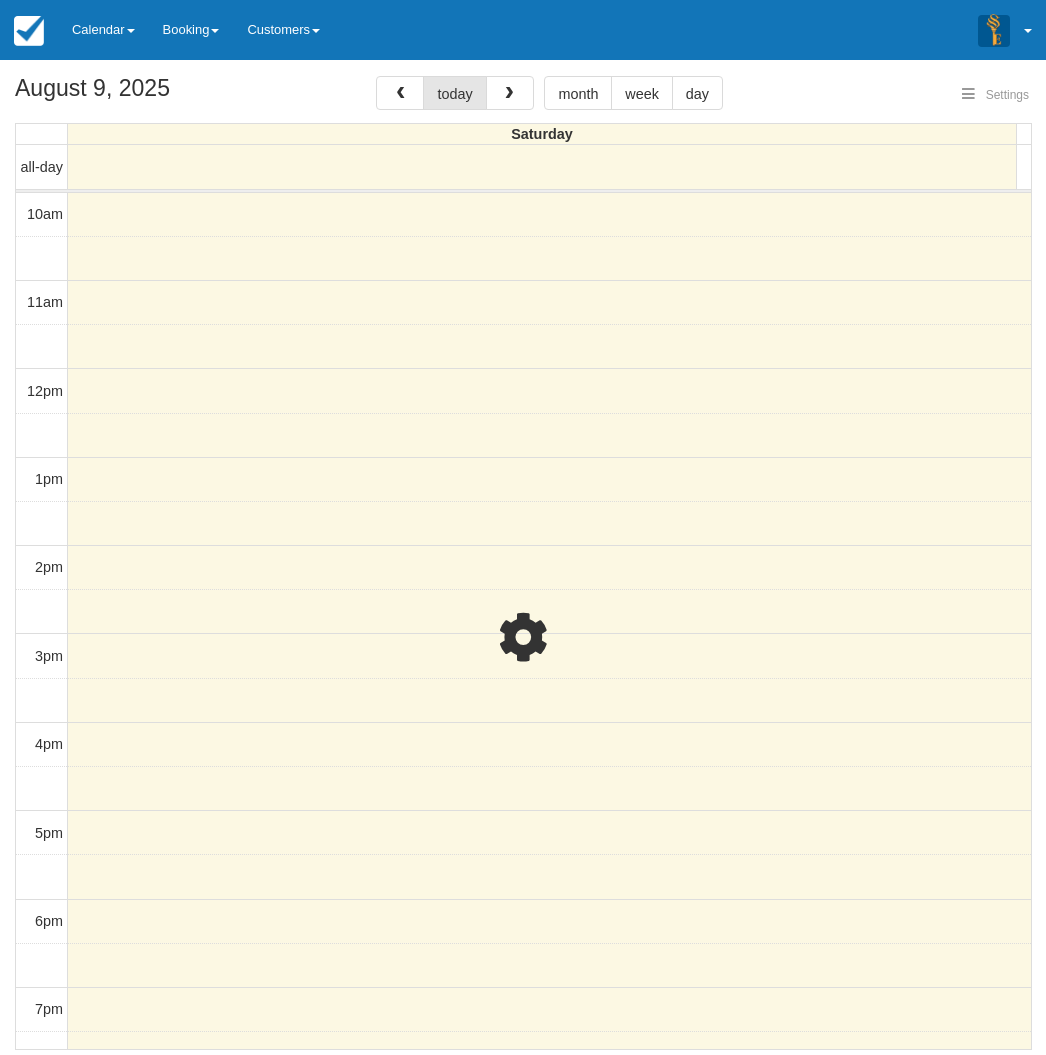 select 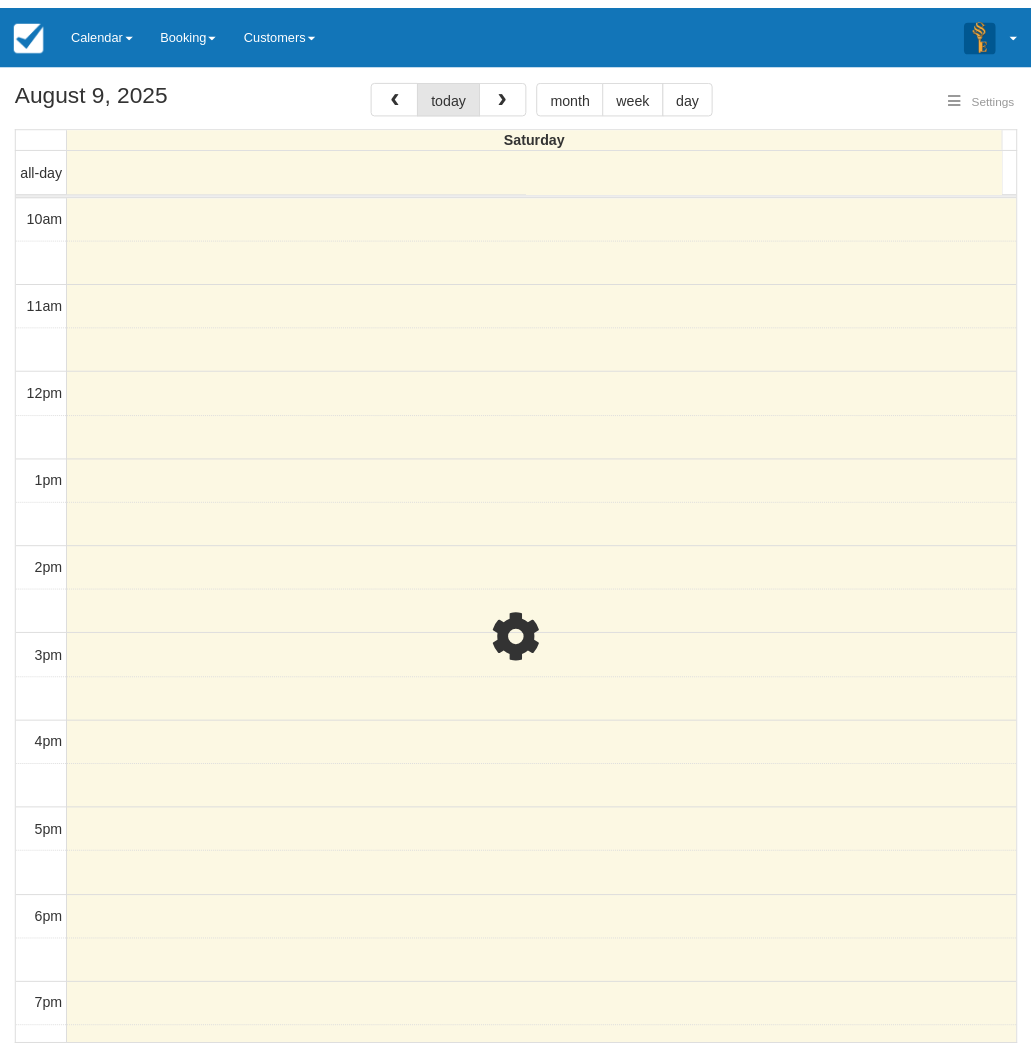 scroll, scrollTop: 248, scrollLeft: 0, axis: vertical 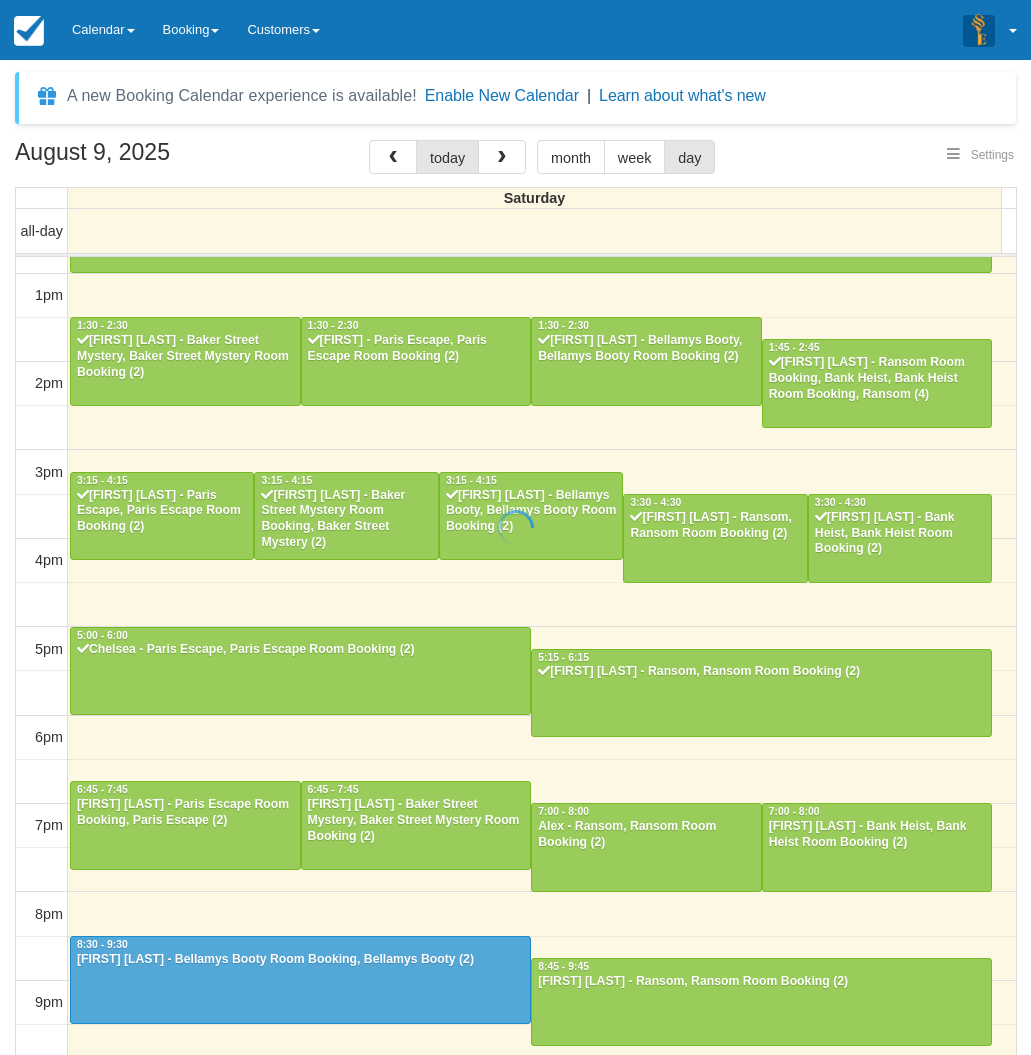 select 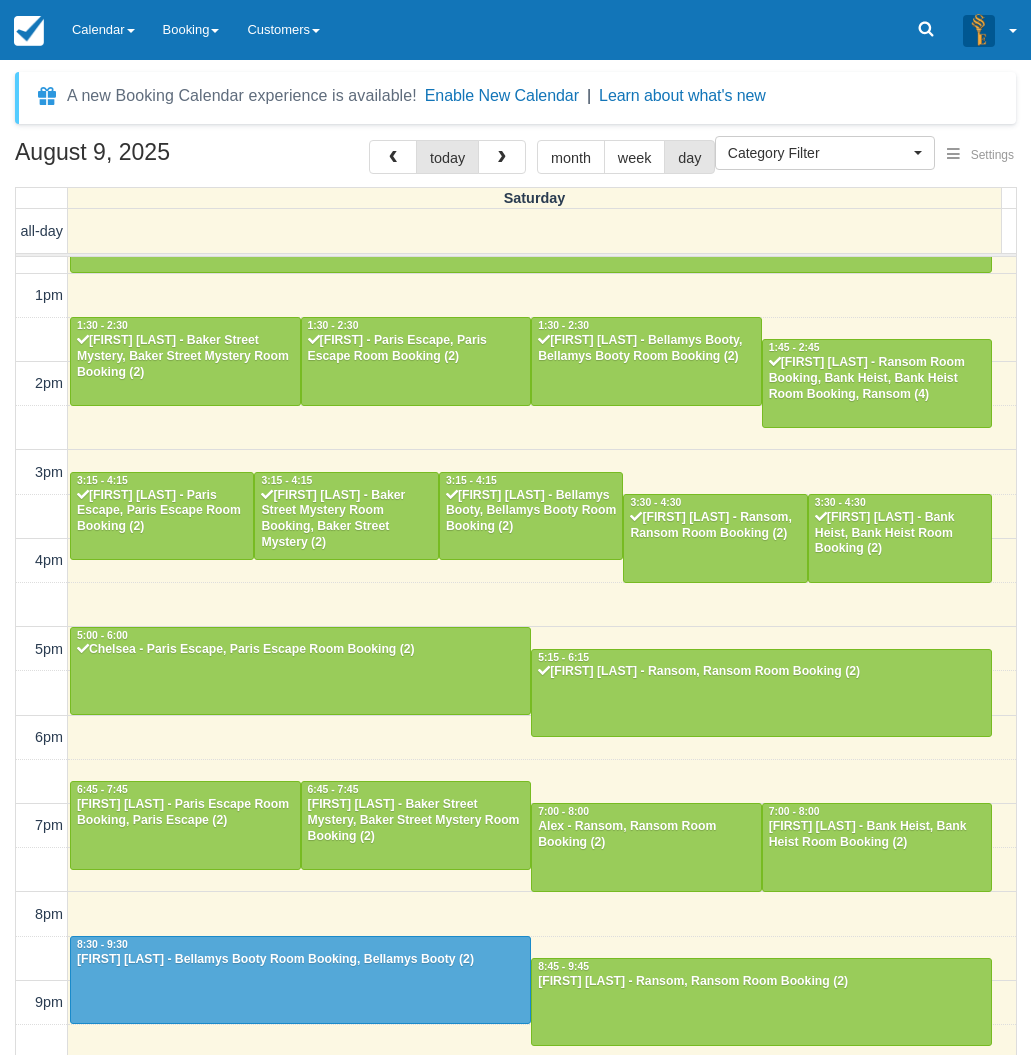 scroll, scrollTop: 247, scrollLeft: 0, axis: vertical 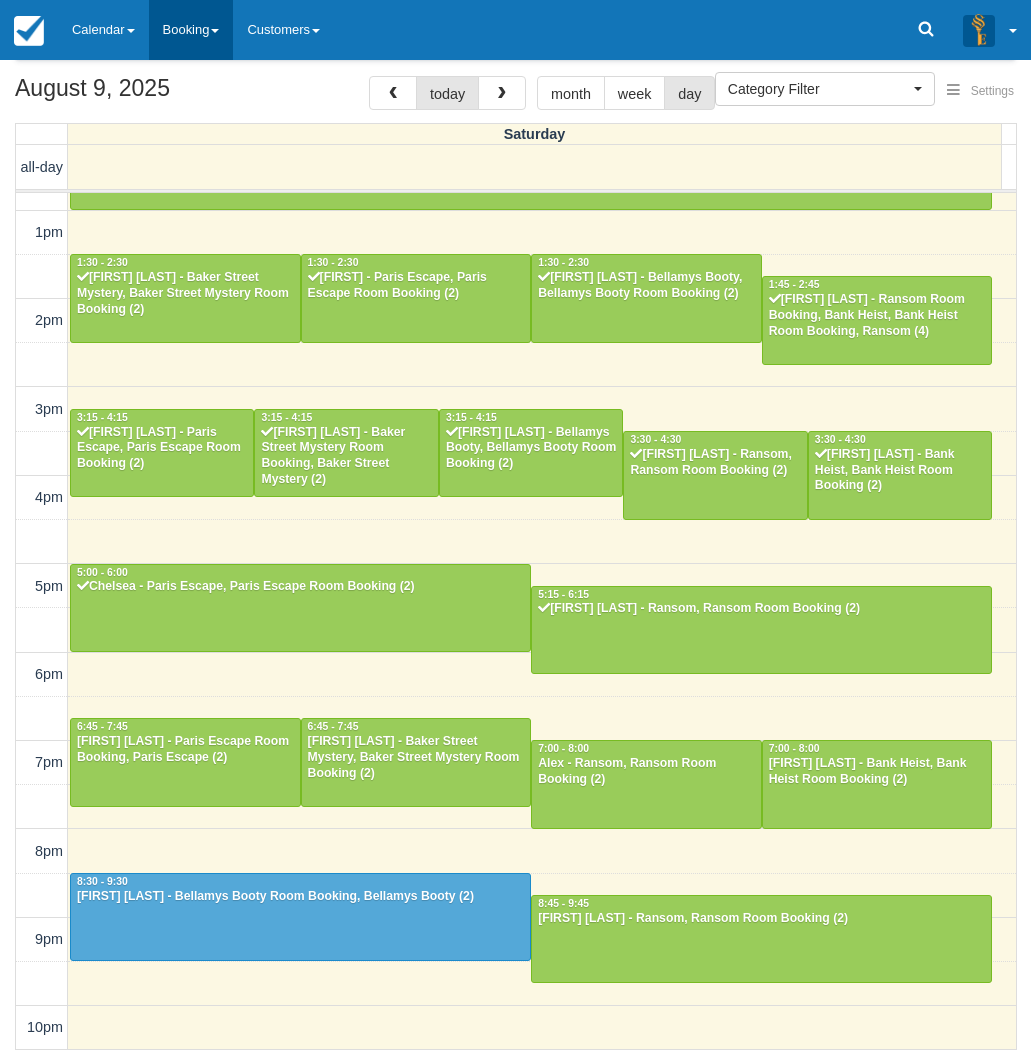 click on "Booking" at bounding box center (191, 30) 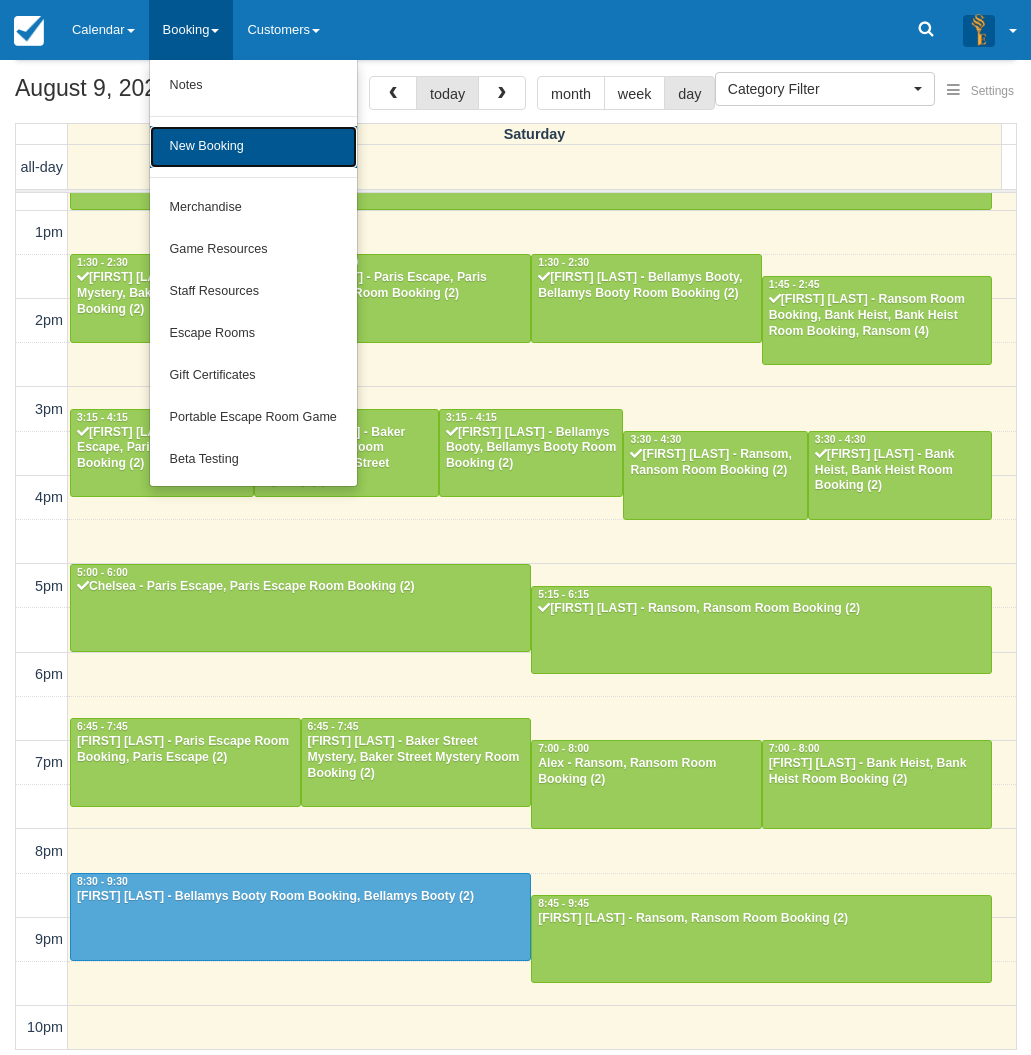 click on "New Booking" at bounding box center (253, 147) 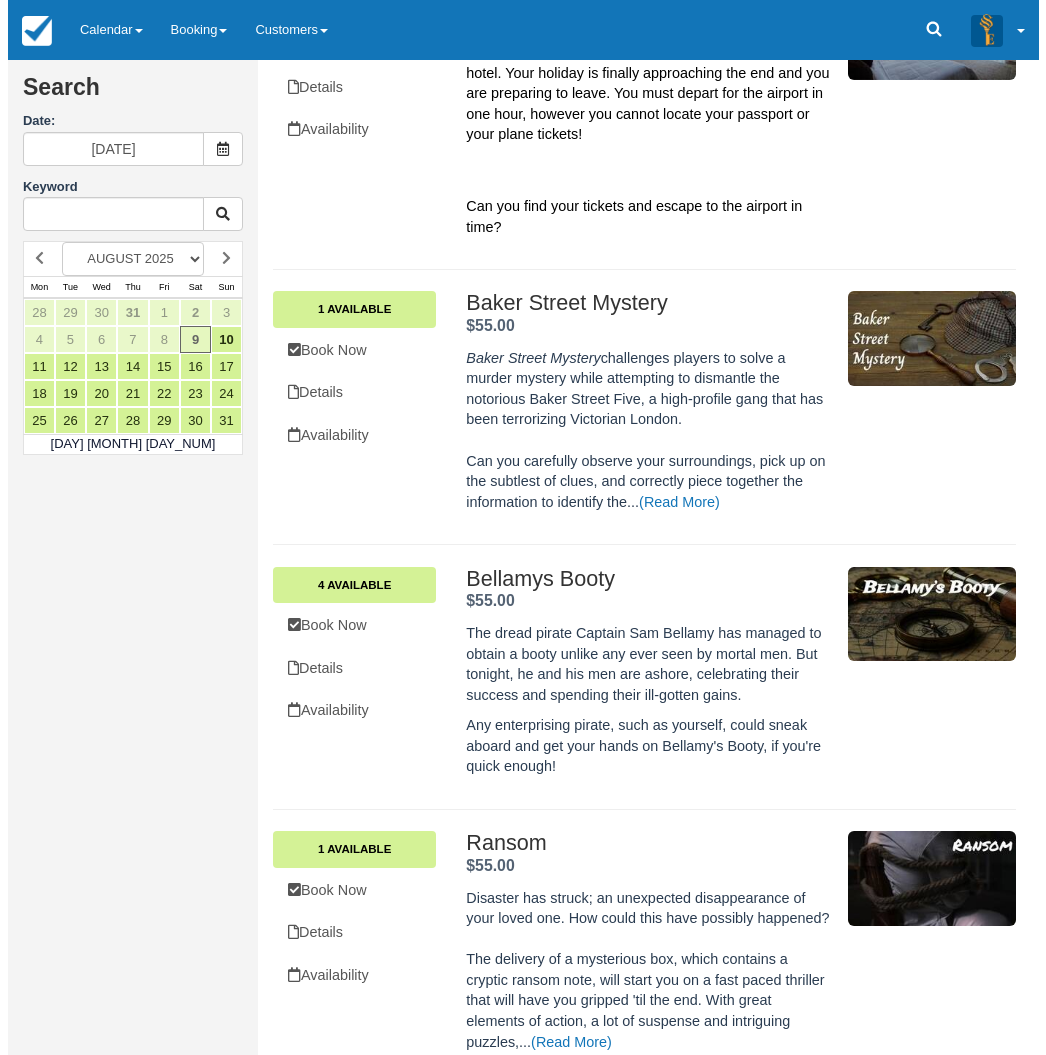 scroll, scrollTop: 500, scrollLeft: 0, axis: vertical 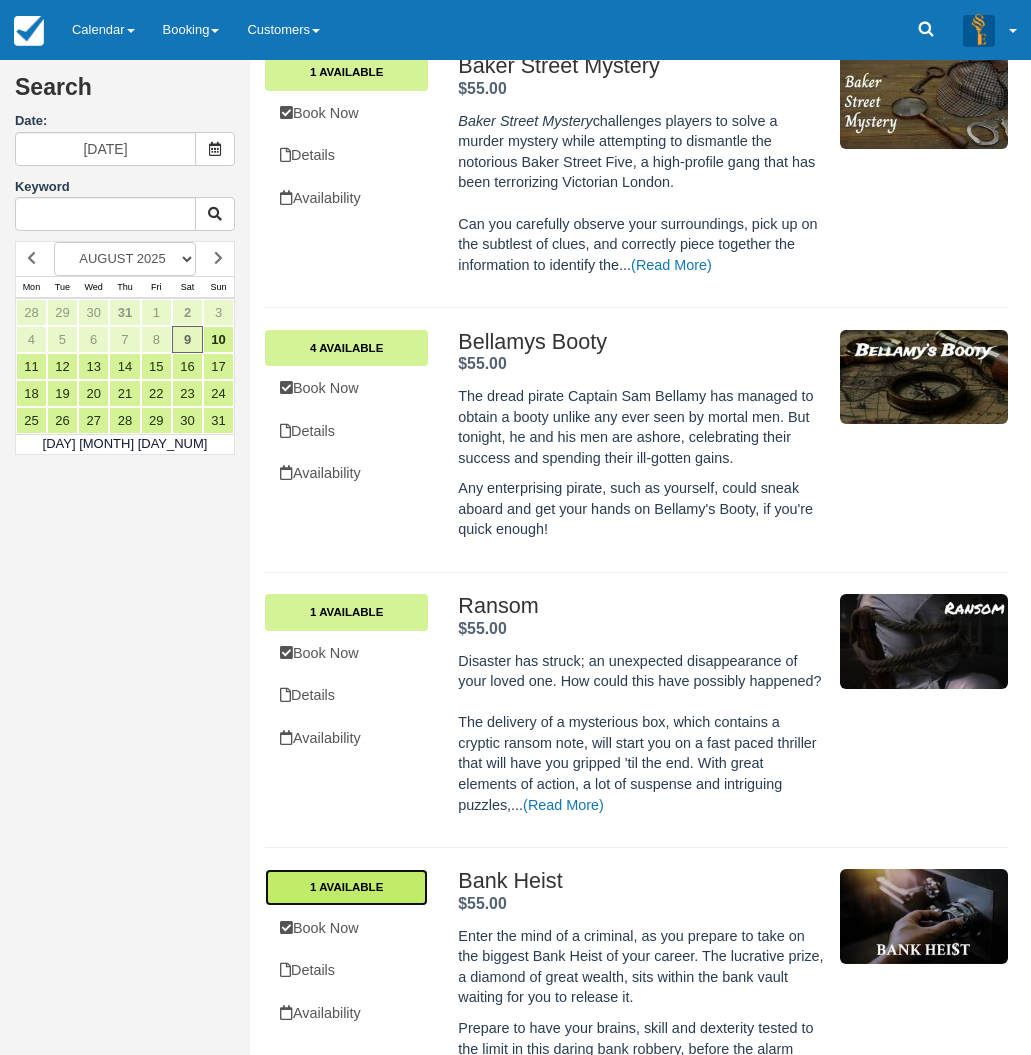 click on "1 Available" at bounding box center (346, 887) 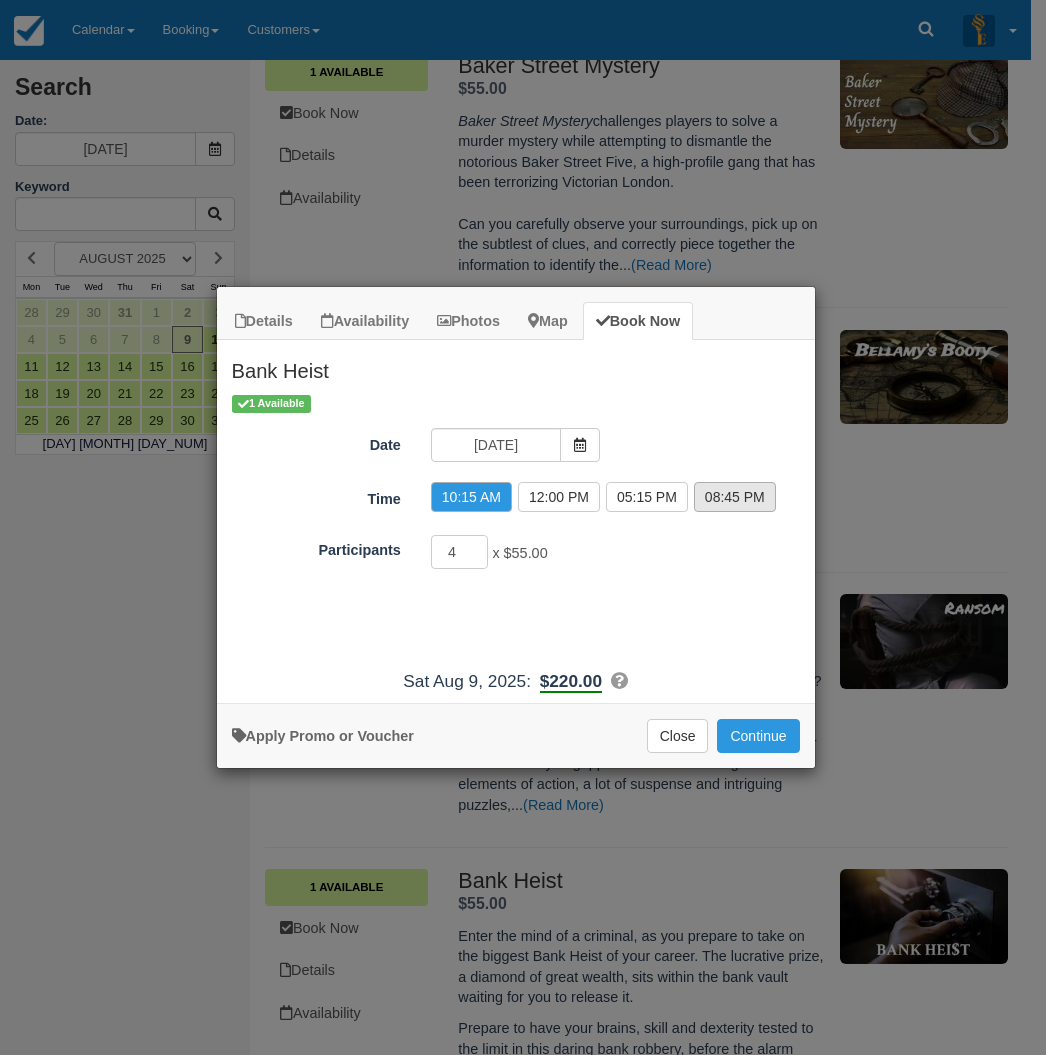 click on "08:45 PM" at bounding box center (735, 497) 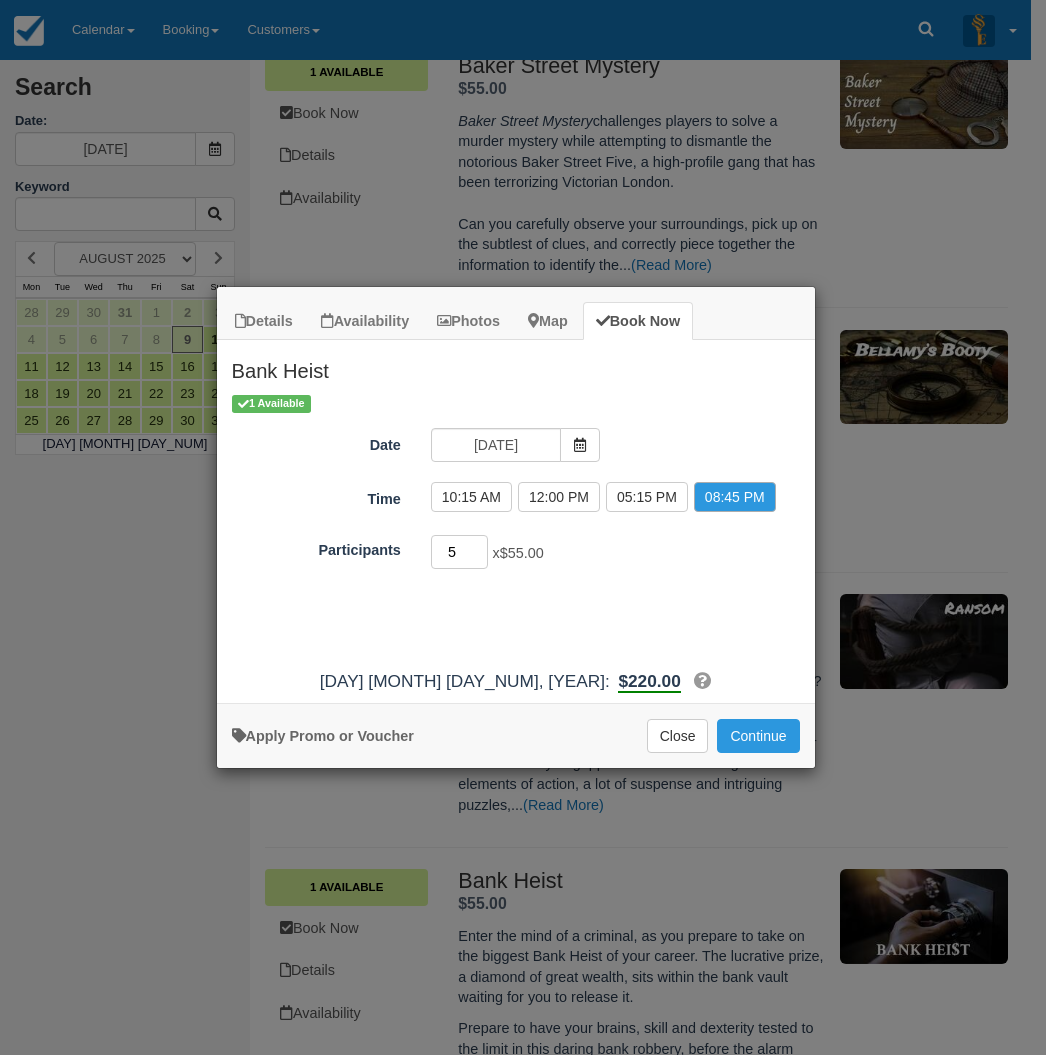 type on "5" 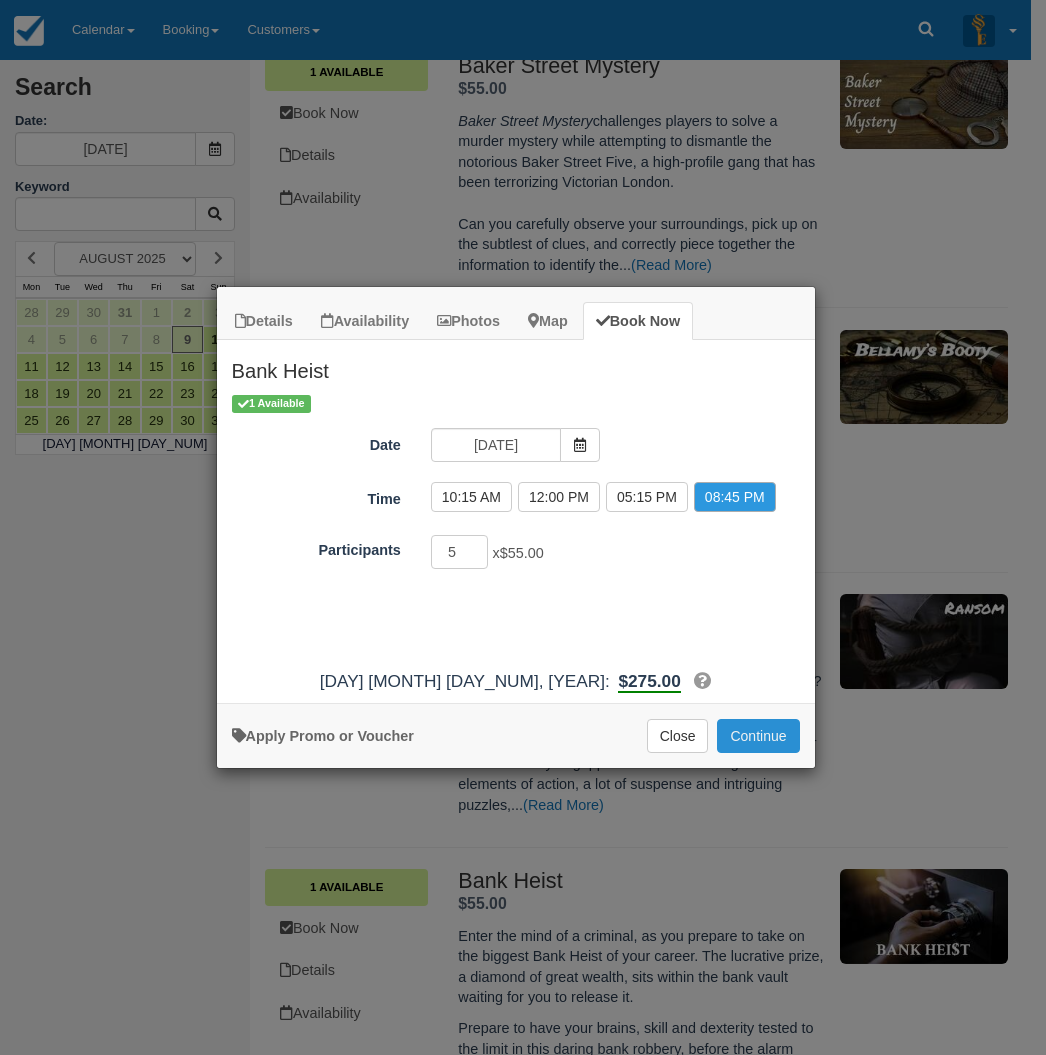 click on "Continue" at bounding box center (758, 736) 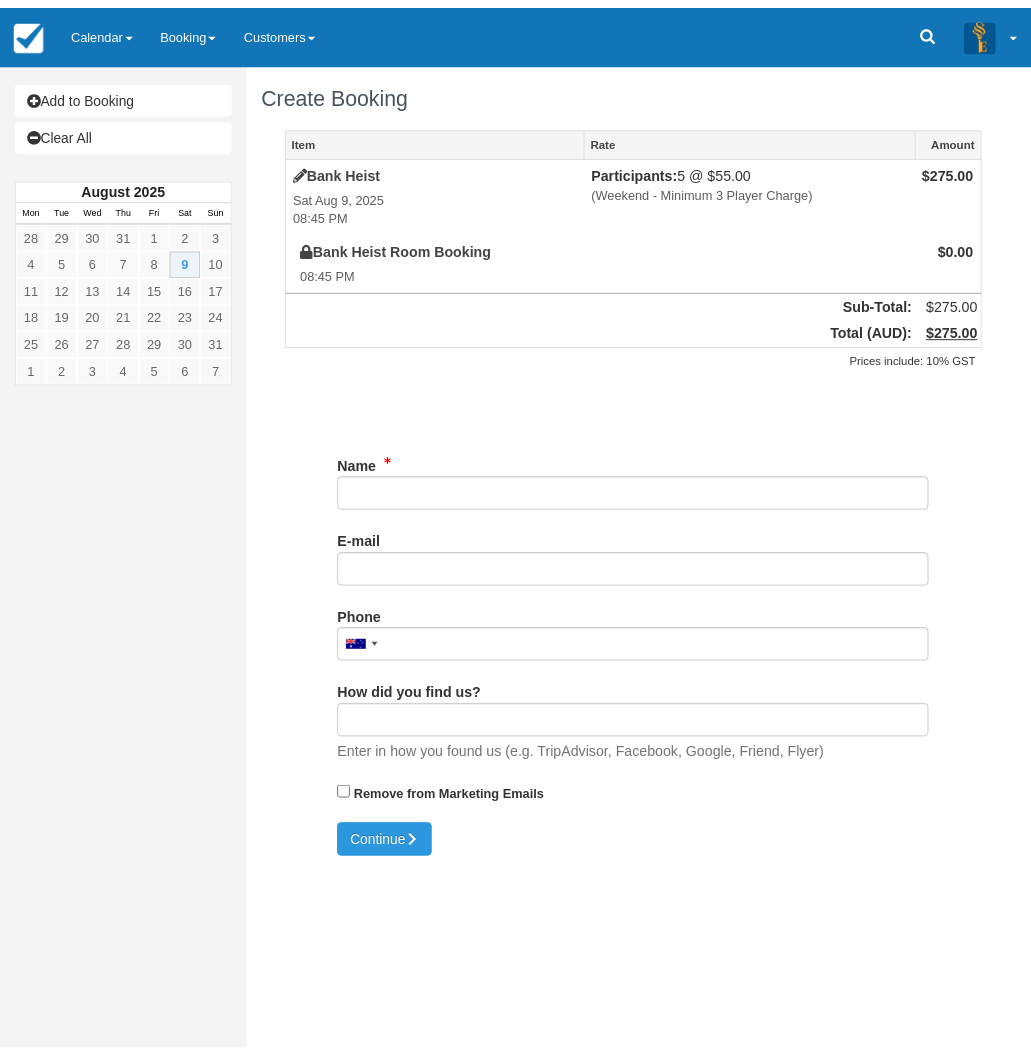 scroll, scrollTop: 0, scrollLeft: 0, axis: both 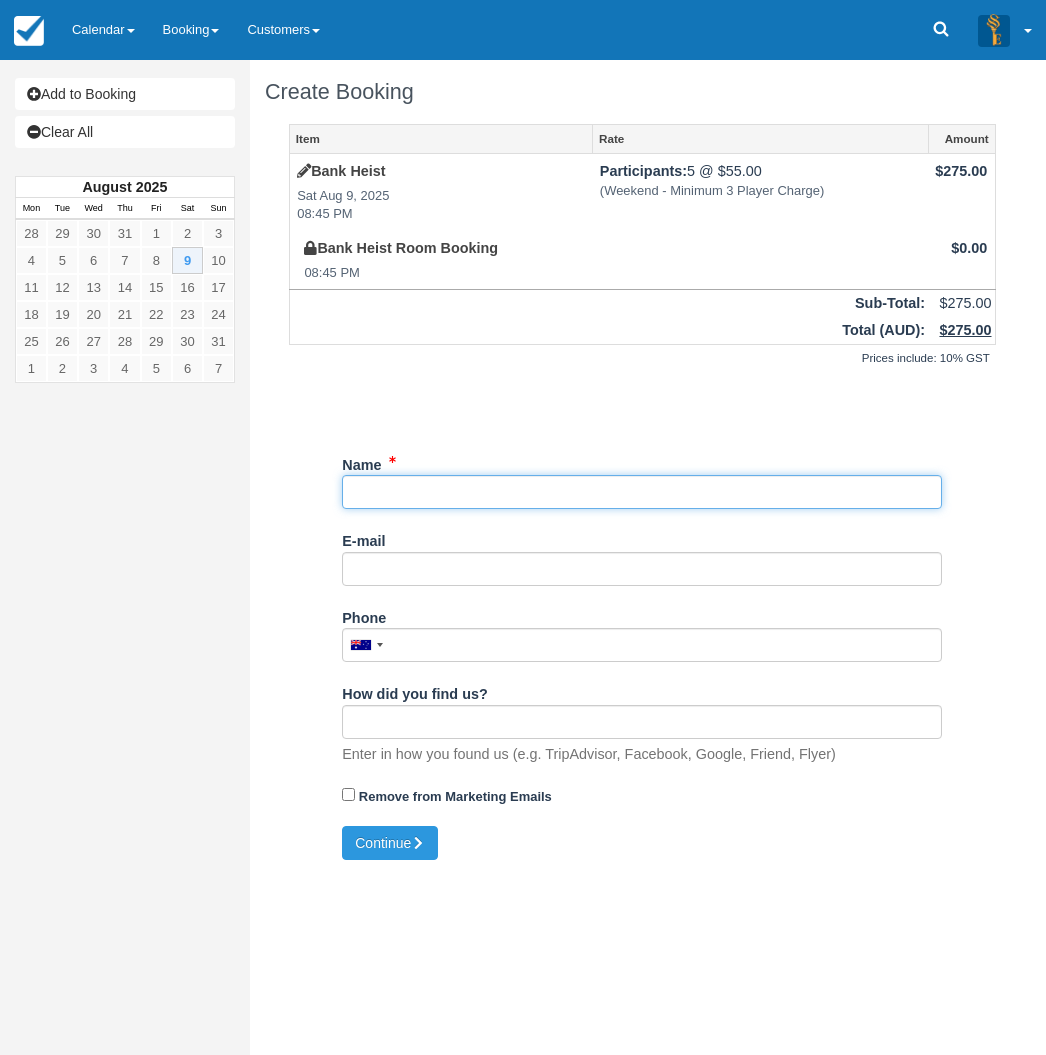 click on "Name" at bounding box center [642, 492] 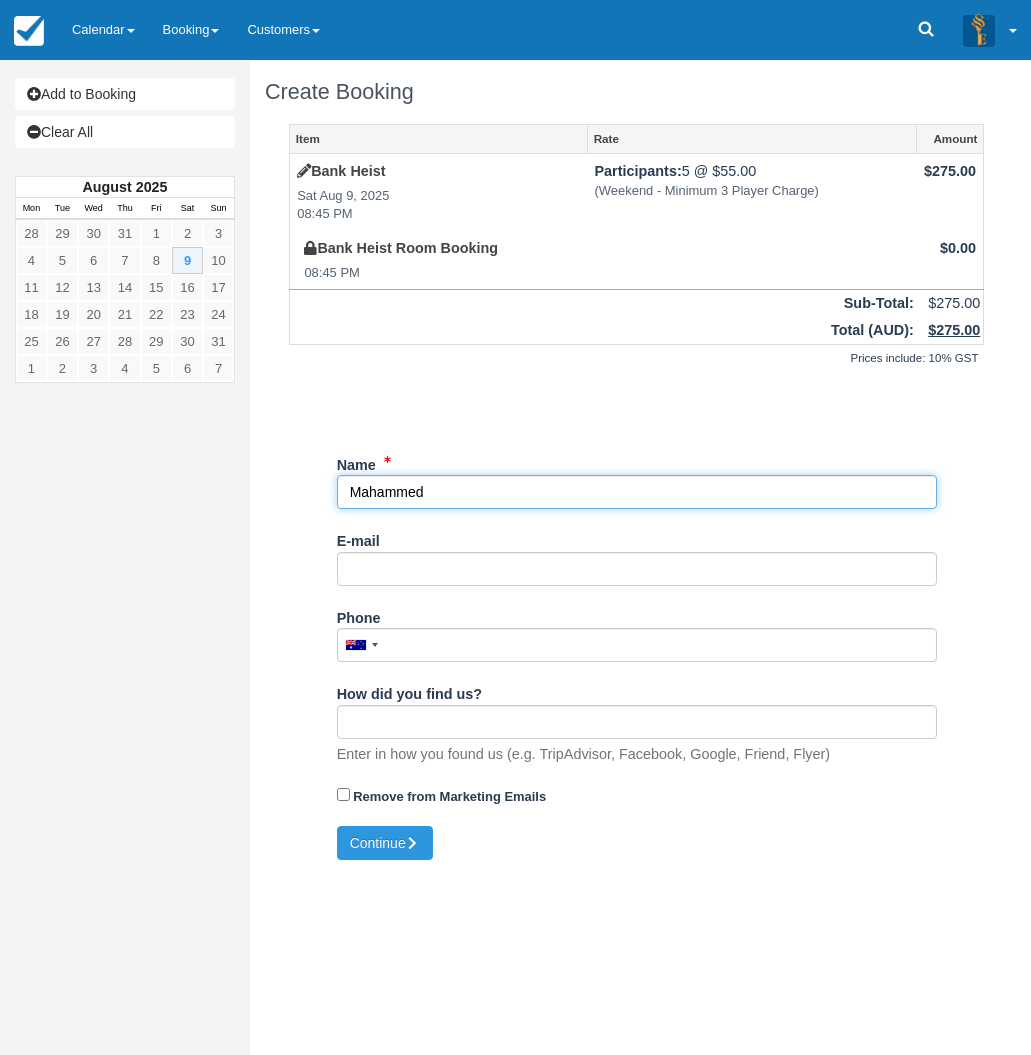 type on "Mahammed" 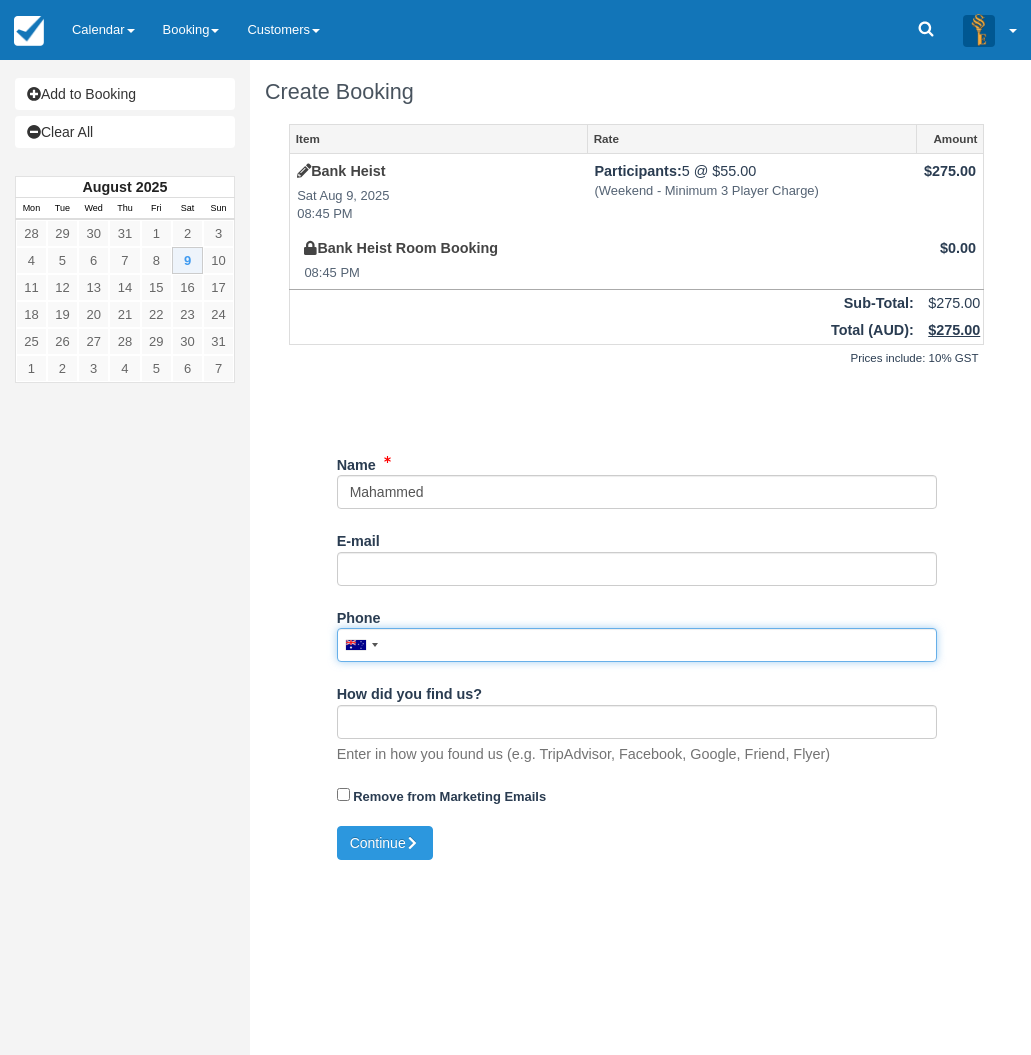 click on "Phone" at bounding box center [637, 645] 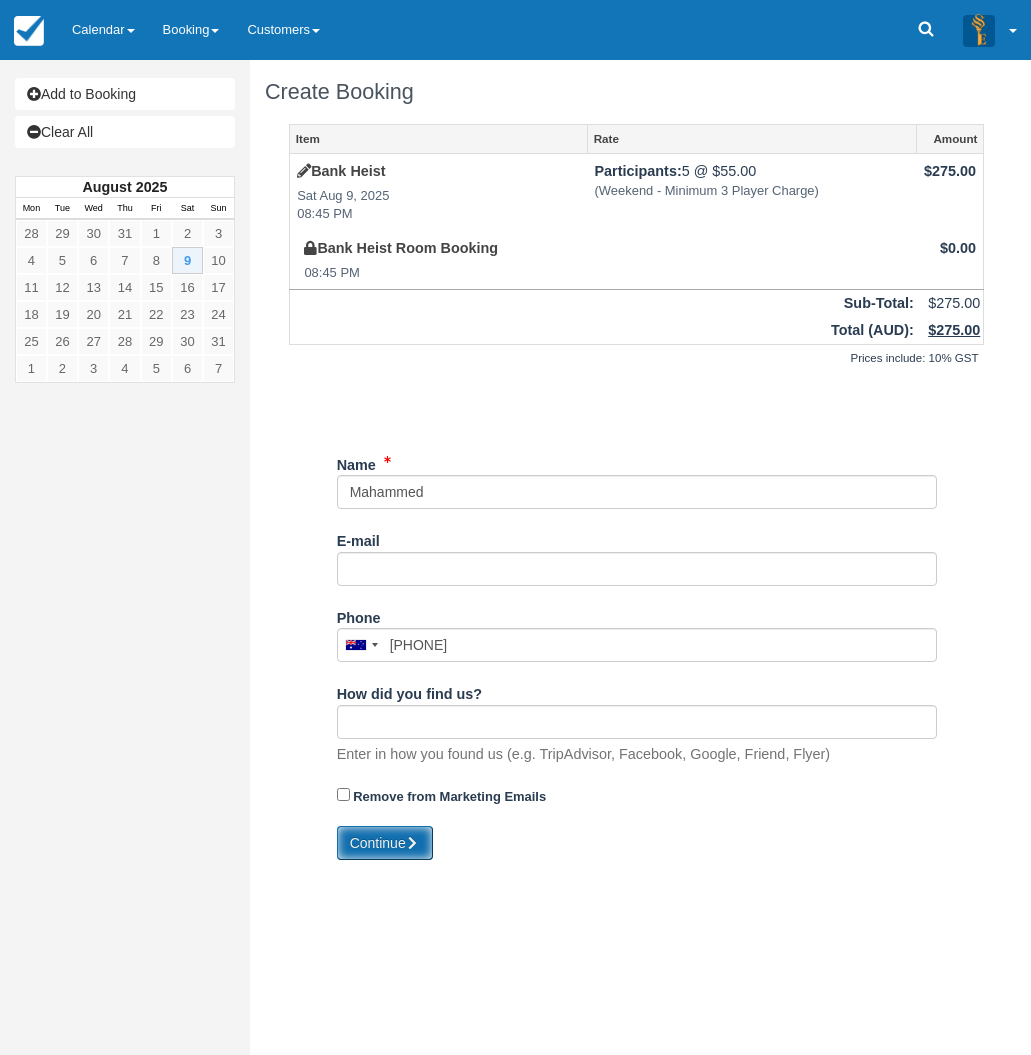 click on "Continue" at bounding box center [385, 843] 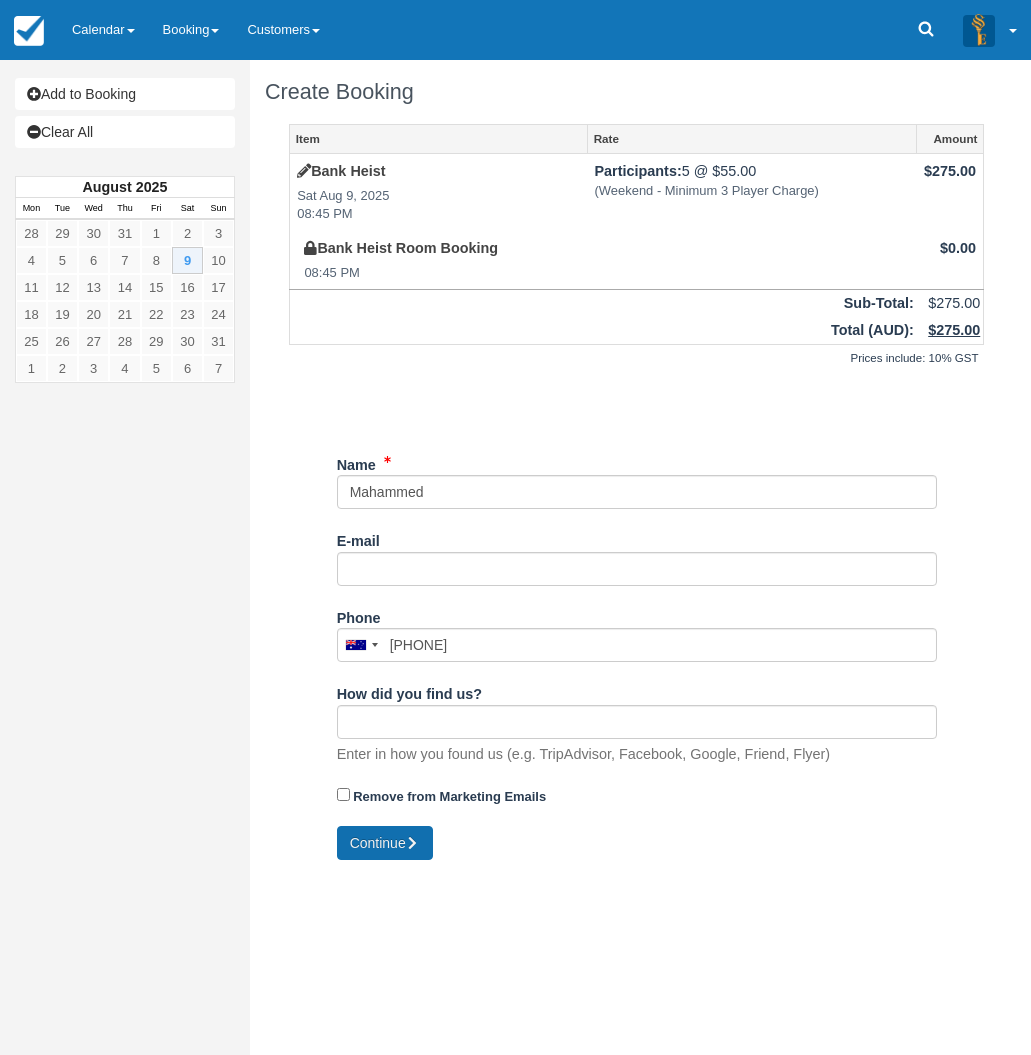 type on "+61416548179" 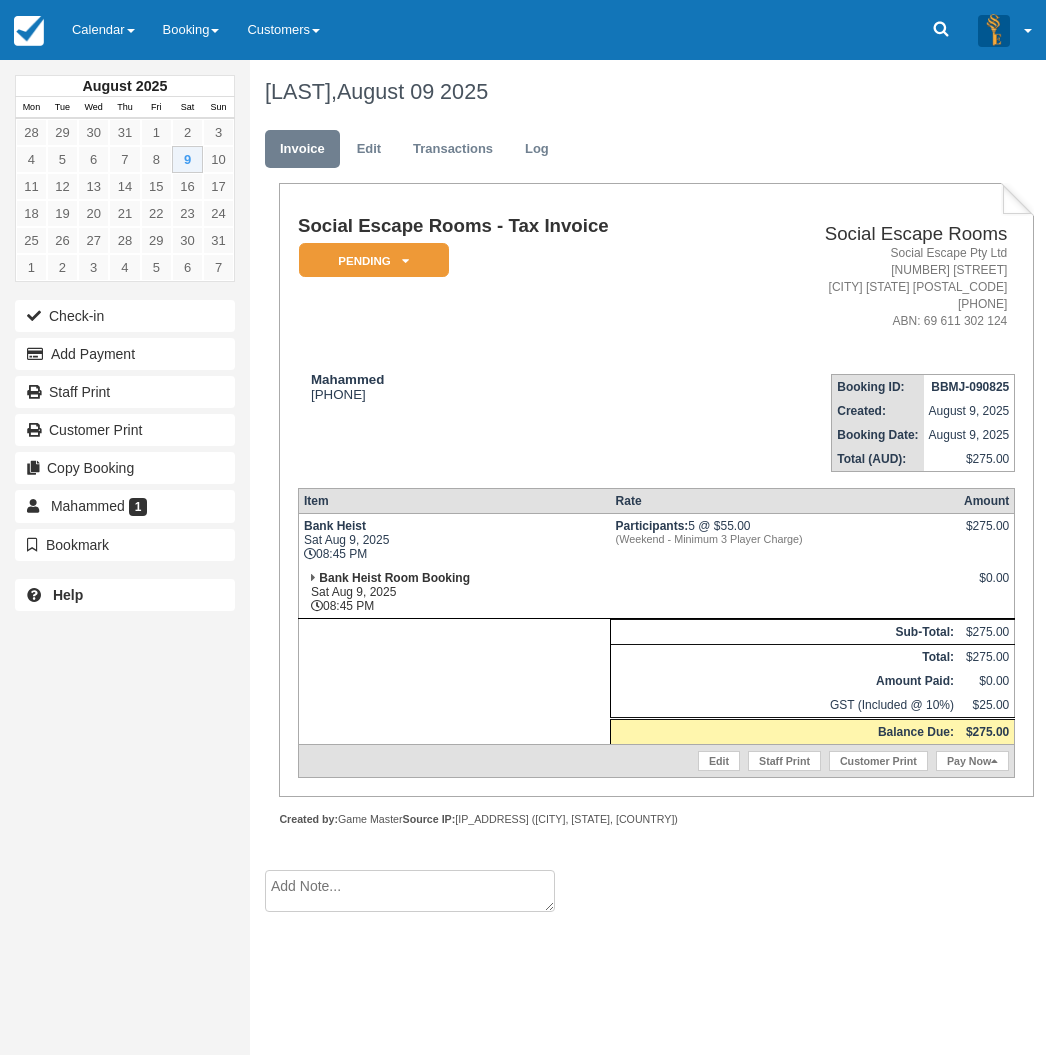 scroll, scrollTop: 0, scrollLeft: 0, axis: both 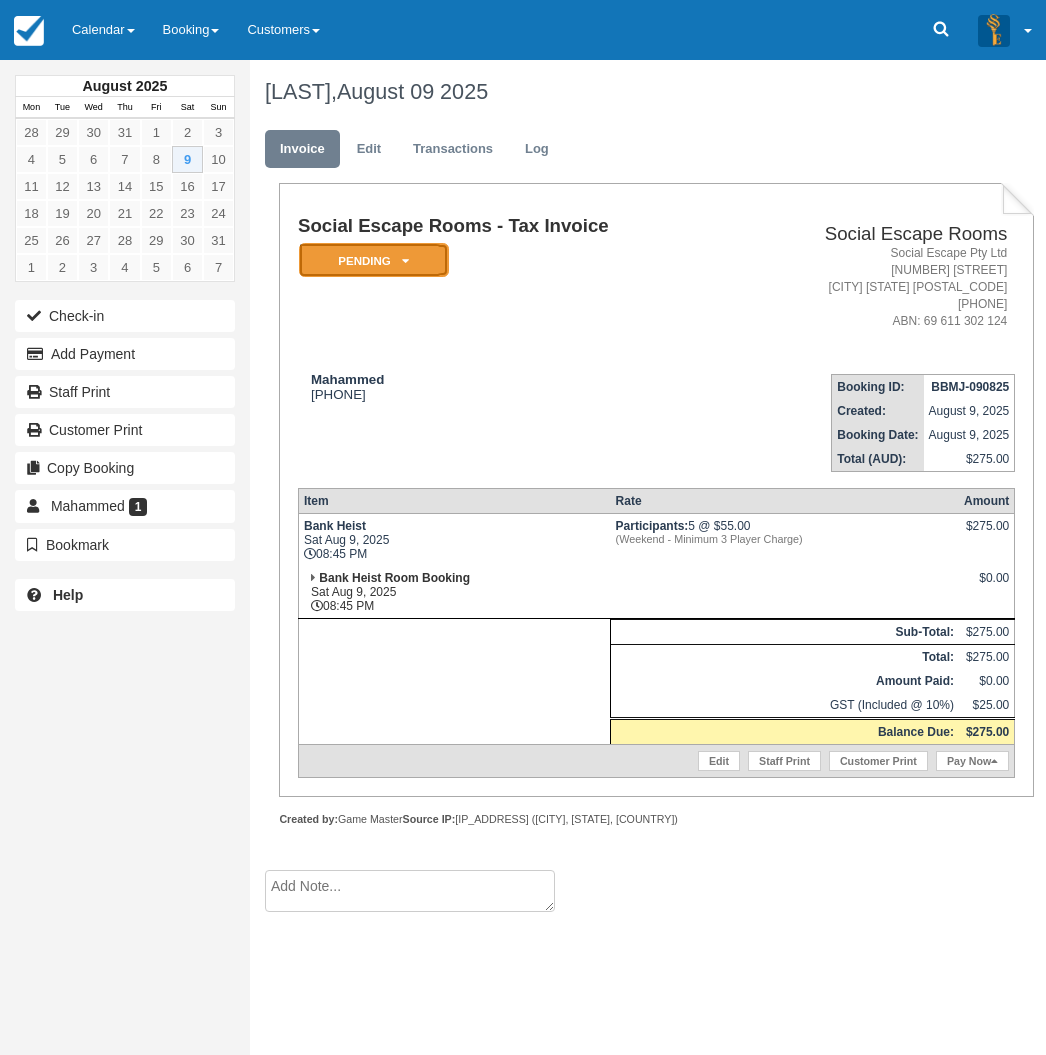 click on "Pending" at bounding box center (374, 260) 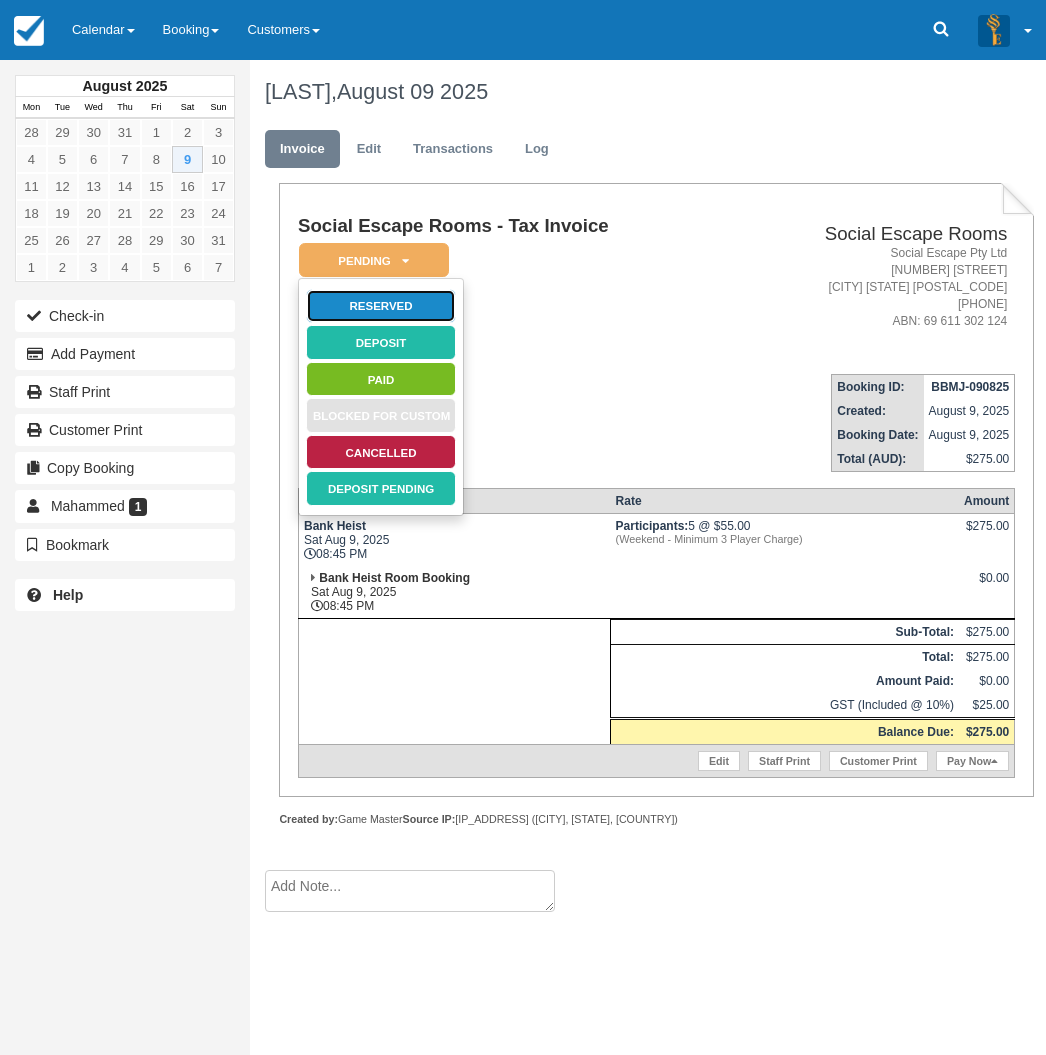click on "Reserved" at bounding box center [381, 306] 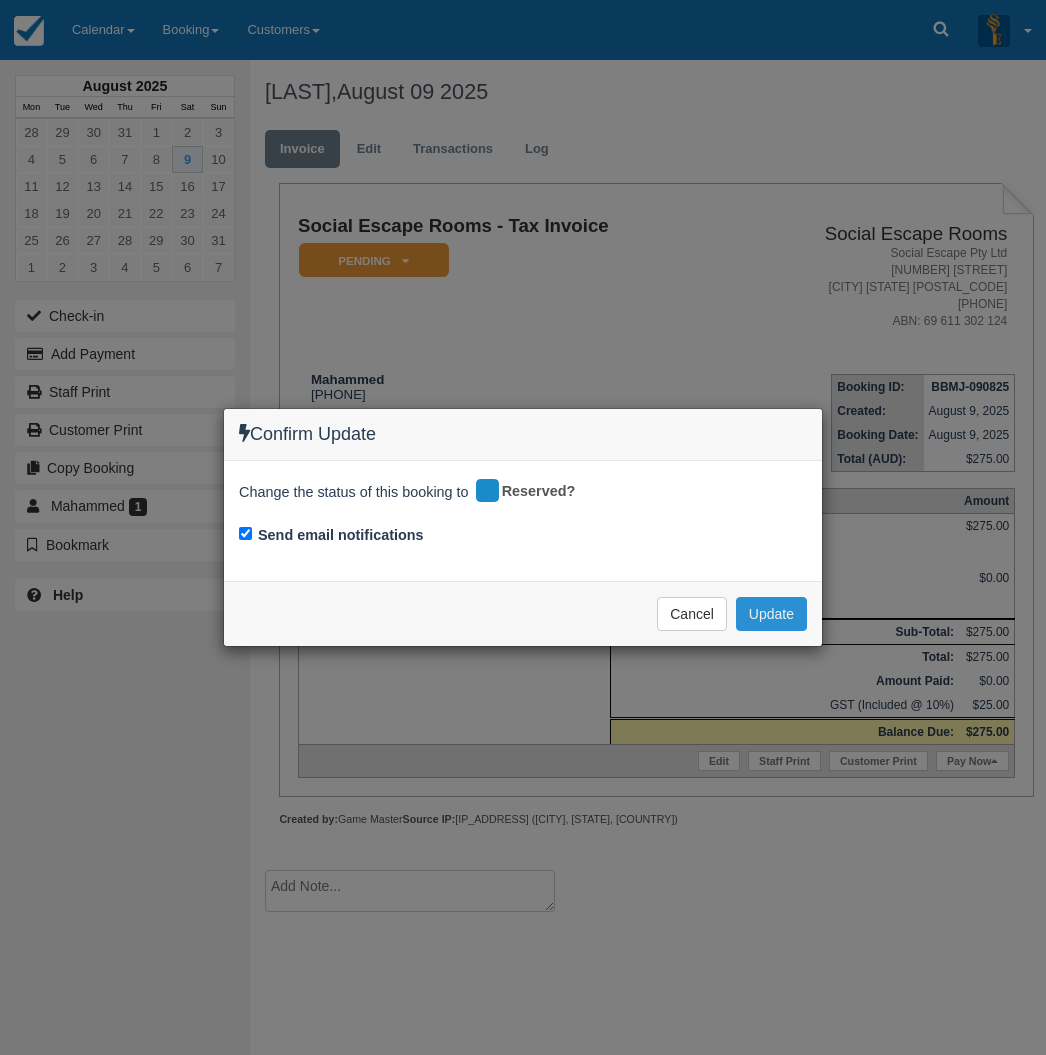 click on "Update" at bounding box center (771, 614) 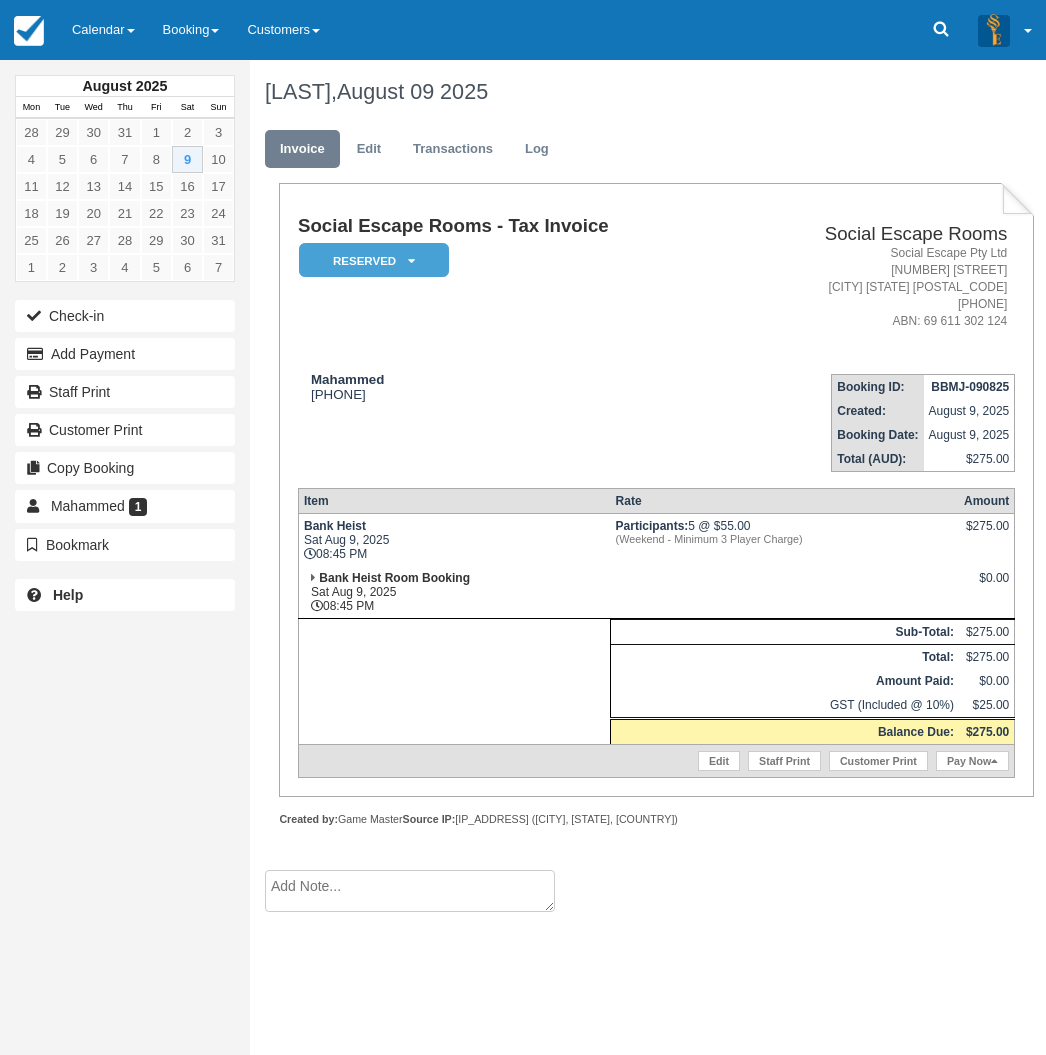 click at bounding box center [410, 891] 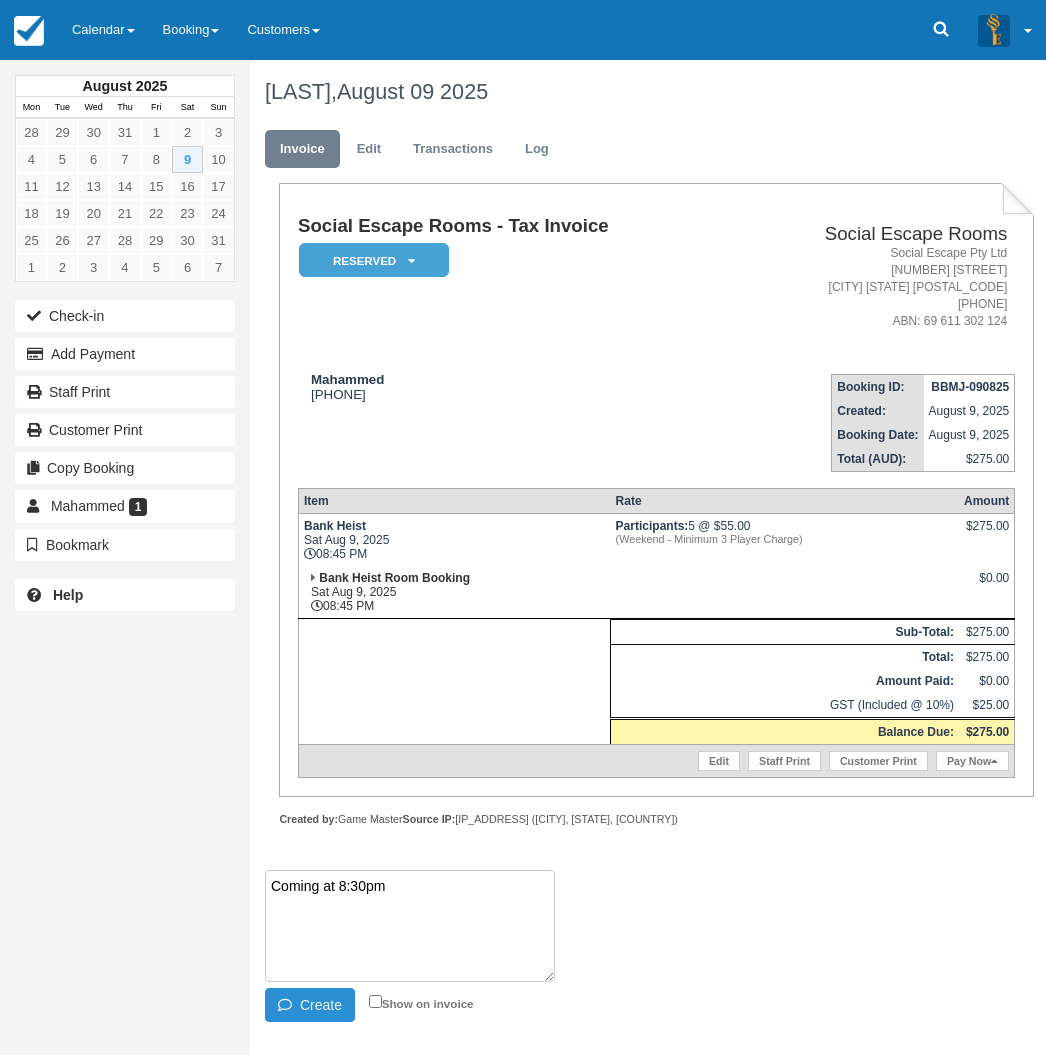 type on "Coming at 8:30pm" 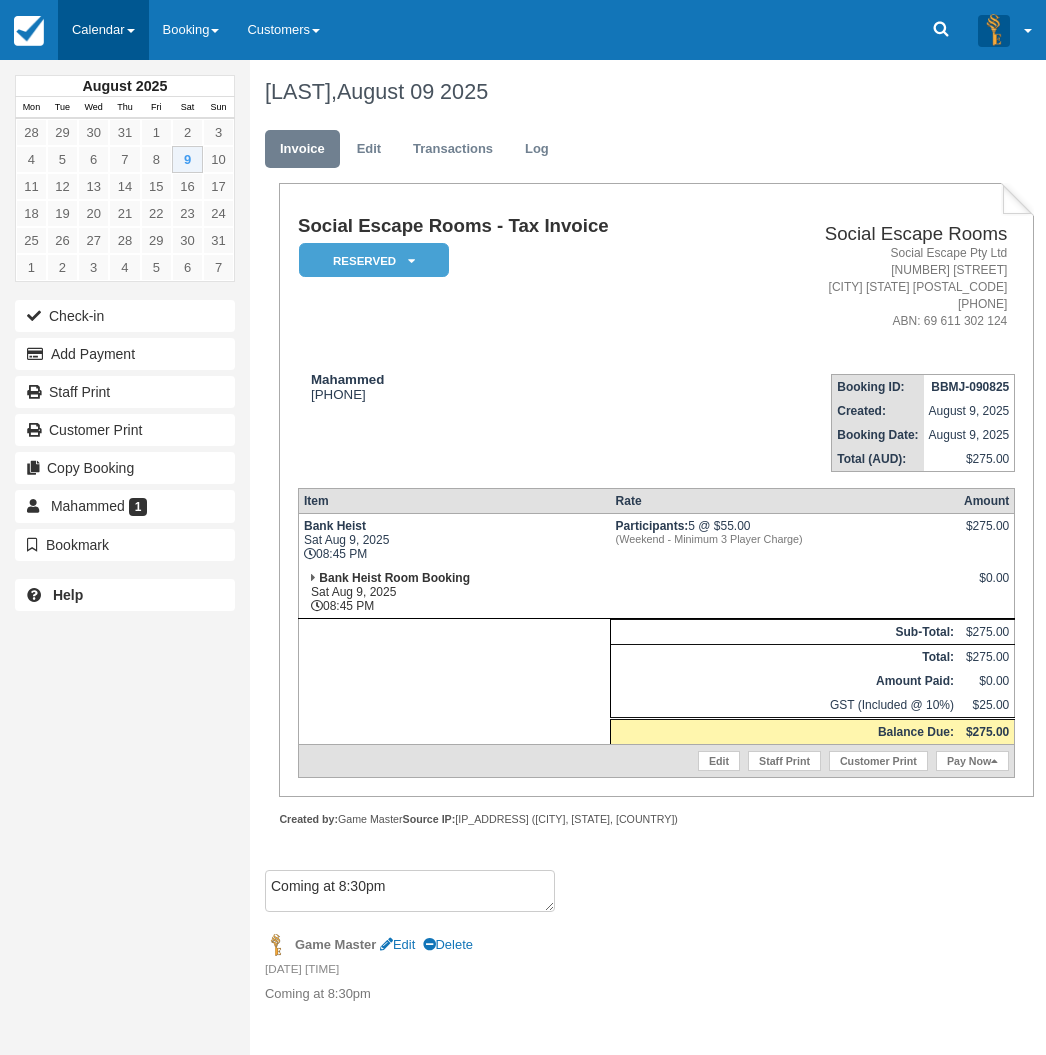 click on "Calendar" at bounding box center [103, 30] 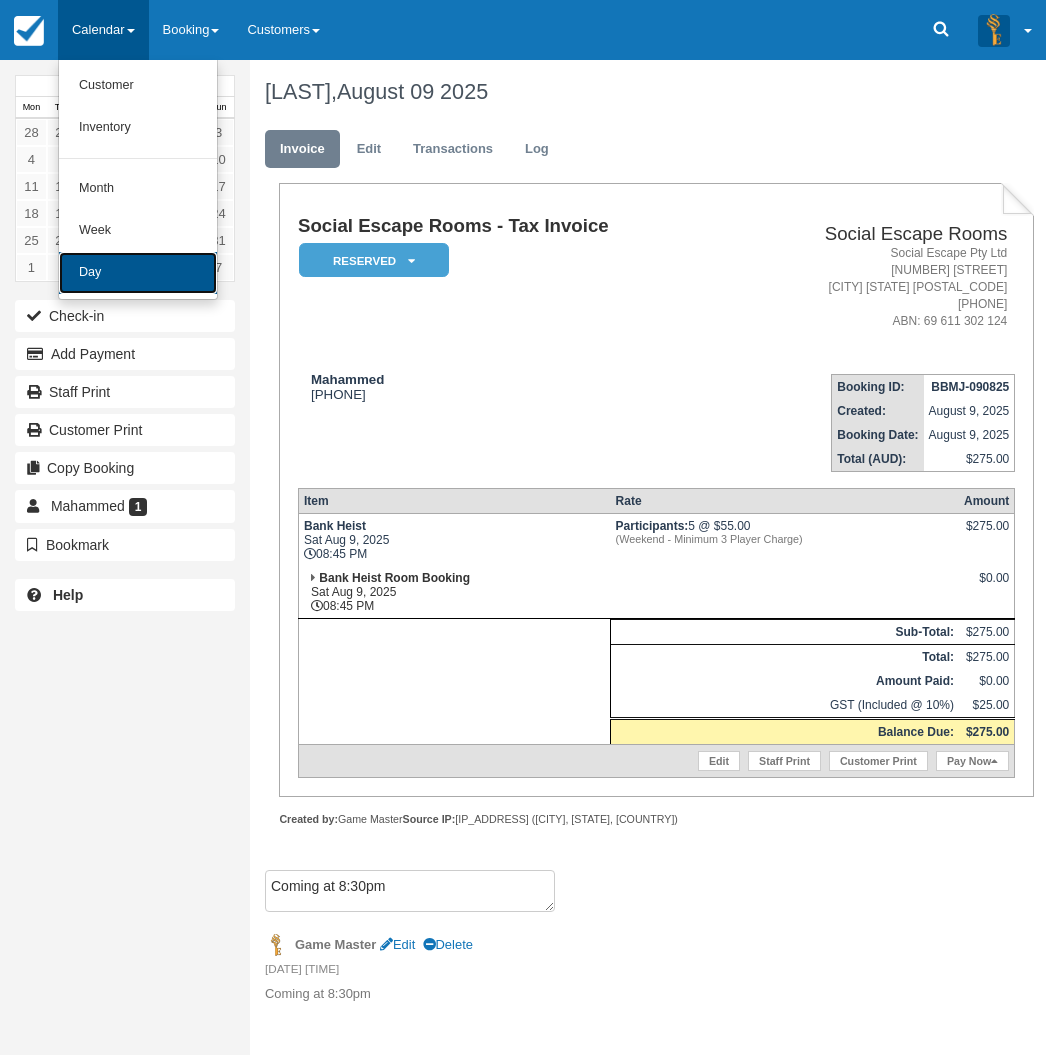 click on "Day" at bounding box center [138, 273] 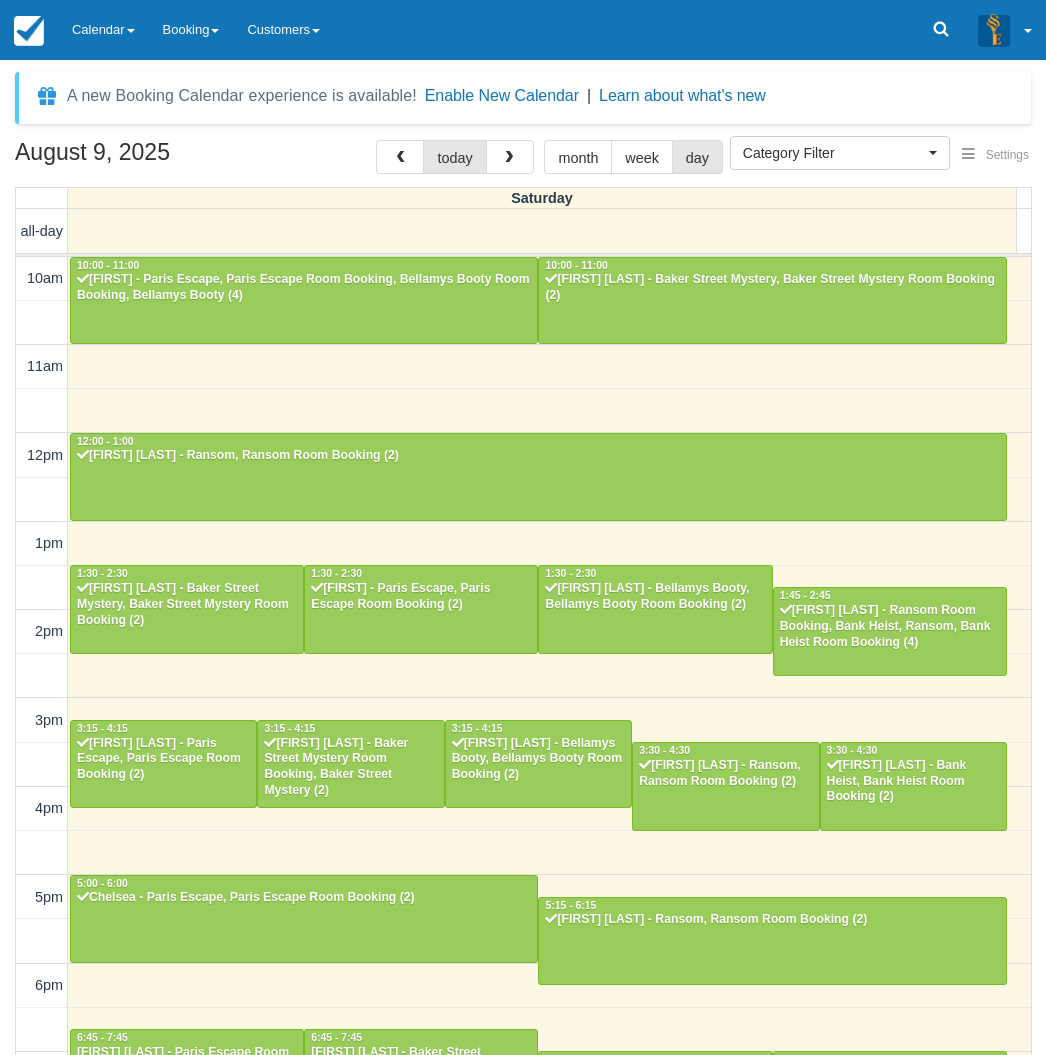 select 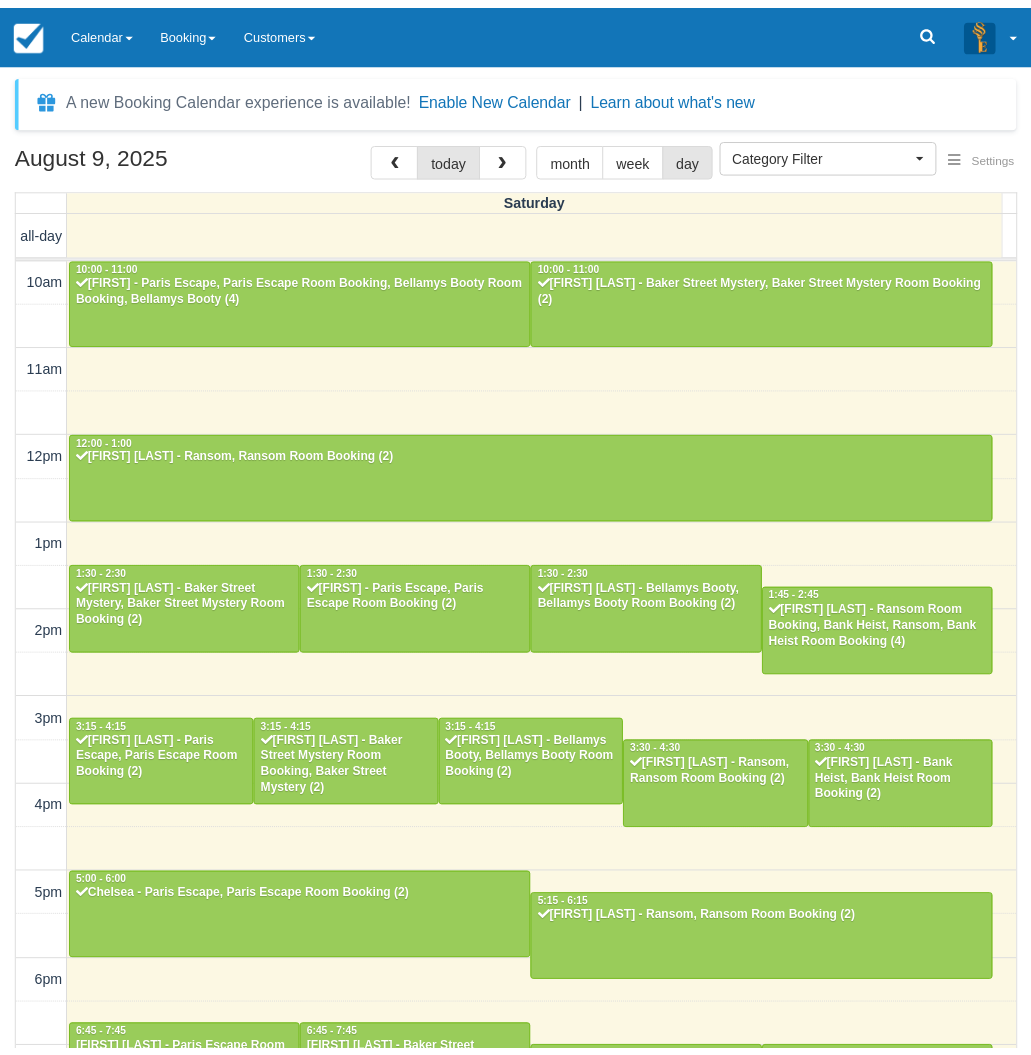 scroll, scrollTop: 0, scrollLeft: 0, axis: both 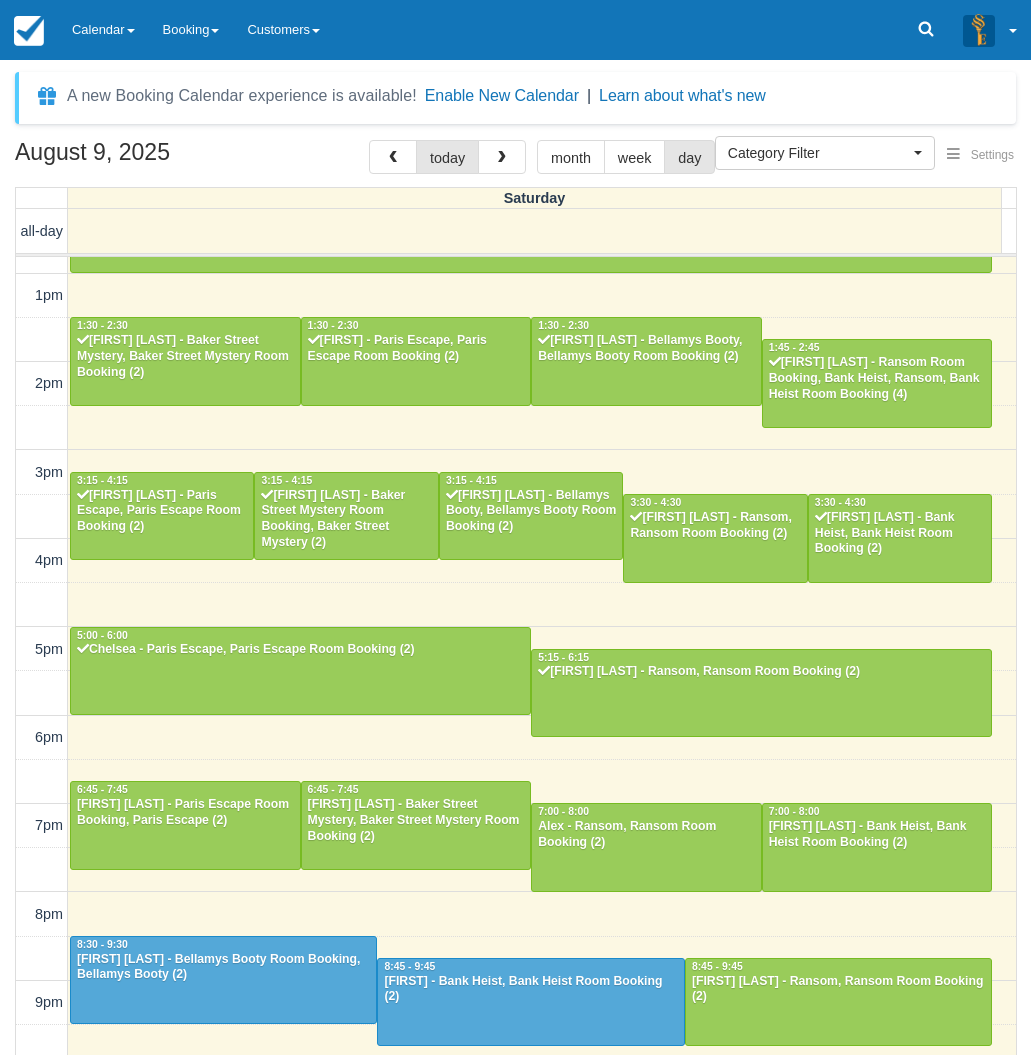 click on "10am 11am 12pm 1pm 2pm 3pm 4pm 5pm 6pm 7pm 8pm 9pm 10pm 10:00 - 11:00  Nick - Paris Escape, Paris Escape Room Booking, Bellamys Booty Room Booking, Bellamys Booty (4) 10:00 - 11:00  Sharon welsh - Baker Street Mystery, Baker Street Mystery Room Booking (2) 12:00 - 1:00  Jason Cai - Ransom, Ransom Room Booking (2) 1:30 - 2:30  Ashleigh Buchanan - Baker Street Mystery, Baker Street Mystery Room Booking (2) 1:30 - 2:30  Junjun - Paris Escape, Paris Escape Room Booking (2) 1:30 - 2:30  Nikita Khan - Bellamys Booty, Bellamys Booty Room Booking (2) 1:45 - 2:45  Michaela Porter - Ransom Room Booking, Bank Heist, Ransom, Bank Heist Room Booking (4) 3:15 - 4:15  Edison Liang - Paris Escape, Paris Escape Room Booking (2) 3:15 - 4:15  Jeremy Tay - Baker Street Mystery Room Booking, Baker Street Mystery (2) 3:15 - 4:15  Rachel Li - Bellamys Booty, Bellamys Booty Room Booking (2) 3:30 - 4:30  Joanne Lad - Ransom, Ransom Room Booking (2) 3:30 - 4:30  Nicole sun - Bank Heist, Bank Heist Room Booking (2) 5:00 - 6:00" at bounding box center (516, 561) 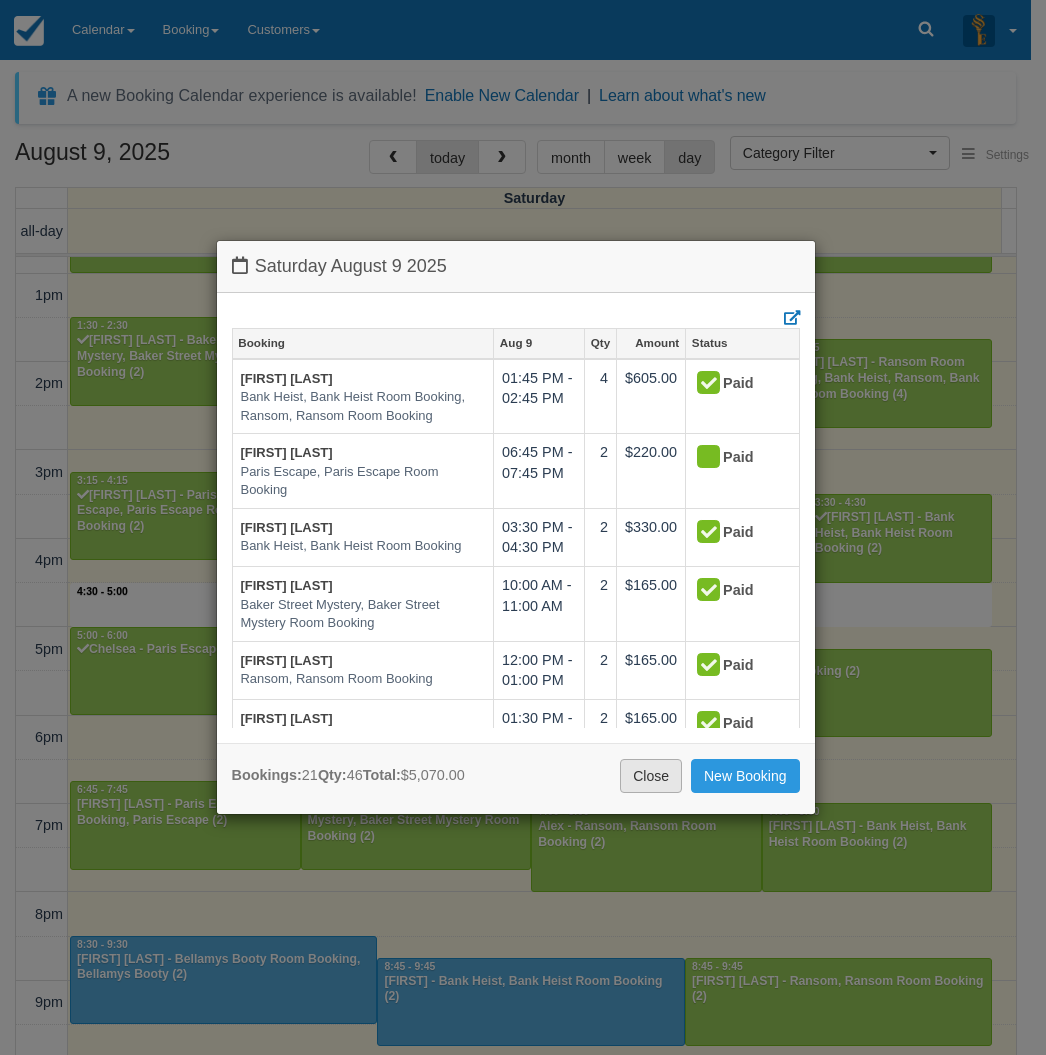 click on "Close" at bounding box center [651, 776] 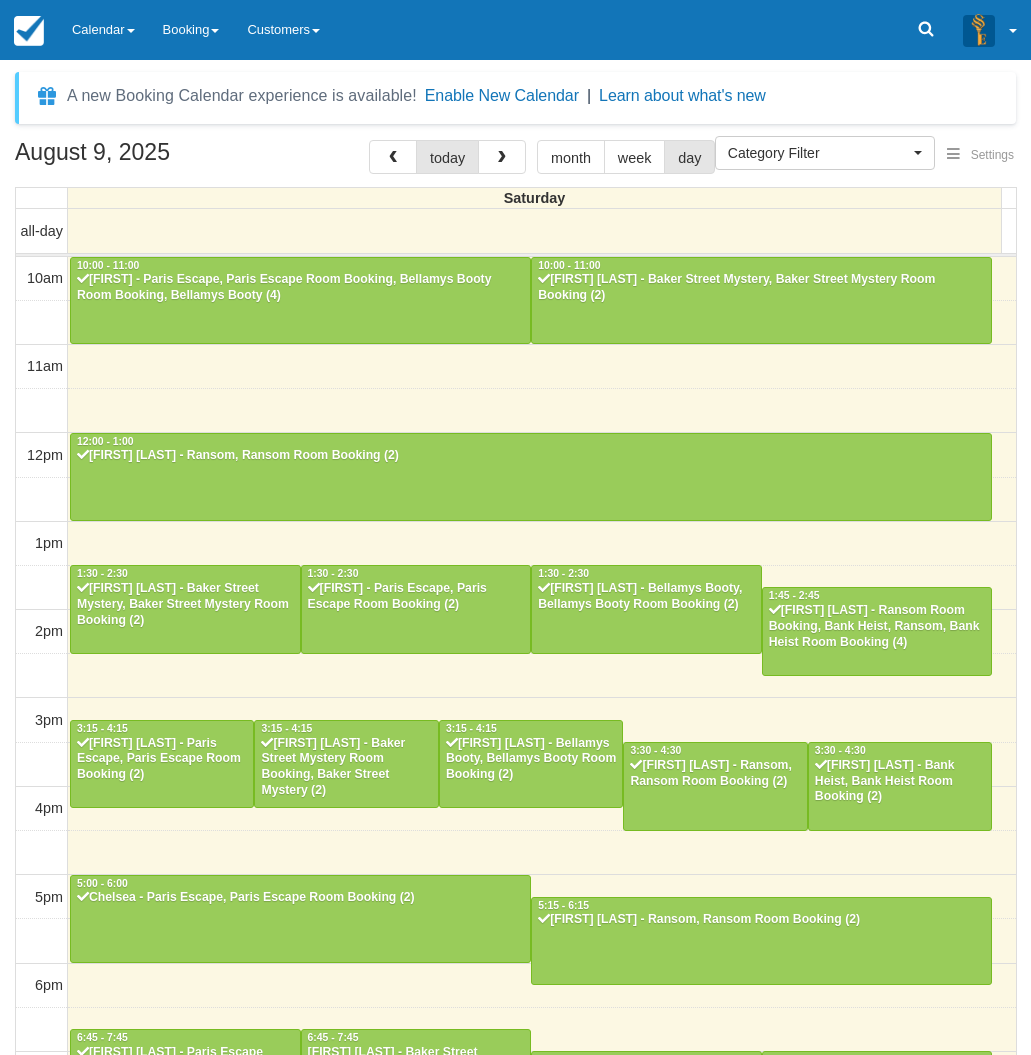 select 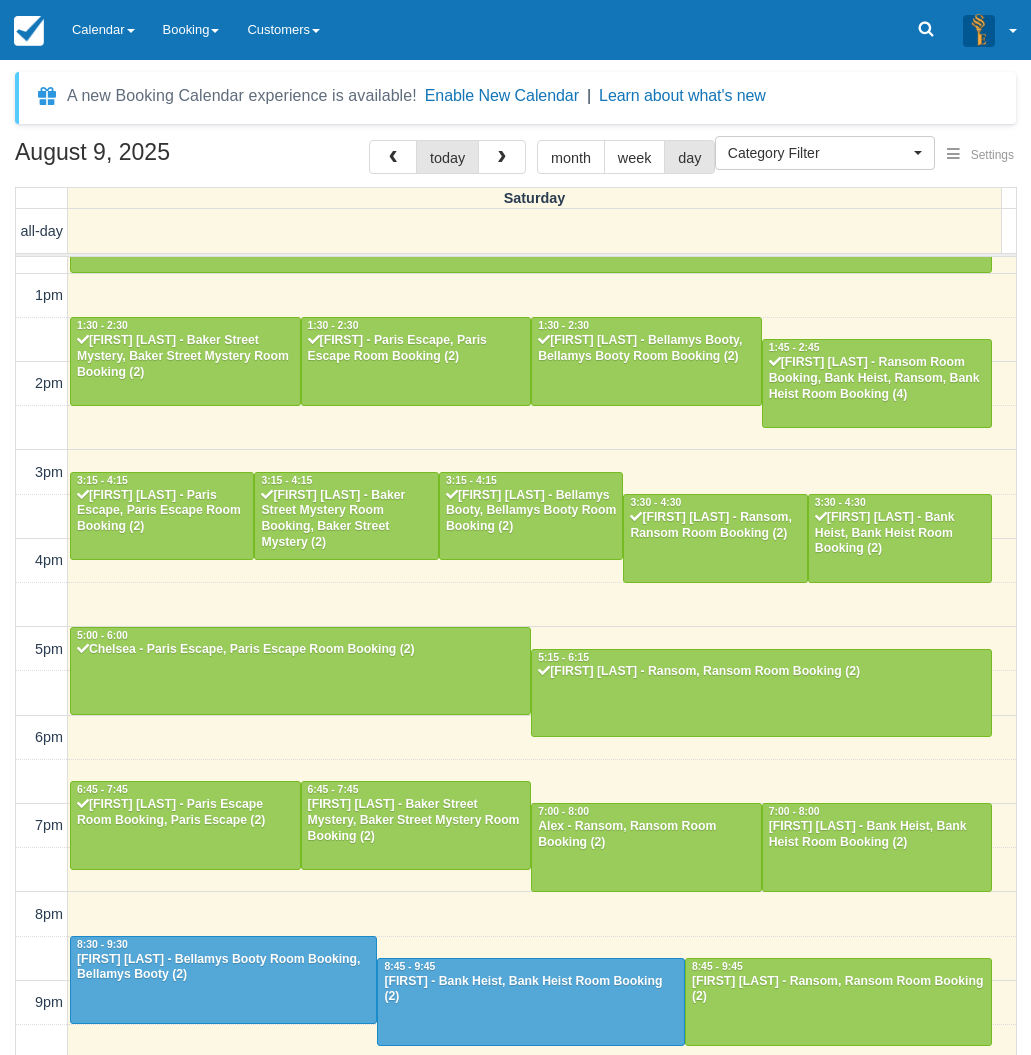scroll, scrollTop: 247, scrollLeft: 0, axis: vertical 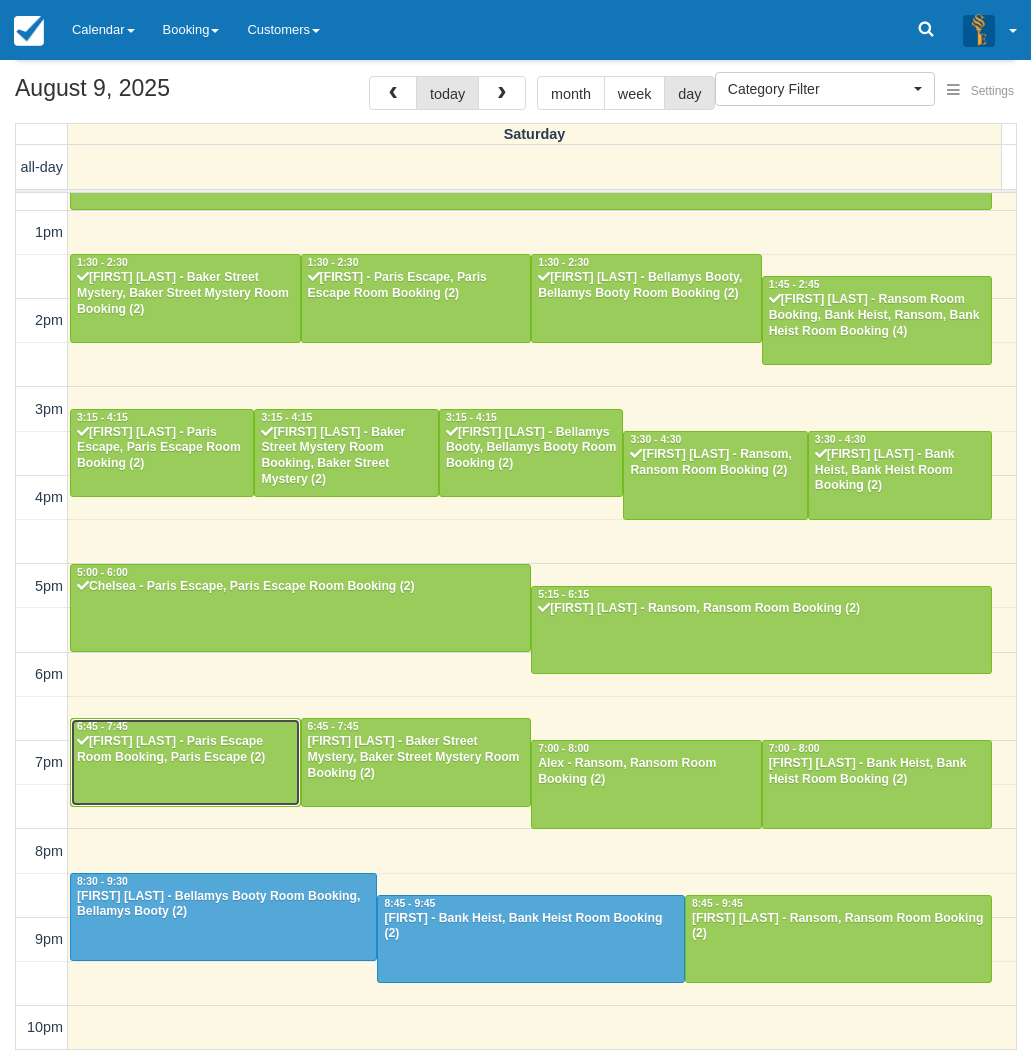click on "[FIRST] [LAST] - Paris Escape Room Booking, Paris Escape (2)" at bounding box center (185, 750) 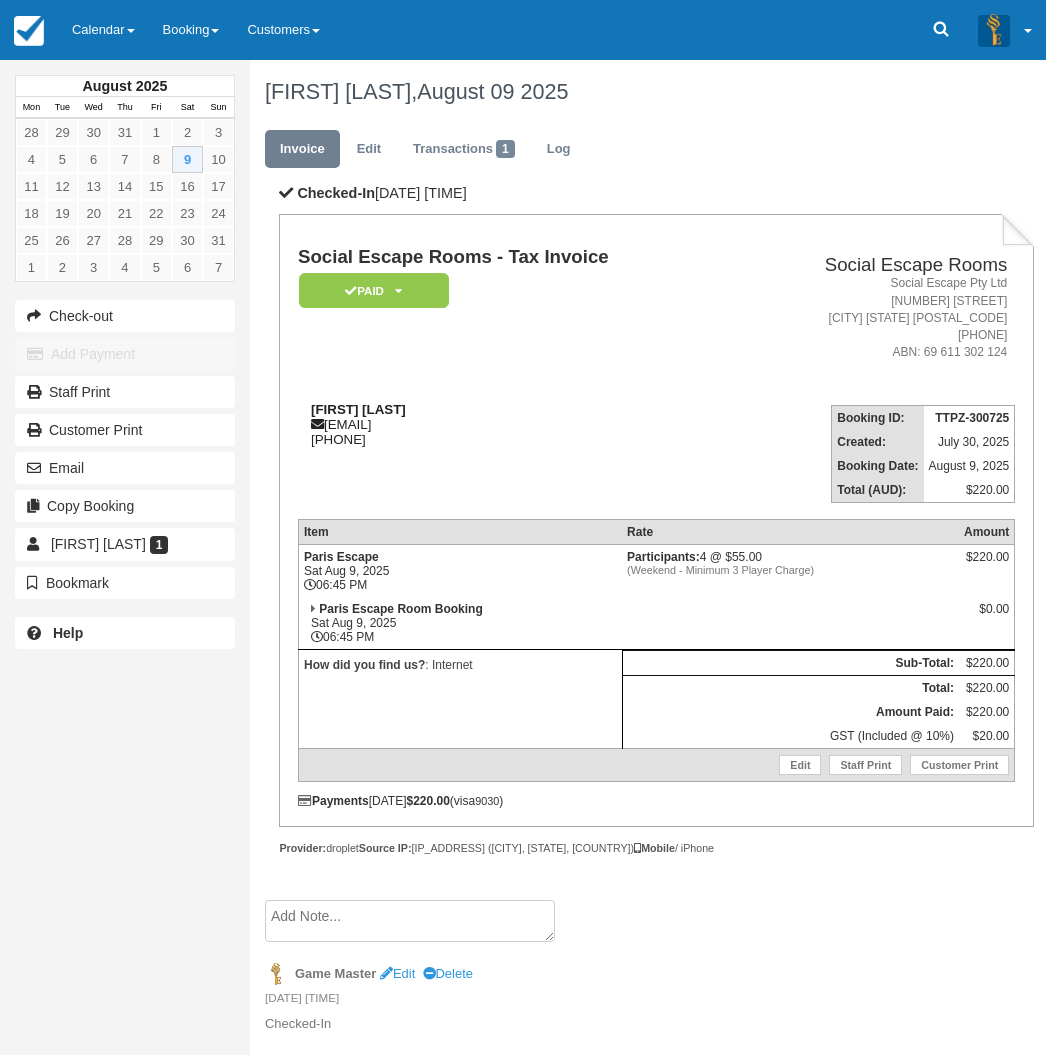 scroll, scrollTop: 0, scrollLeft: 0, axis: both 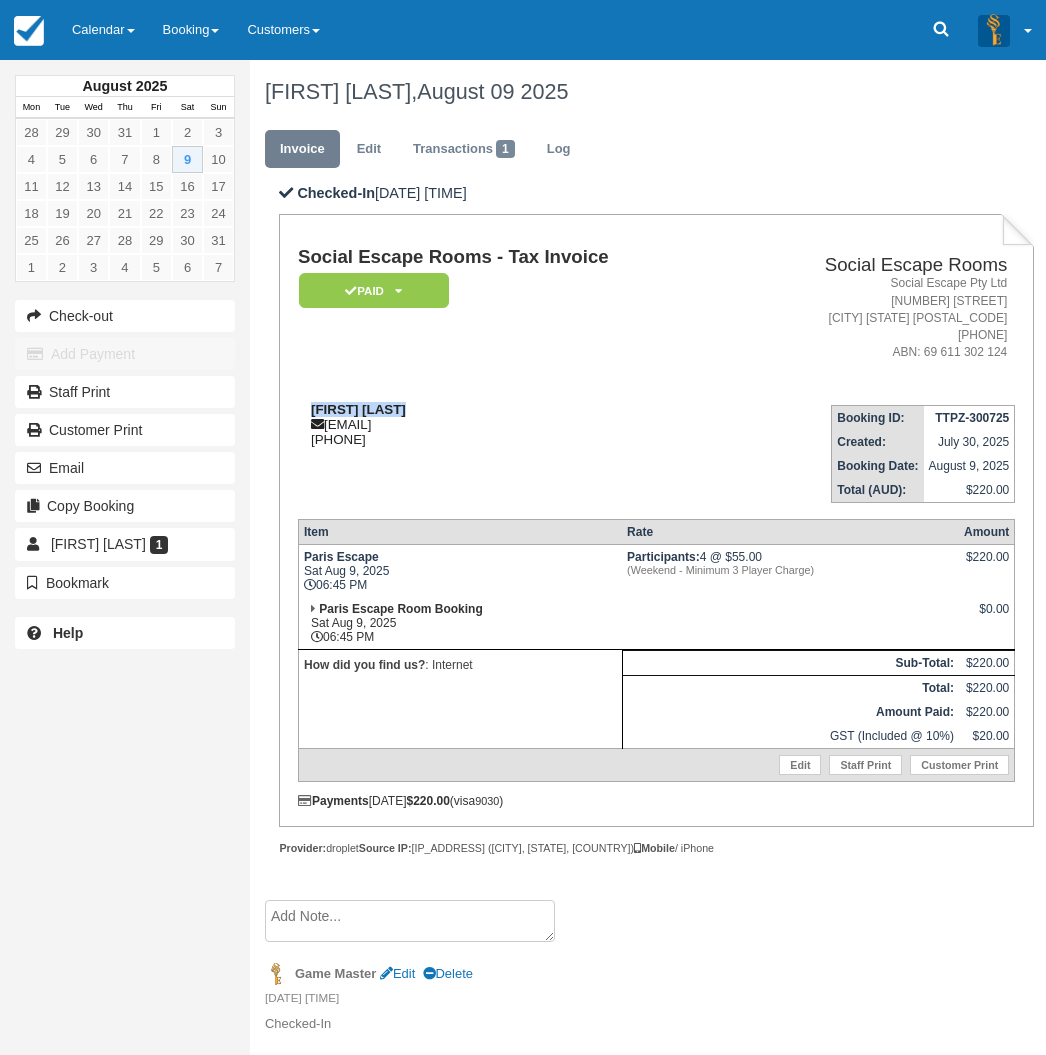 drag, startPoint x: 410, startPoint y: 407, endPoint x: 309, endPoint y: 414, distance: 101.24229 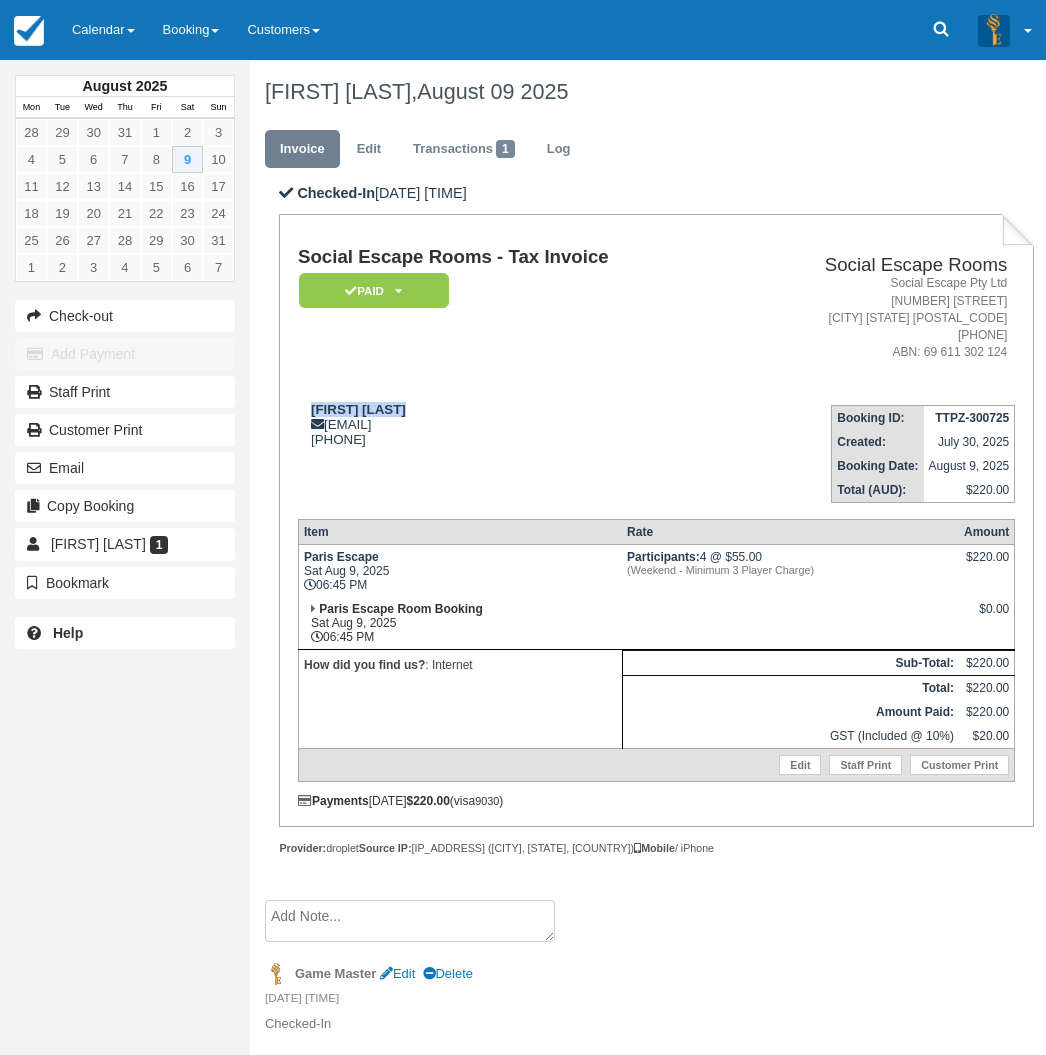 copy on "James Mitchell" 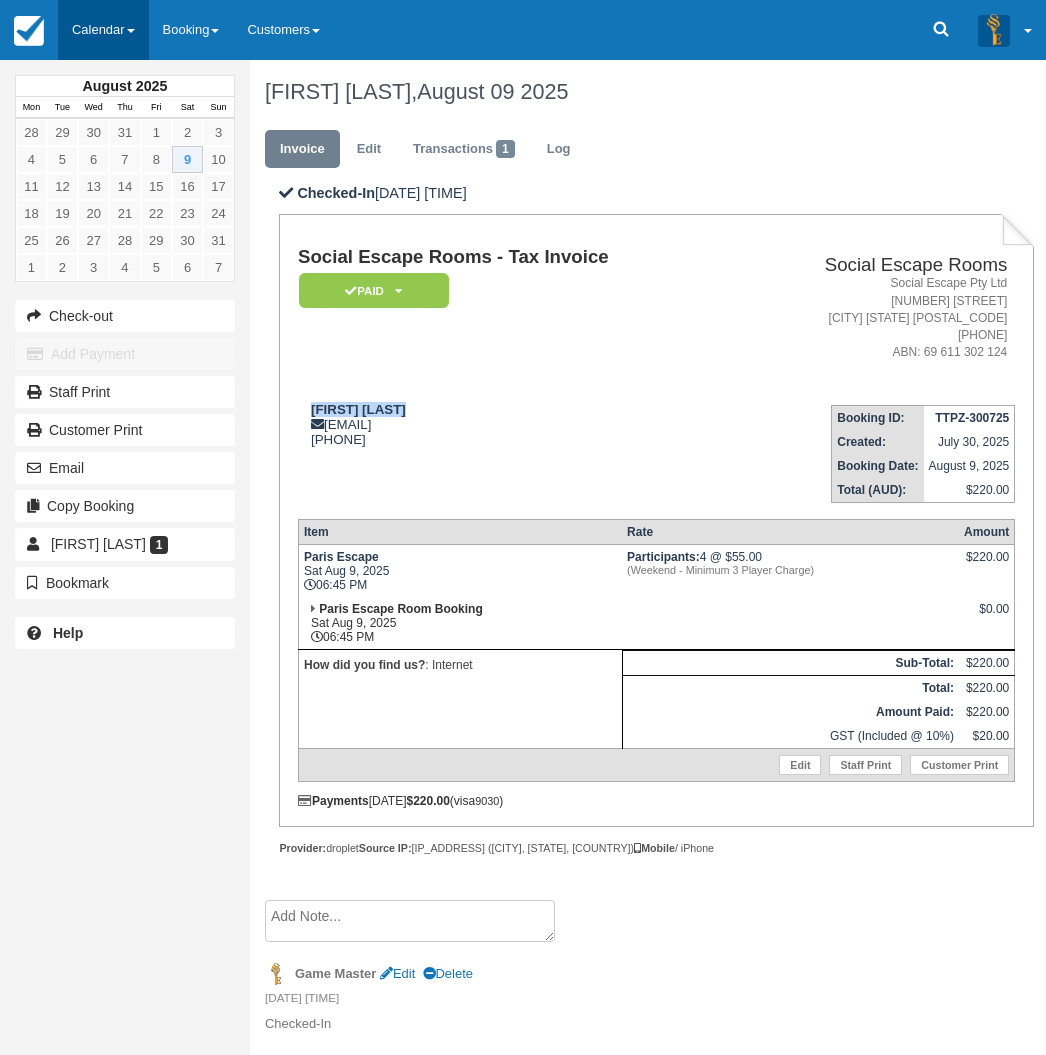 click on "Calendar" at bounding box center [103, 30] 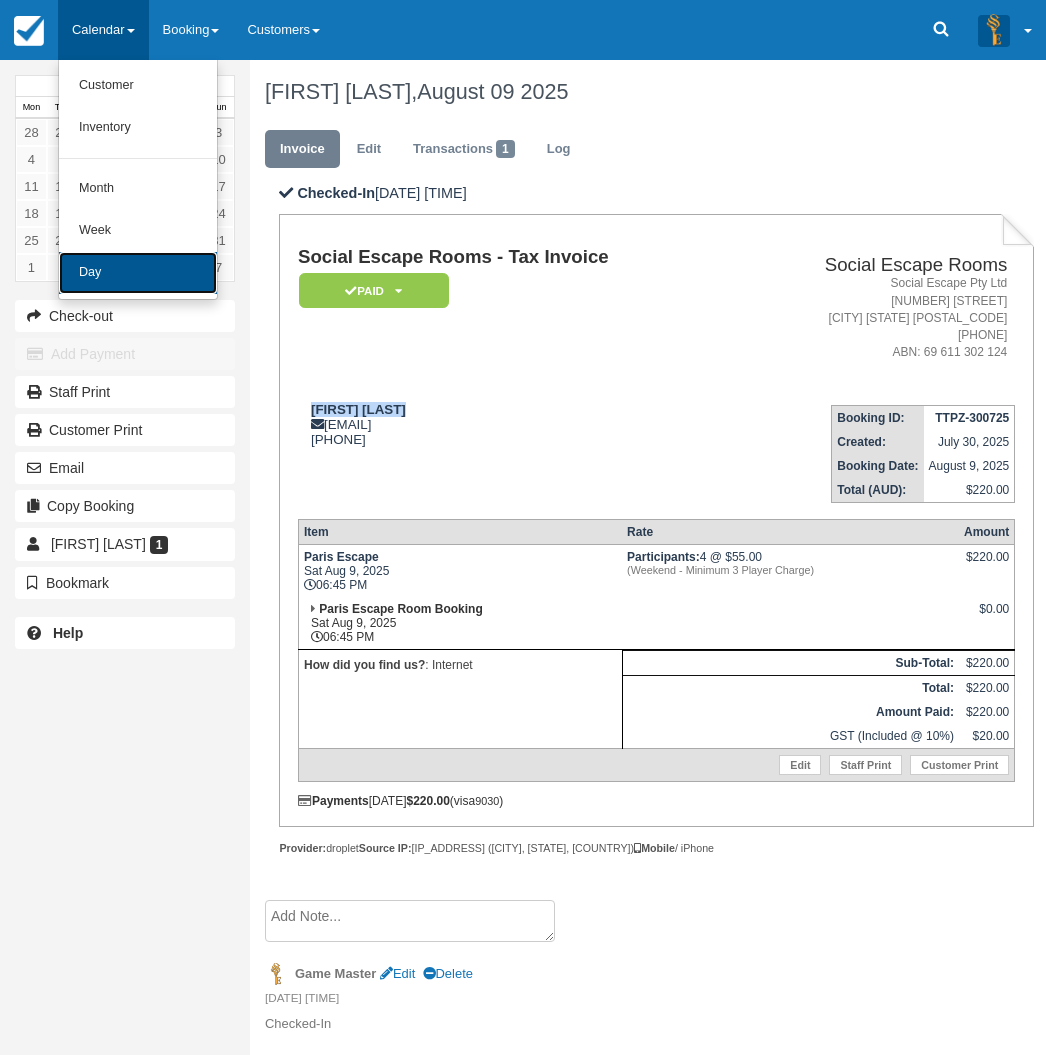 click on "Day" at bounding box center (138, 273) 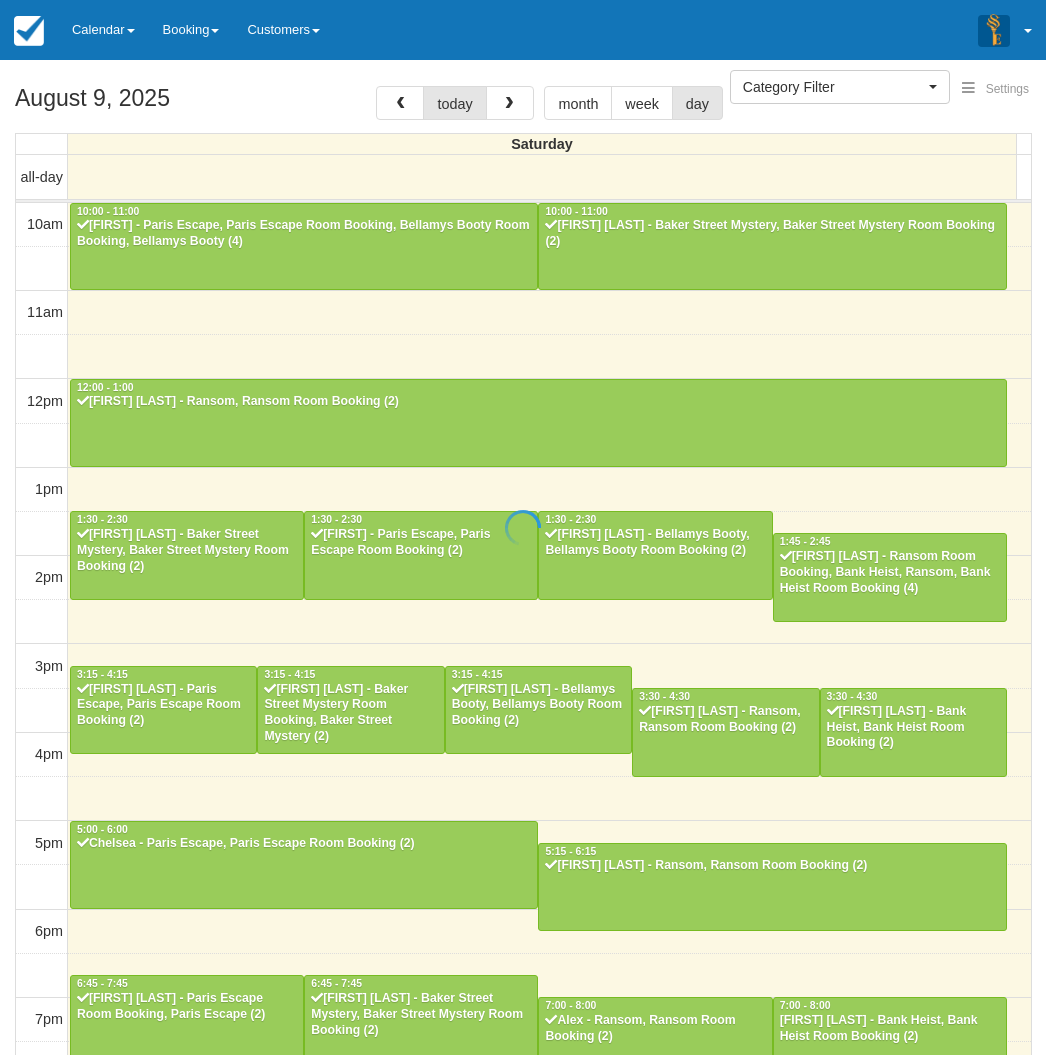 select 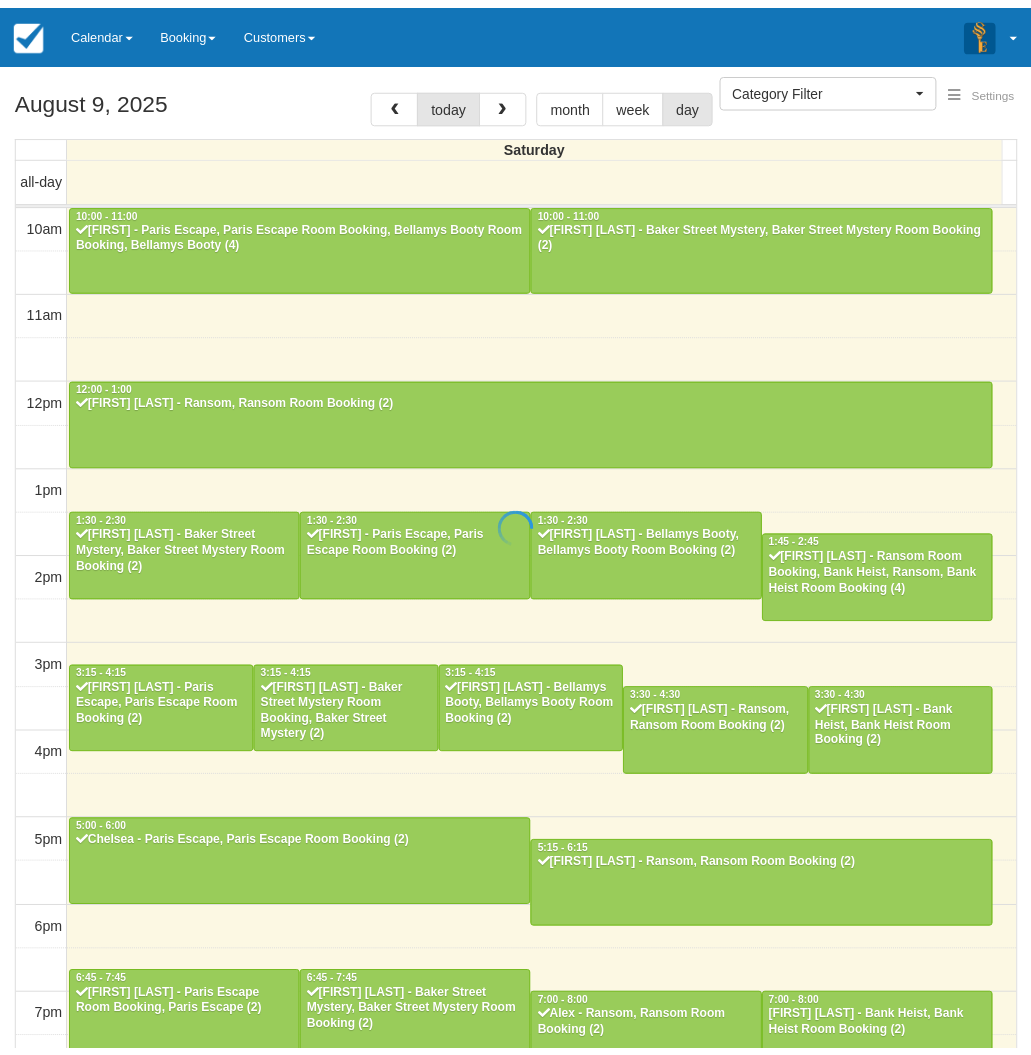 scroll, scrollTop: 0, scrollLeft: 0, axis: both 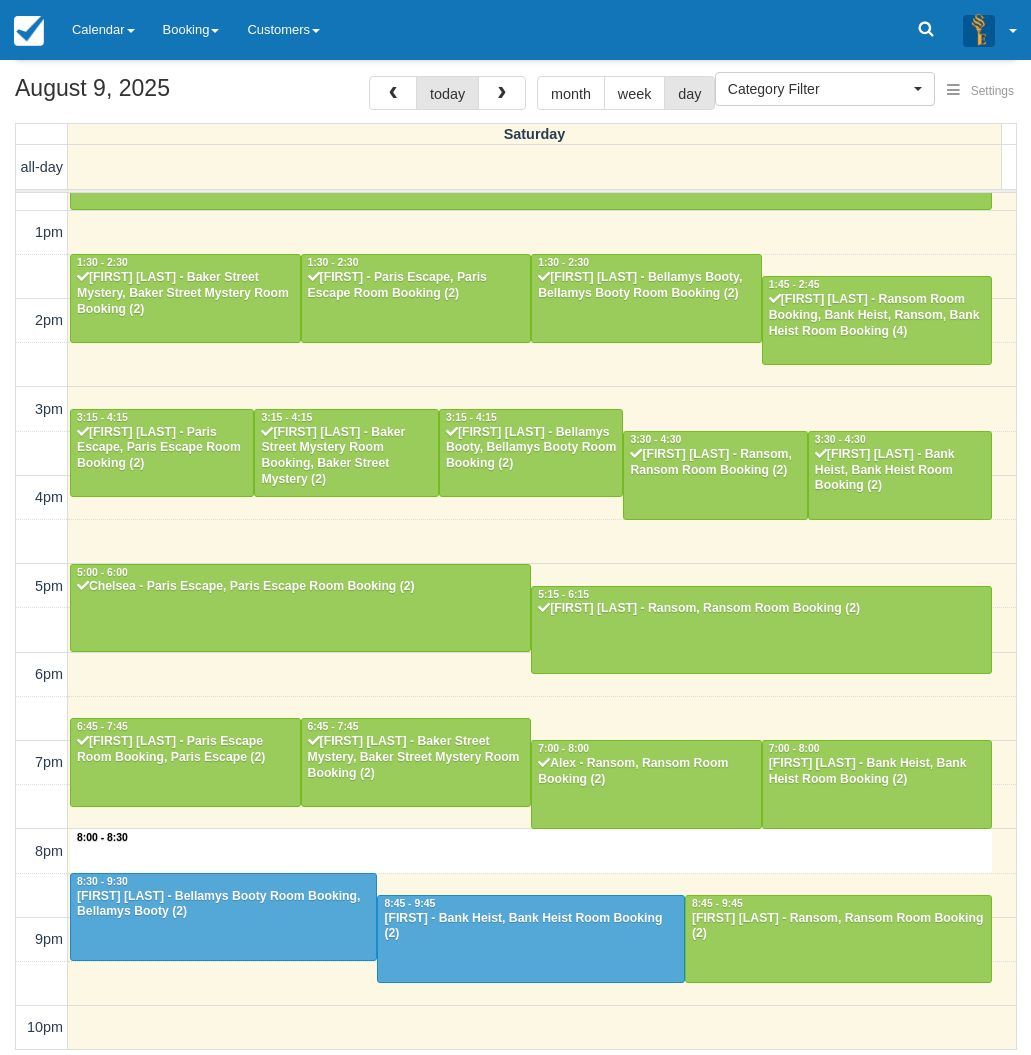 click on "10am 11am 12pm 1pm 2pm 3pm 4pm 5pm 6pm 7pm 8pm 9pm 10pm 8:00 - 8:30 10:00 - 11:00  Nick - Paris Escape, Paris Escape Room Booking, Bellamys Booty Room Booking, Bellamys Booty (4) 10:00 - 11:00  Sharon welsh - Baker Street Mystery, Baker Street Mystery Room Booking (2) 12:00 - 1:00  Jason Cai - Ransom, Ransom Room Booking (2) 1:30 - 2:30  Ashleigh Buchanan - Baker Street Mystery, Baker Street Mystery Room Booking (2) 1:30 - 2:30  Junjun - Paris Escape, Paris Escape Room Booking (2) 1:30 - 2:30  Nikita Khan - Bellamys Booty, Bellamys Booty Room Booking (2) 1:45 - 2:45  Michaela Porter - Ransom Room Booking, Bank Heist, Ransom, Bank Heist Room Booking (4) 3:15 - 4:15  Edison Liang - Paris Escape, Paris Escape Room Booking (2) 3:15 - 4:15  Jeremy Tay - Baker Street Mystery Room Booking, Baker Street Mystery (2) 3:15 - 4:15  Rachel Li - Bellamys Booty, Bellamys Booty Room Booking (2) 3:30 - 4:30  Joanne Lad - Ransom, Ransom Room Booking (2) 3:30 - 4:30  Nicole sun - Bank Heist, Bank Heist Room Booking (2)" at bounding box center [516, 498] 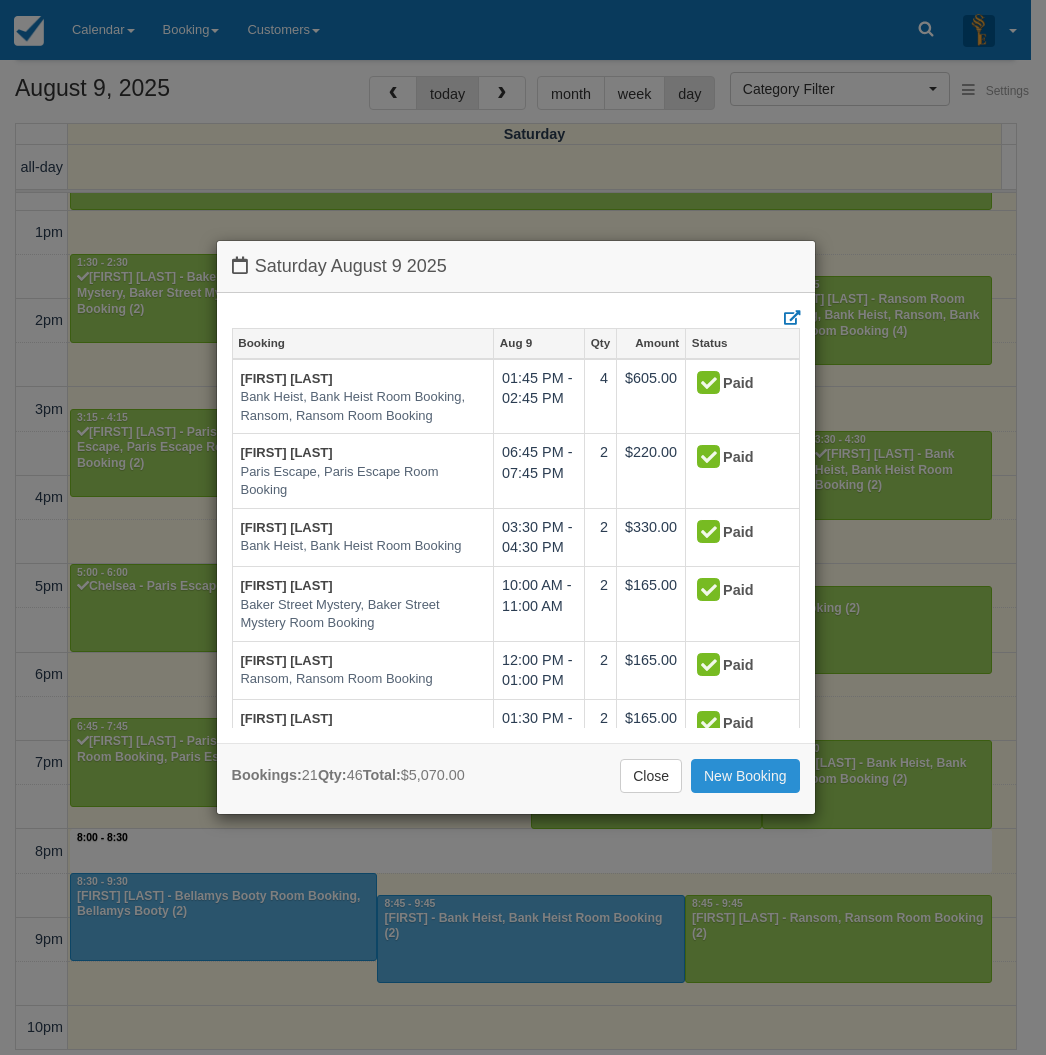 click on "New Booking" at bounding box center (745, 776) 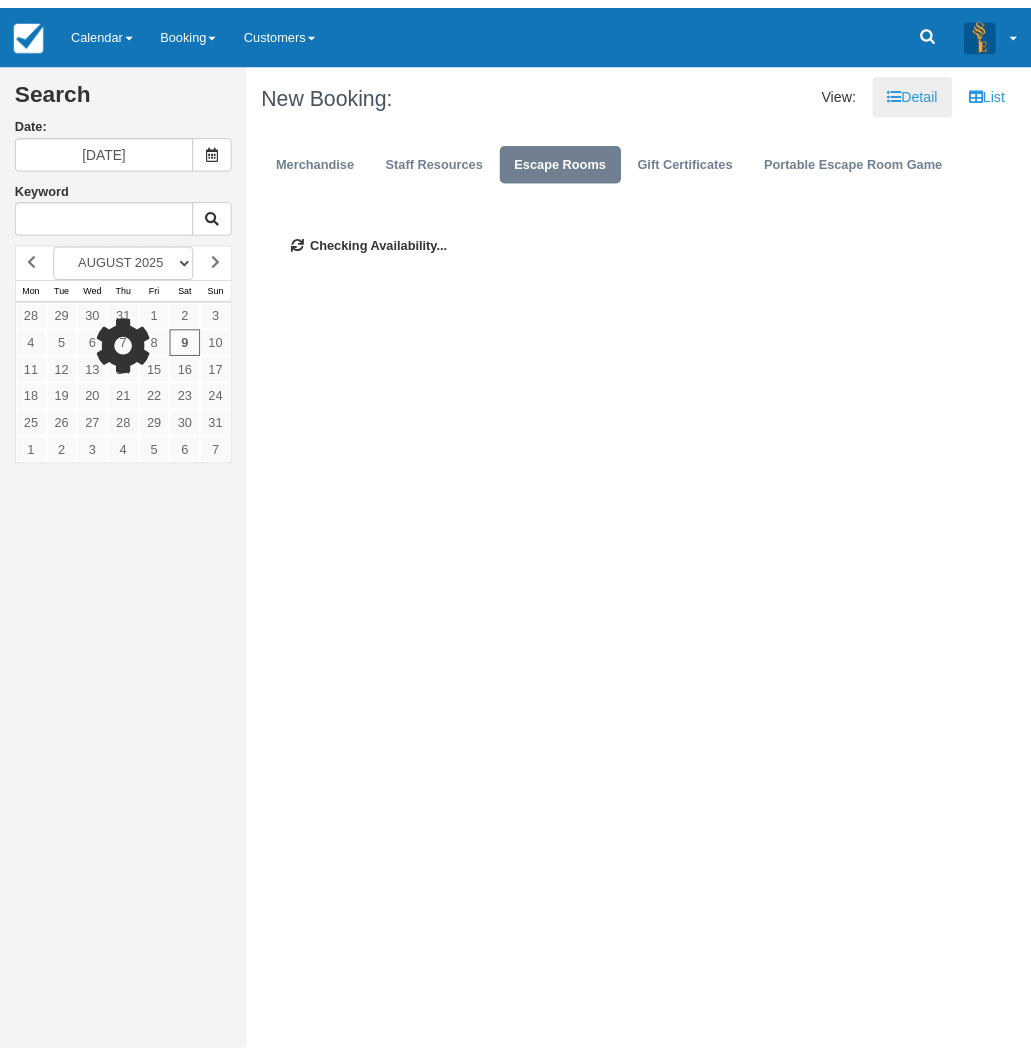 scroll, scrollTop: 0, scrollLeft: 0, axis: both 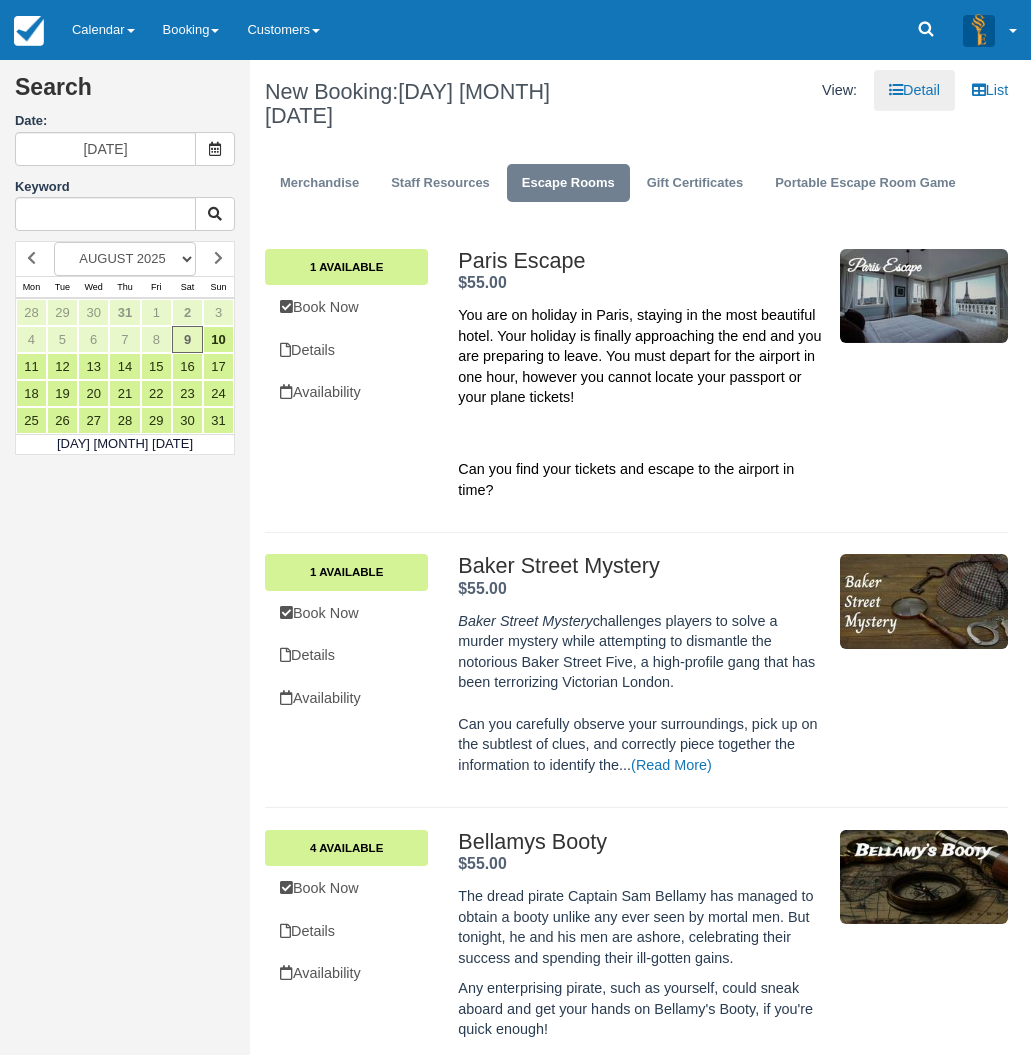 drag, startPoint x: 457, startPoint y: 237, endPoint x: 543, endPoint y: 279, distance: 95.707886 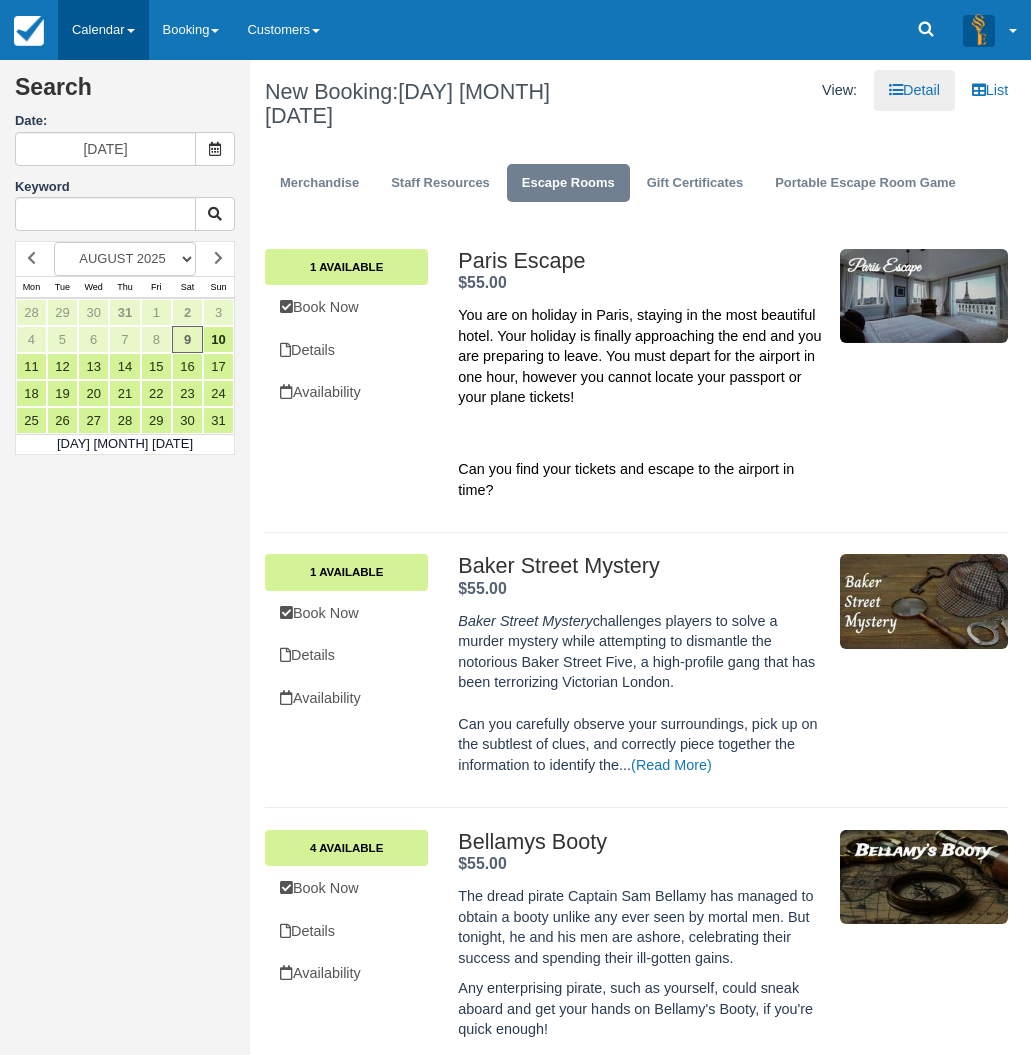 click on "Calendar" at bounding box center (103, 30) 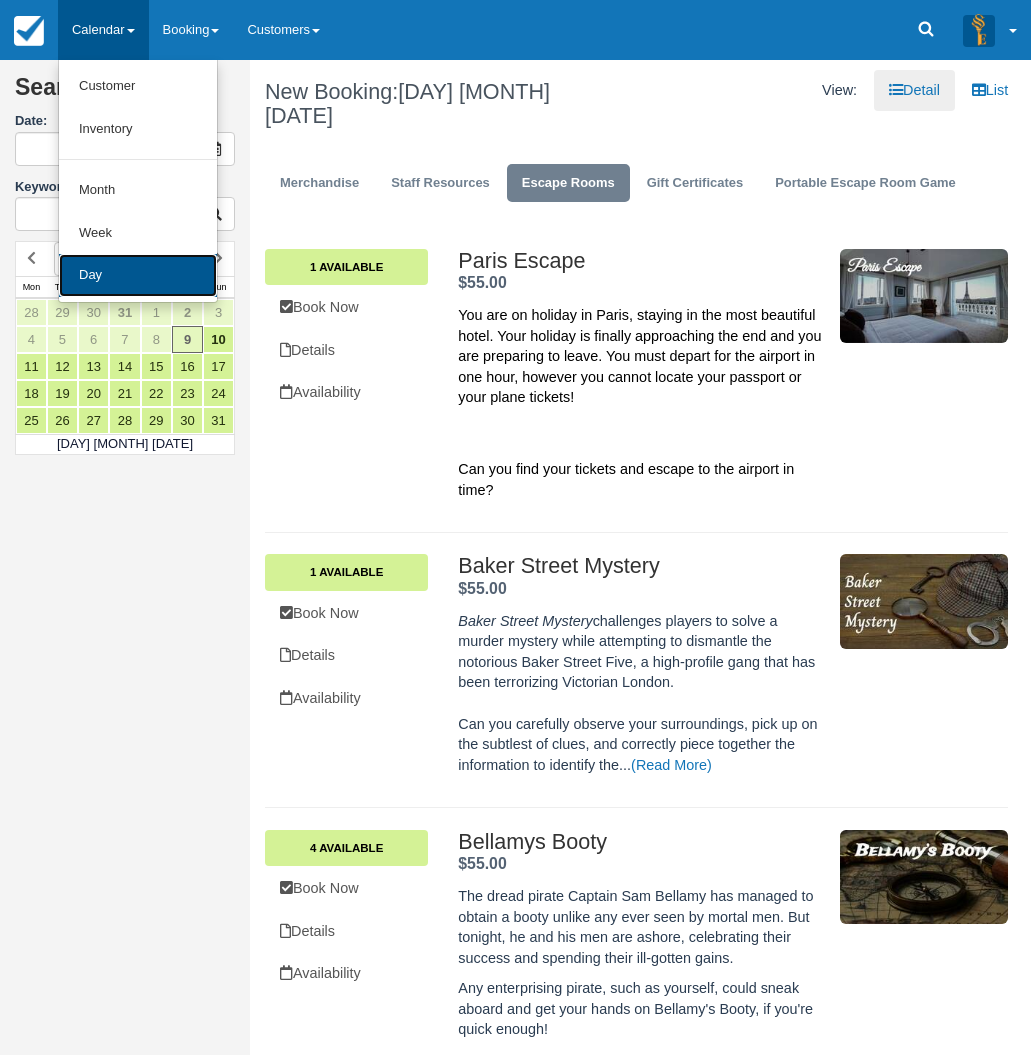 click on "Day" at bounding box center [138, 275] 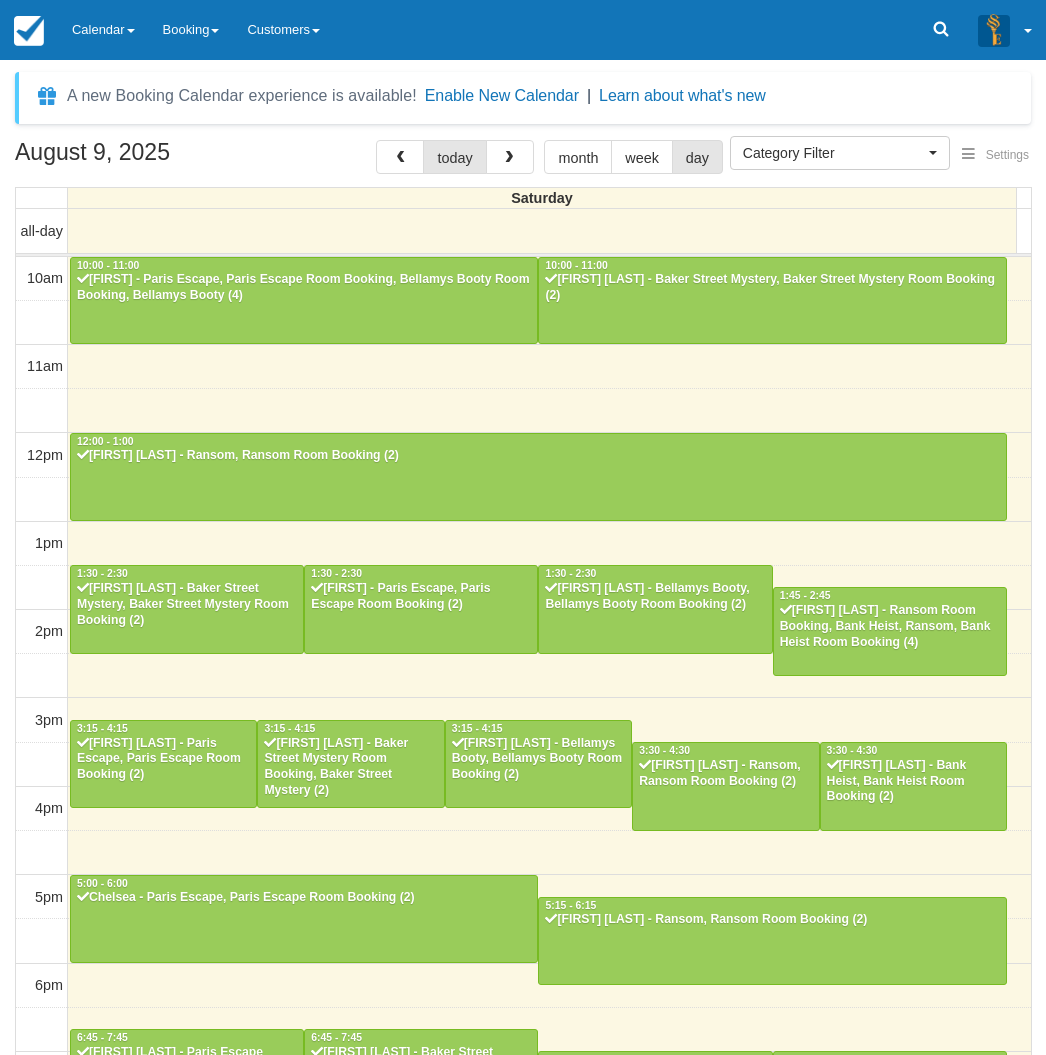 select 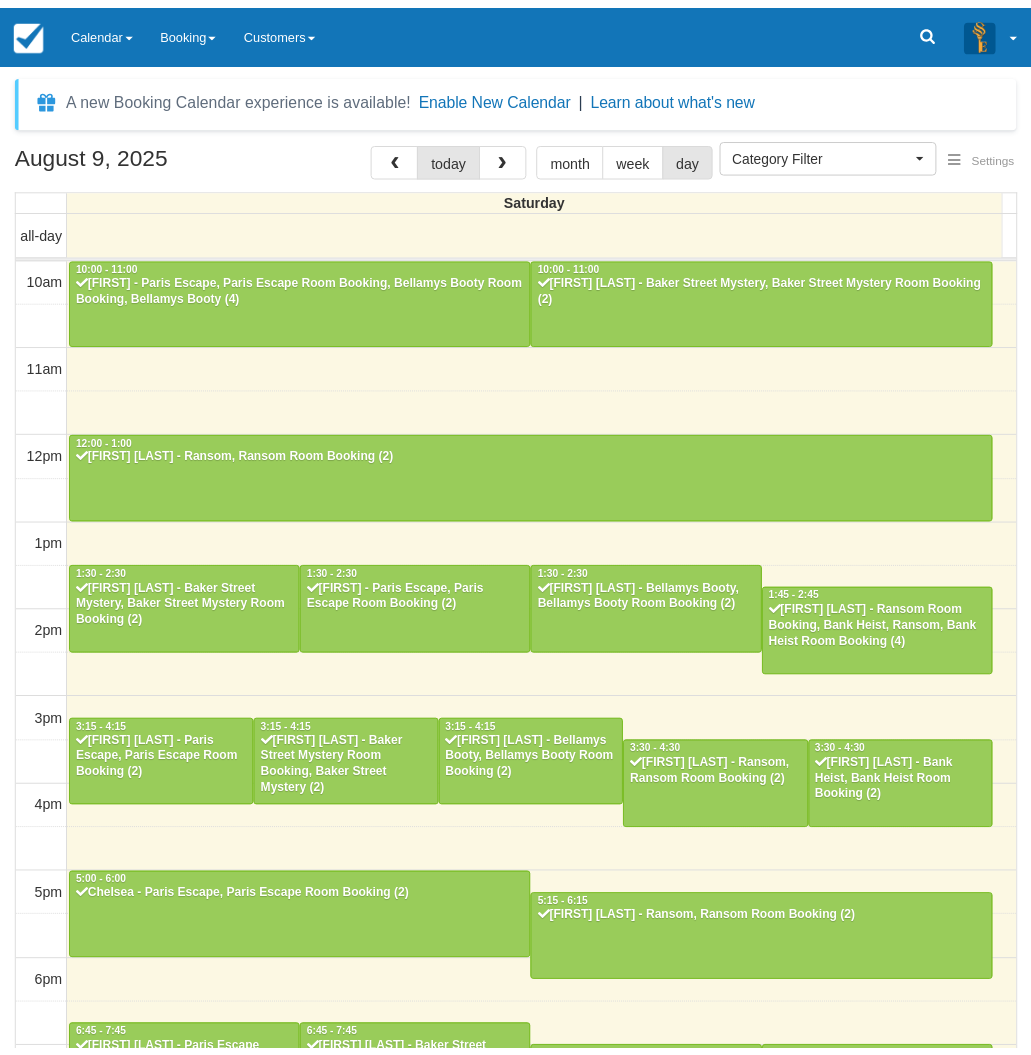 scroll, scrollTop: 0, scrollLeft: 0, axis: both 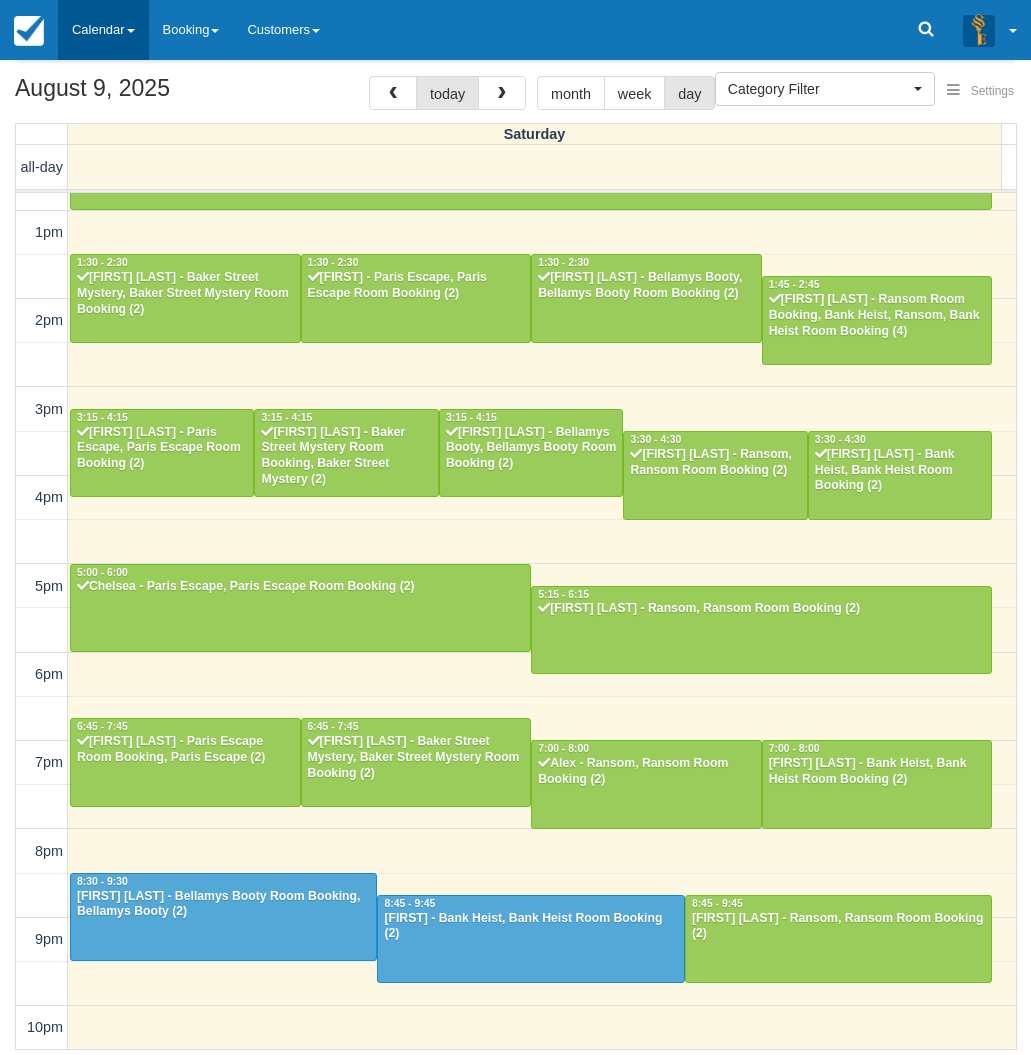 click on "Calendar" at bounding box center [103, 30] 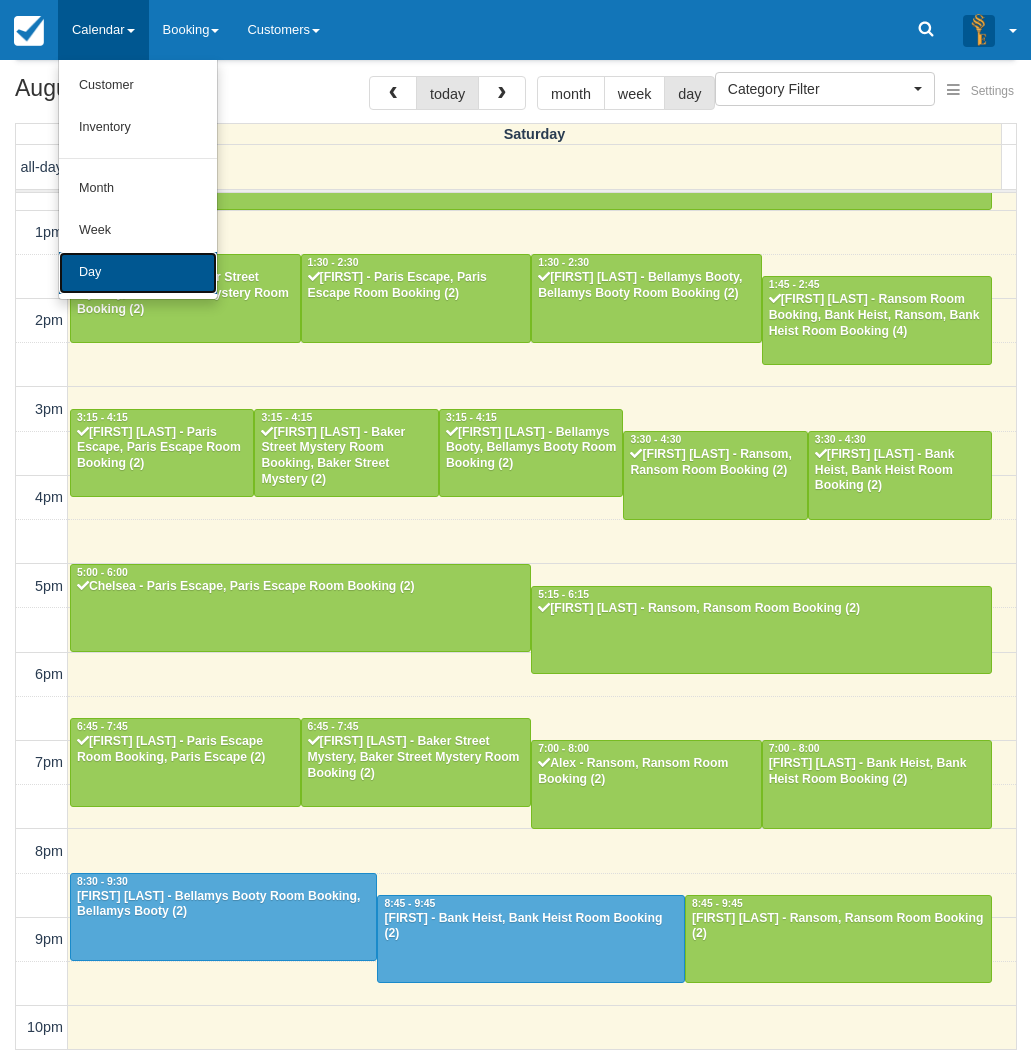 click on "Day" at bounding box center [138, 273] 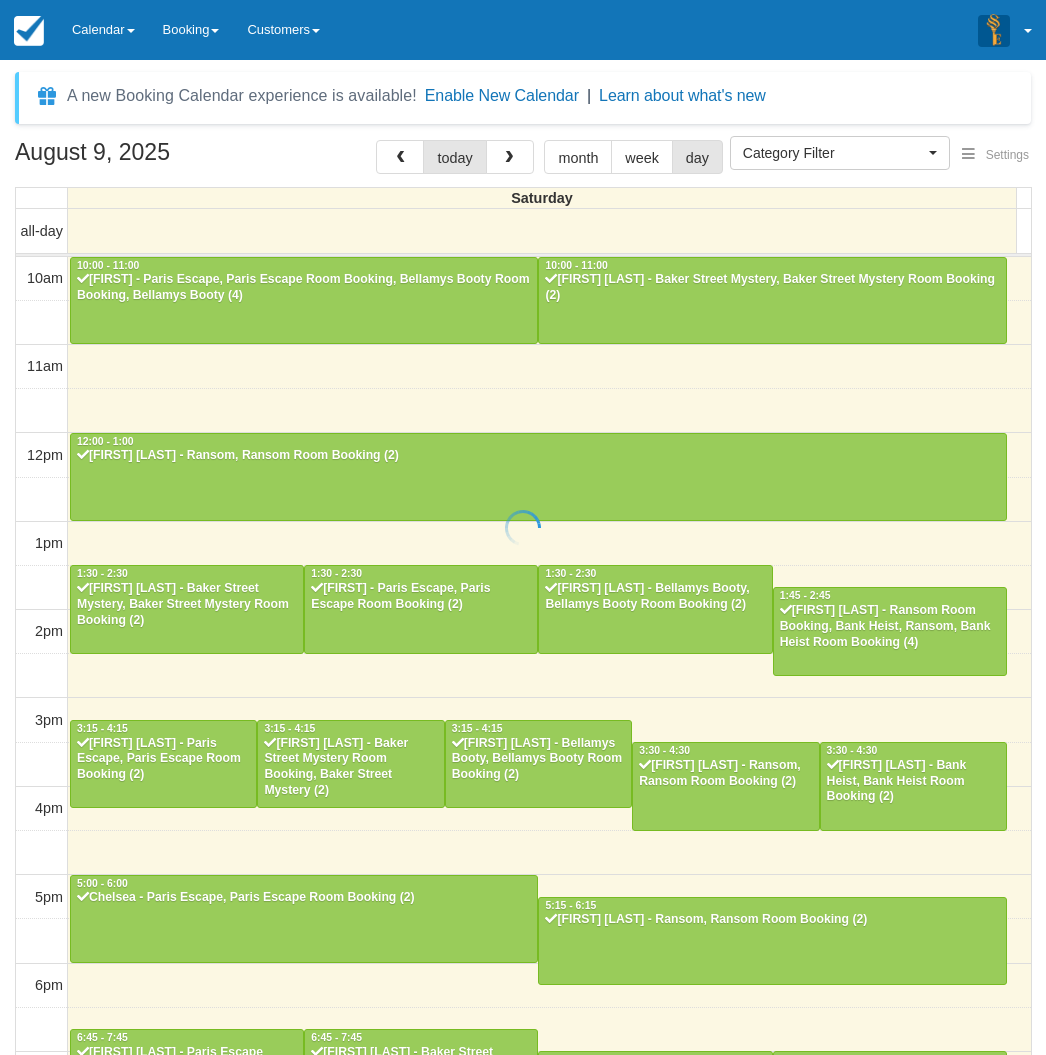 select 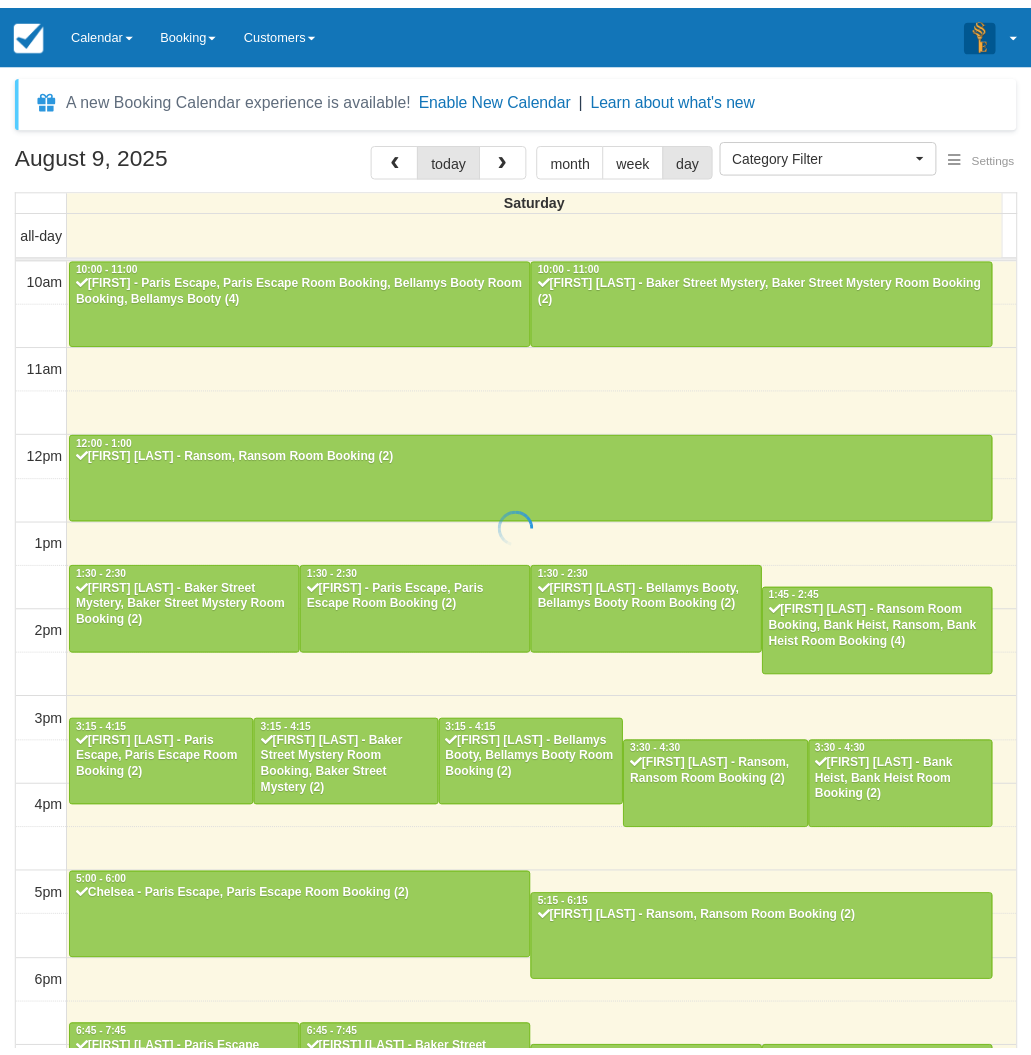 scroll, scrollTop: 0, scrollLeft: 0, axis: both 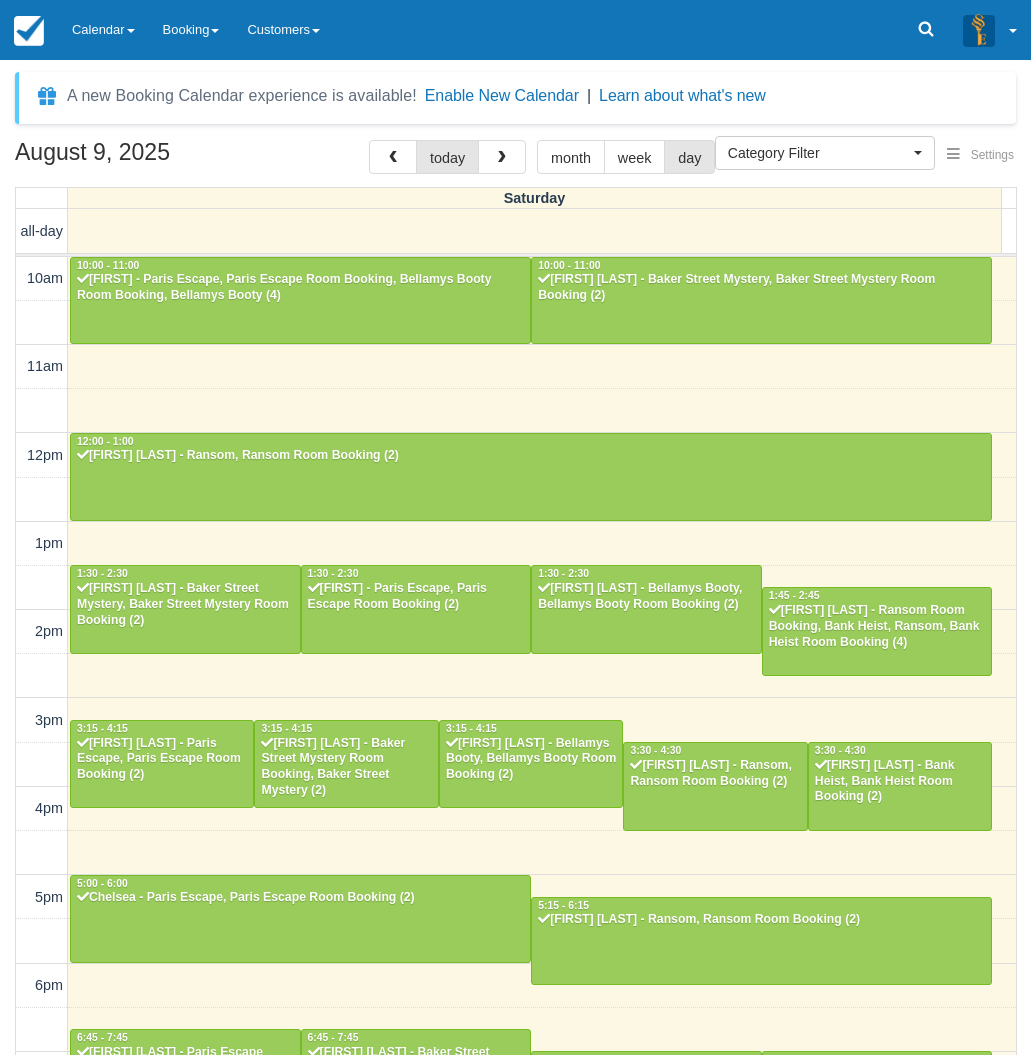 select 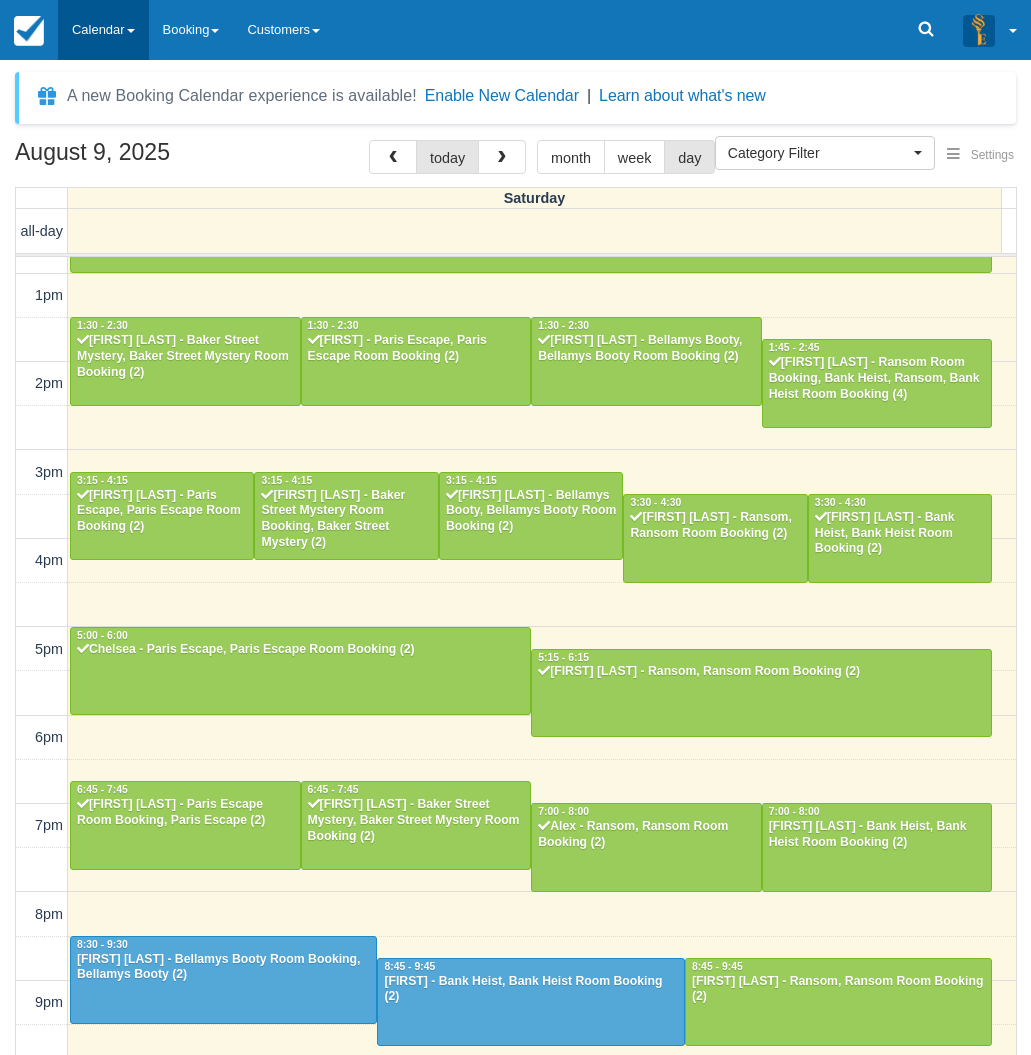 click on "Calendar" at bounding box center (103, 30) 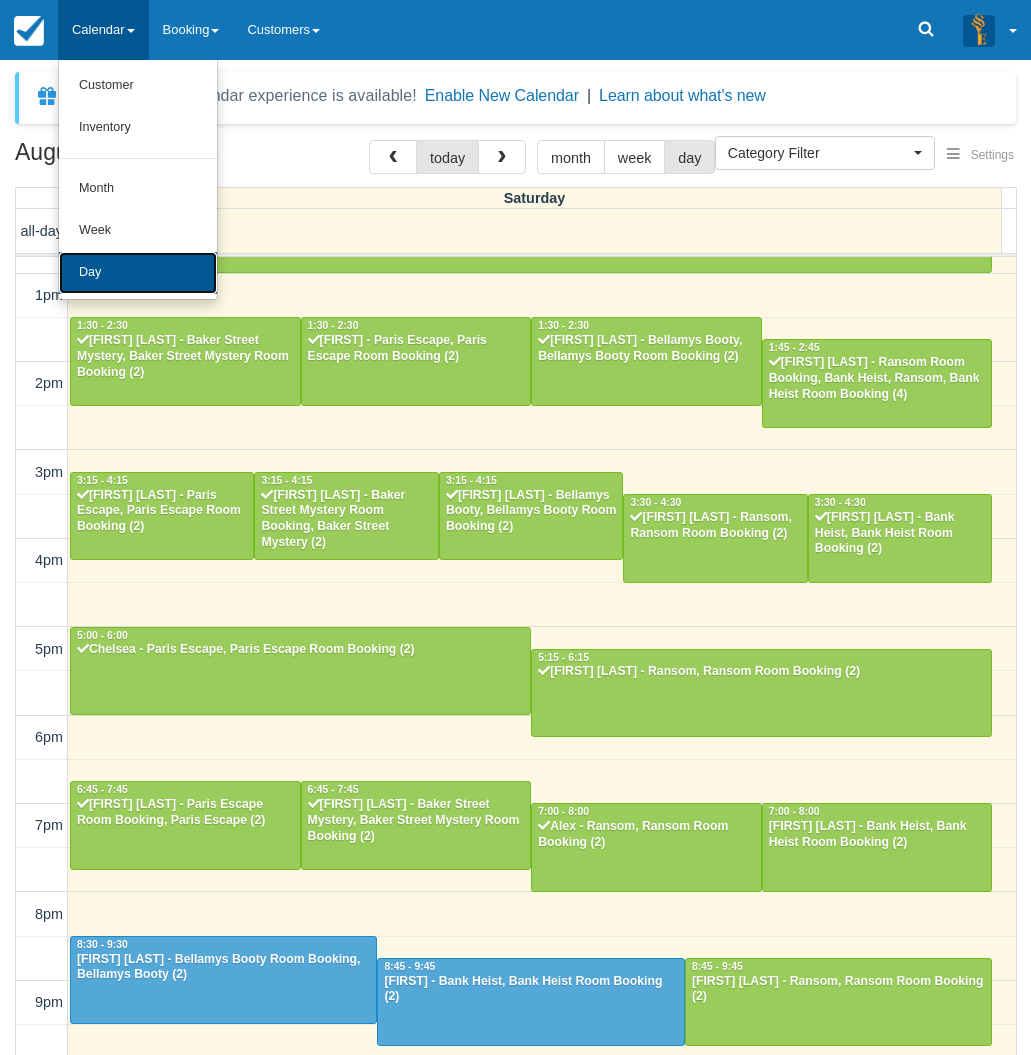 click on "Day" at bounding box center [138, 273] 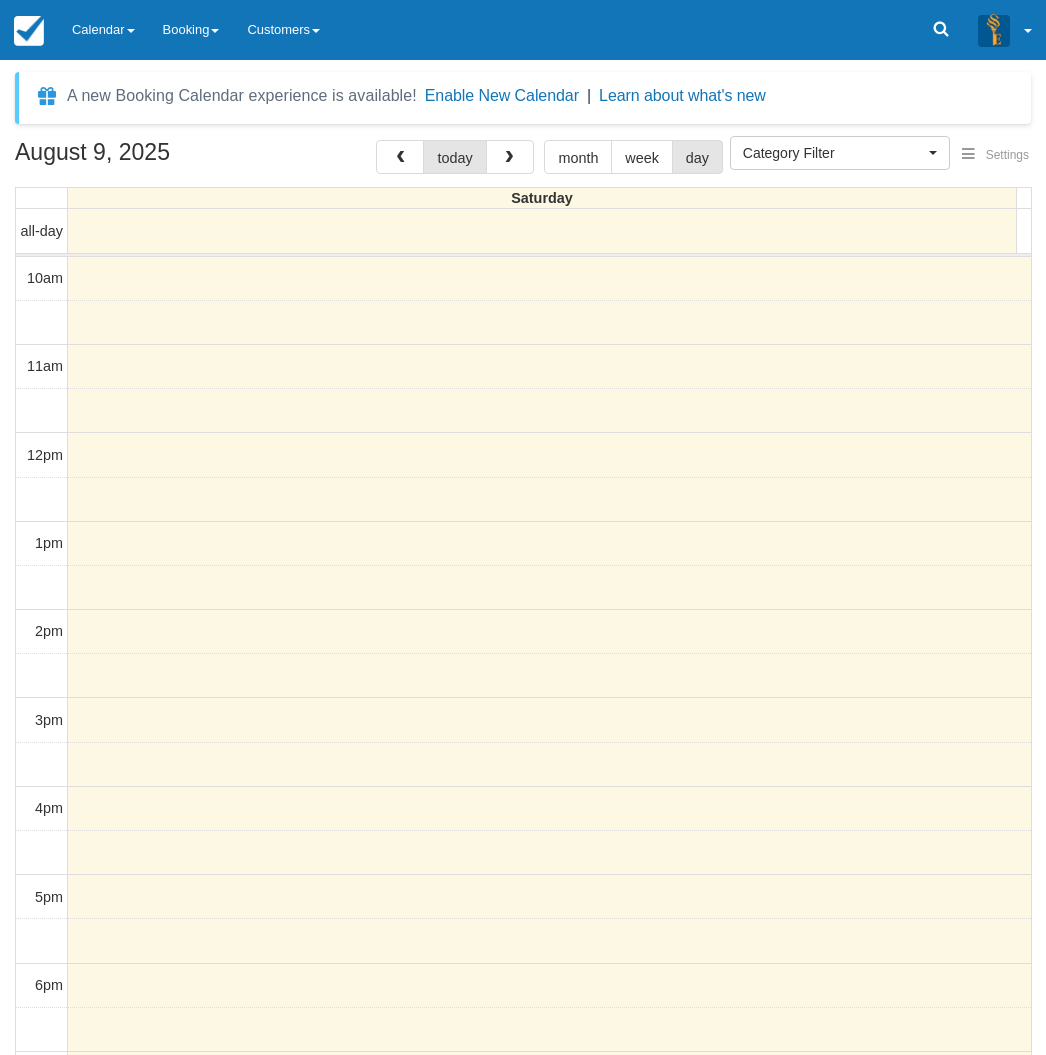 select 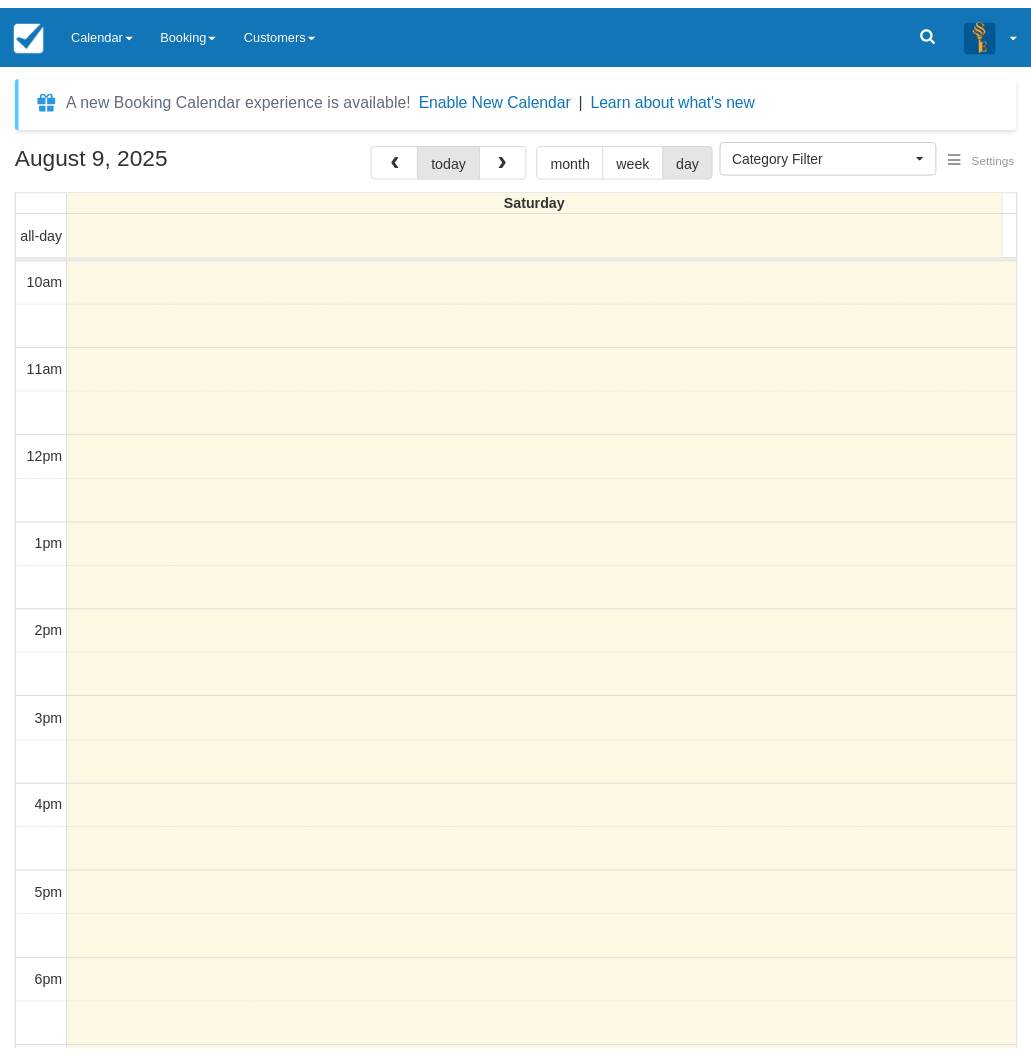 scroll, scrollTop: 0, scrollLeft: 0, axis: both 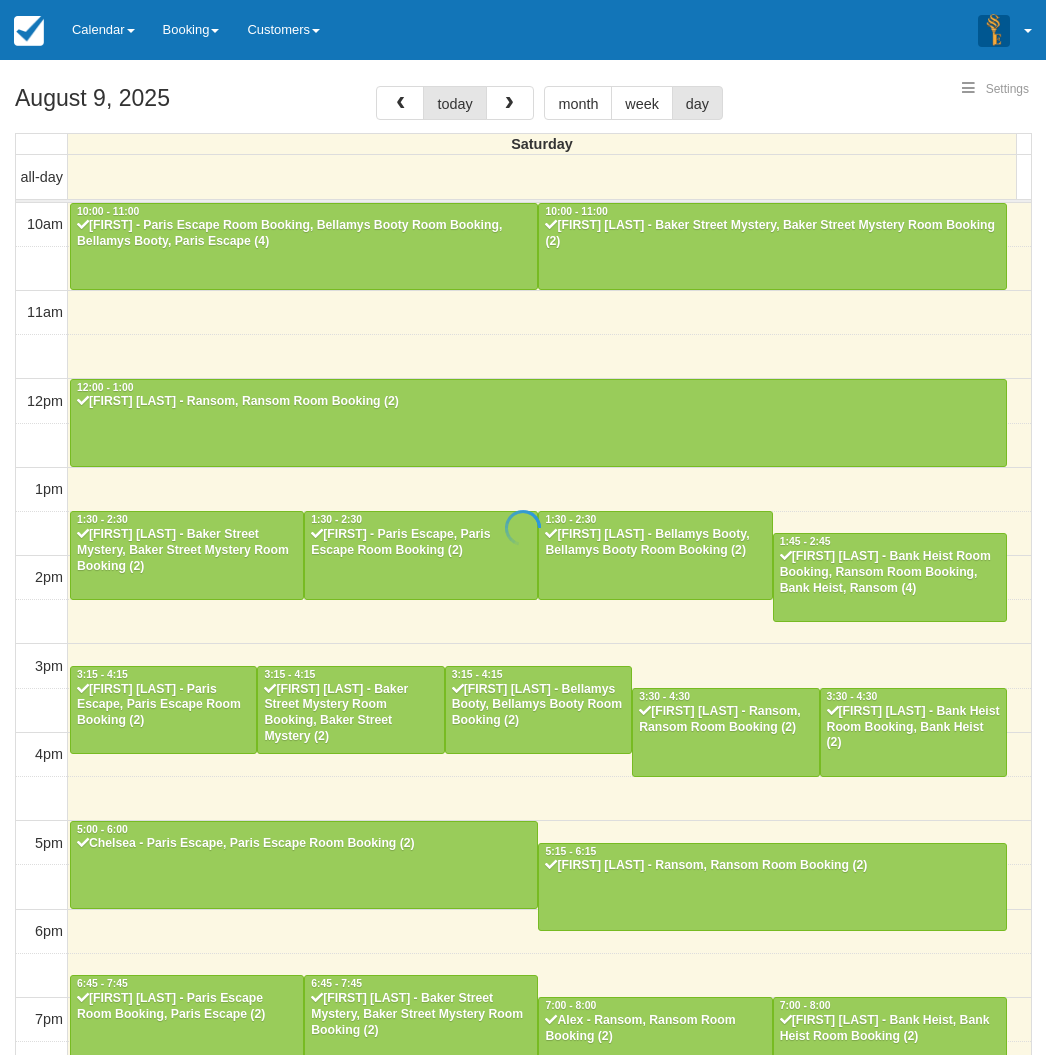 select 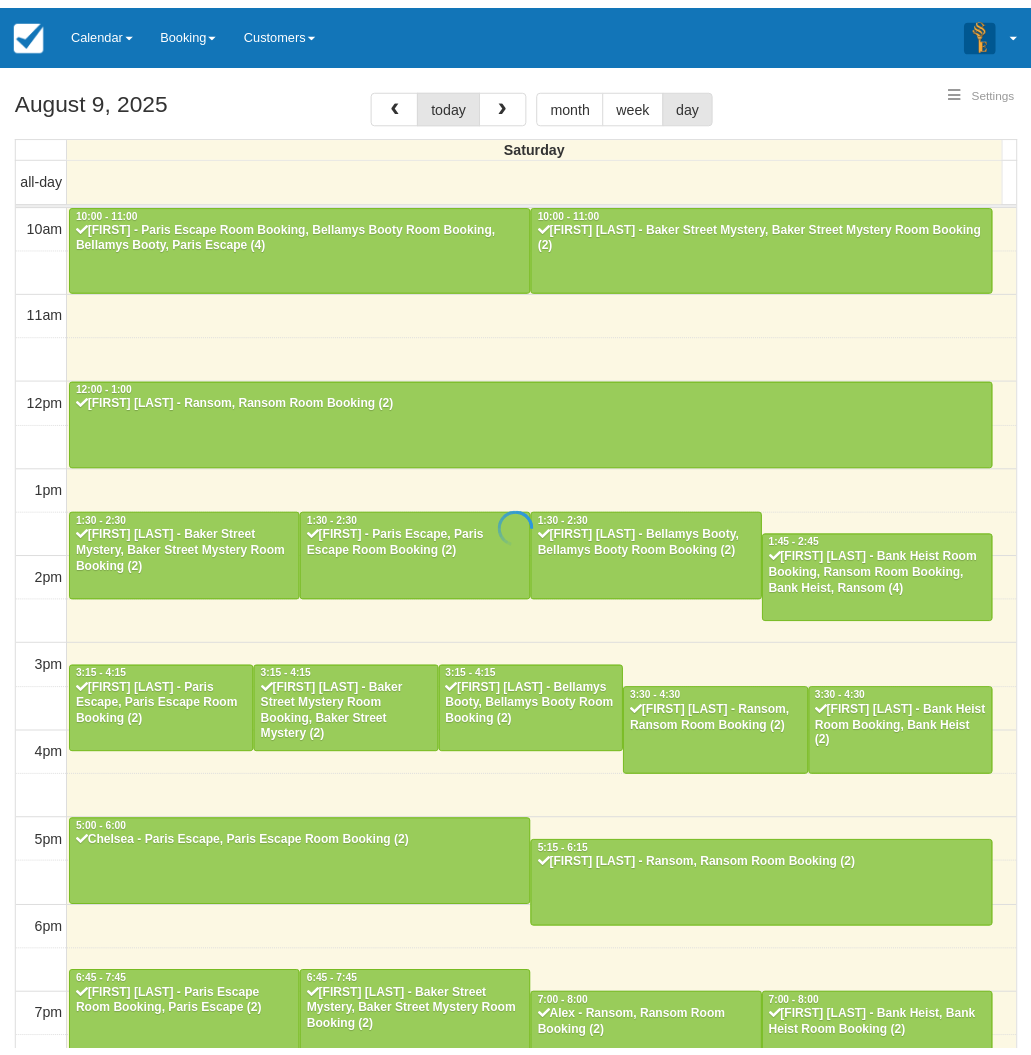 scroll, scrollTop: 0, scrollLeft: 0, axis: both 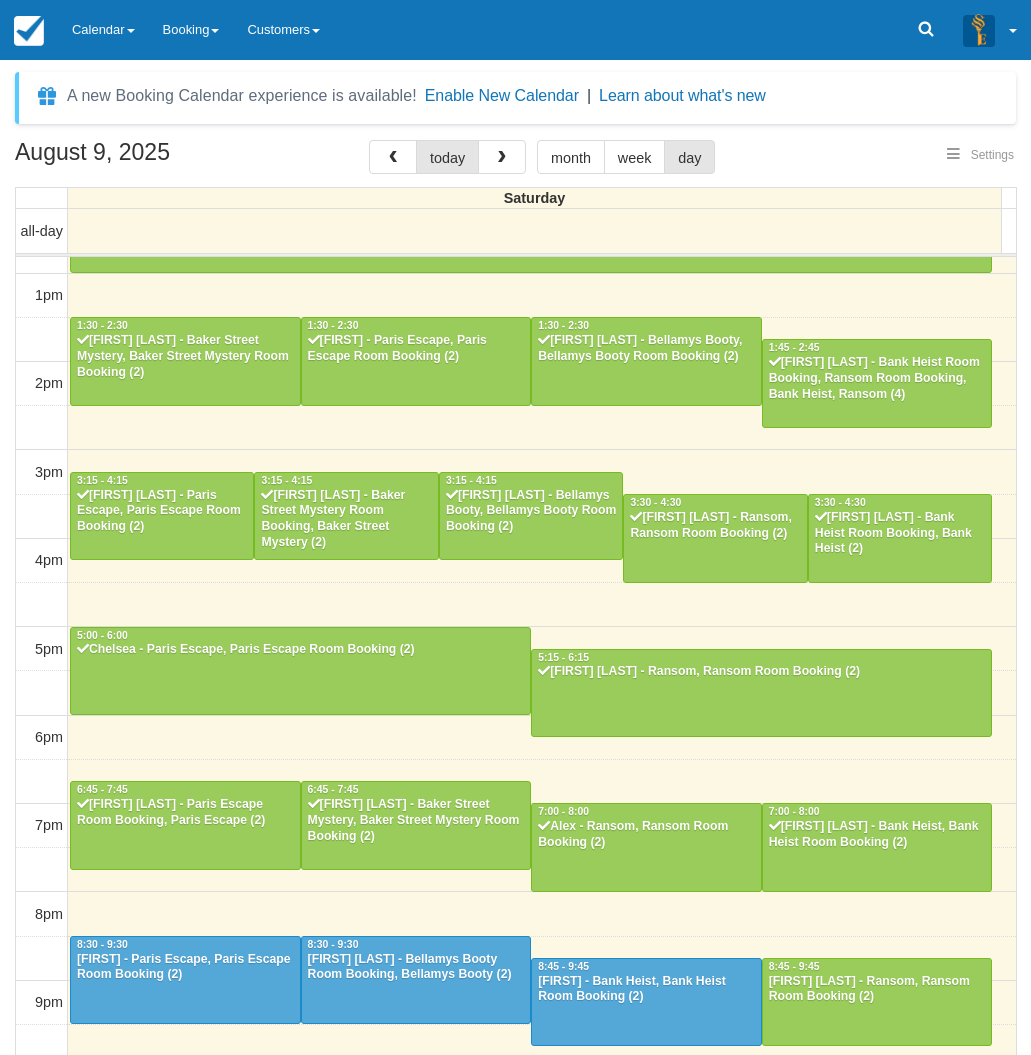 select 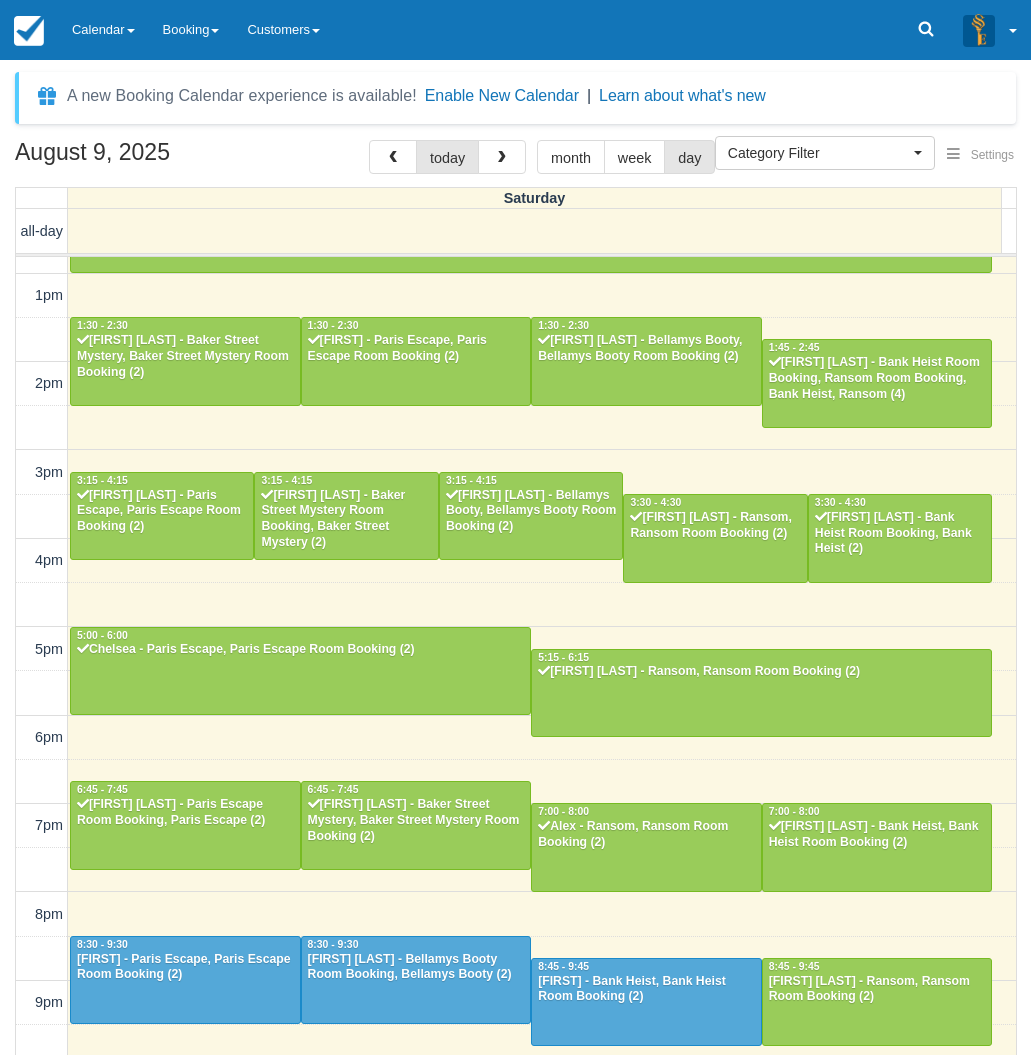 scroll, scrollTop: 247, scrollLeft: 0, axis: vertical 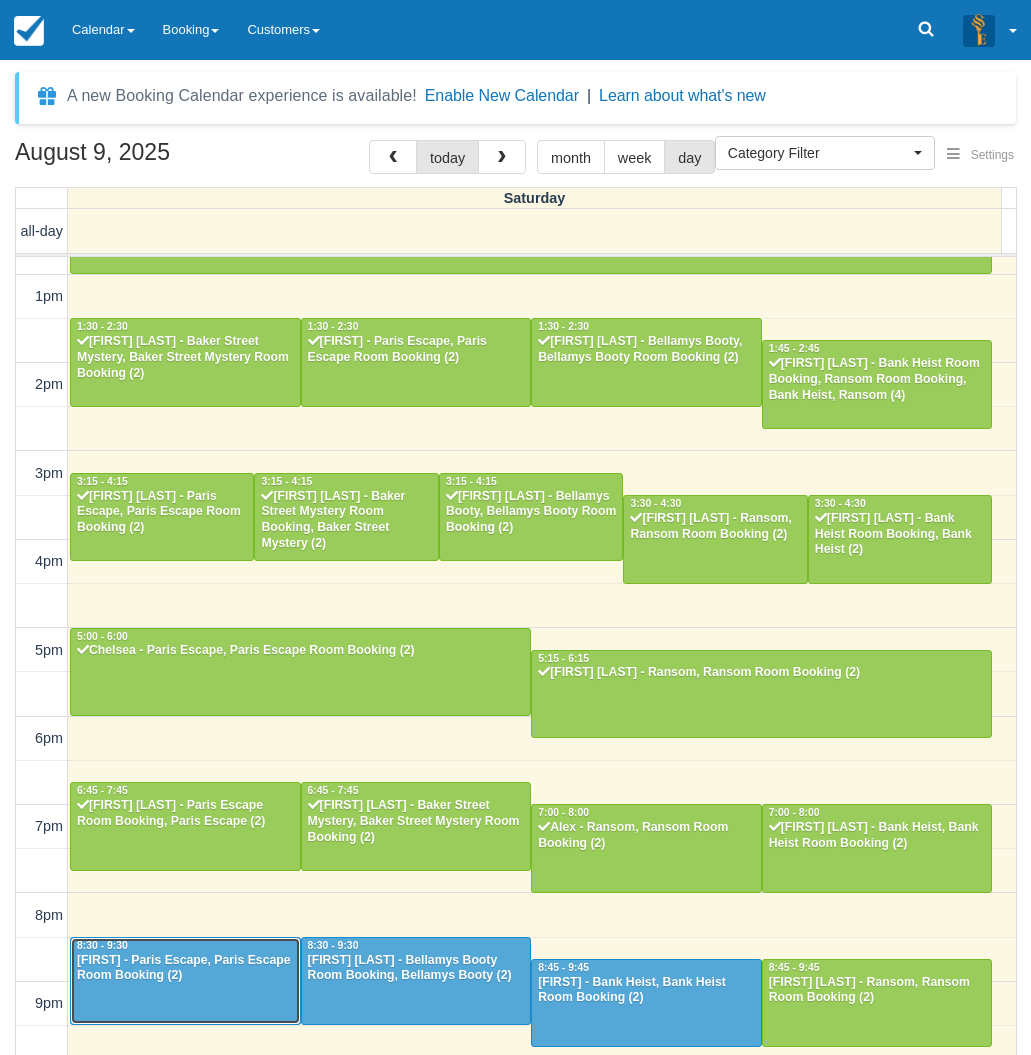 click at bounding box center (185, 981) 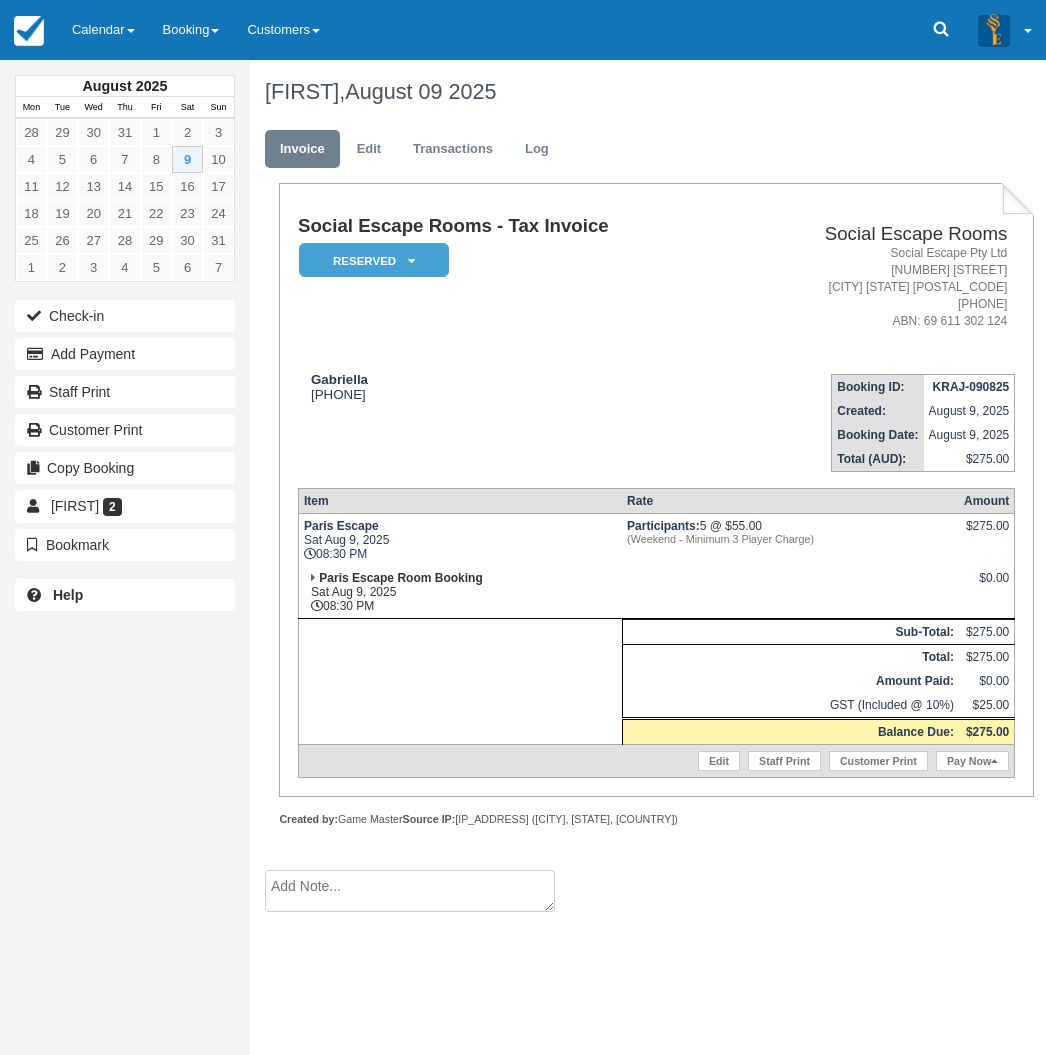 scroll, scrollTop: 0, scrollLeft: 0, axis: both 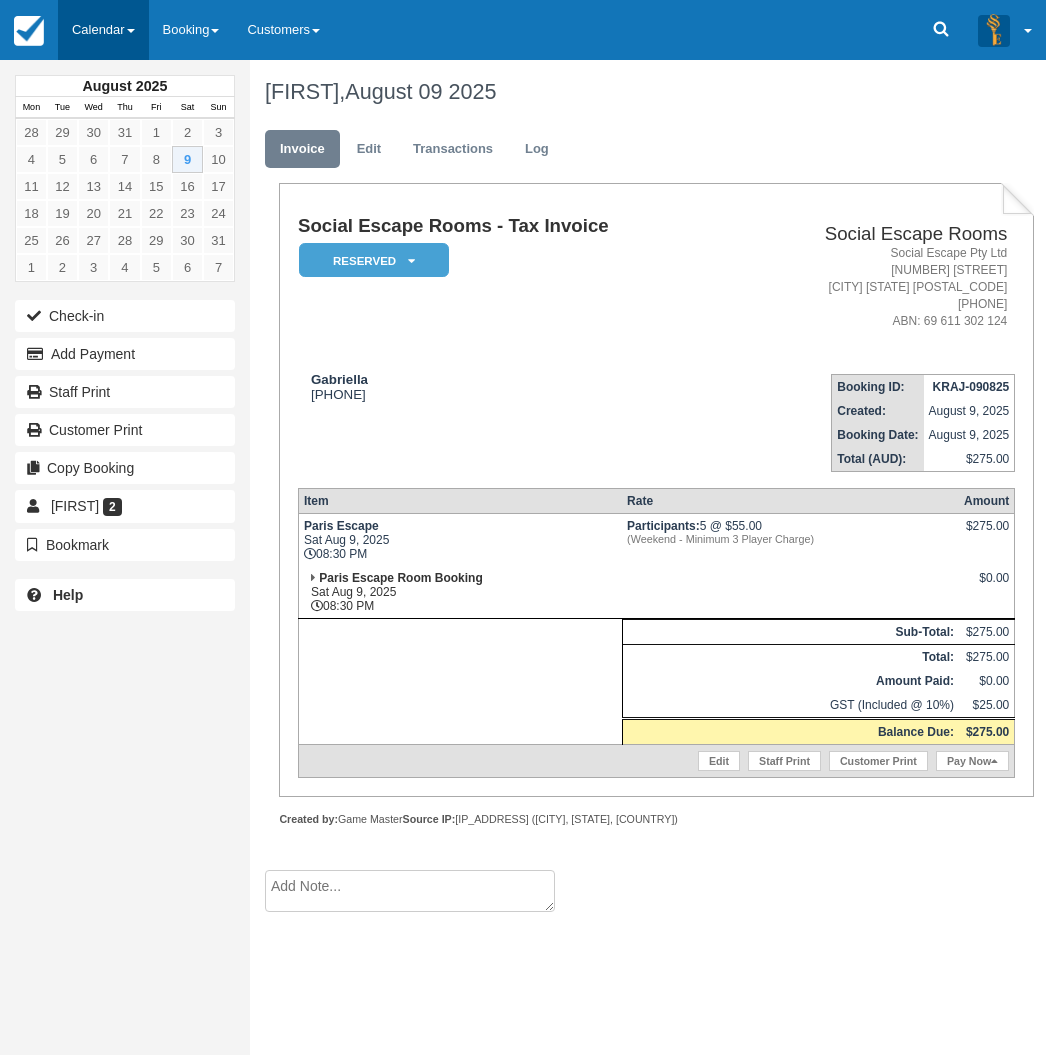 click on "Calendar" at bounding box center [103, 30] 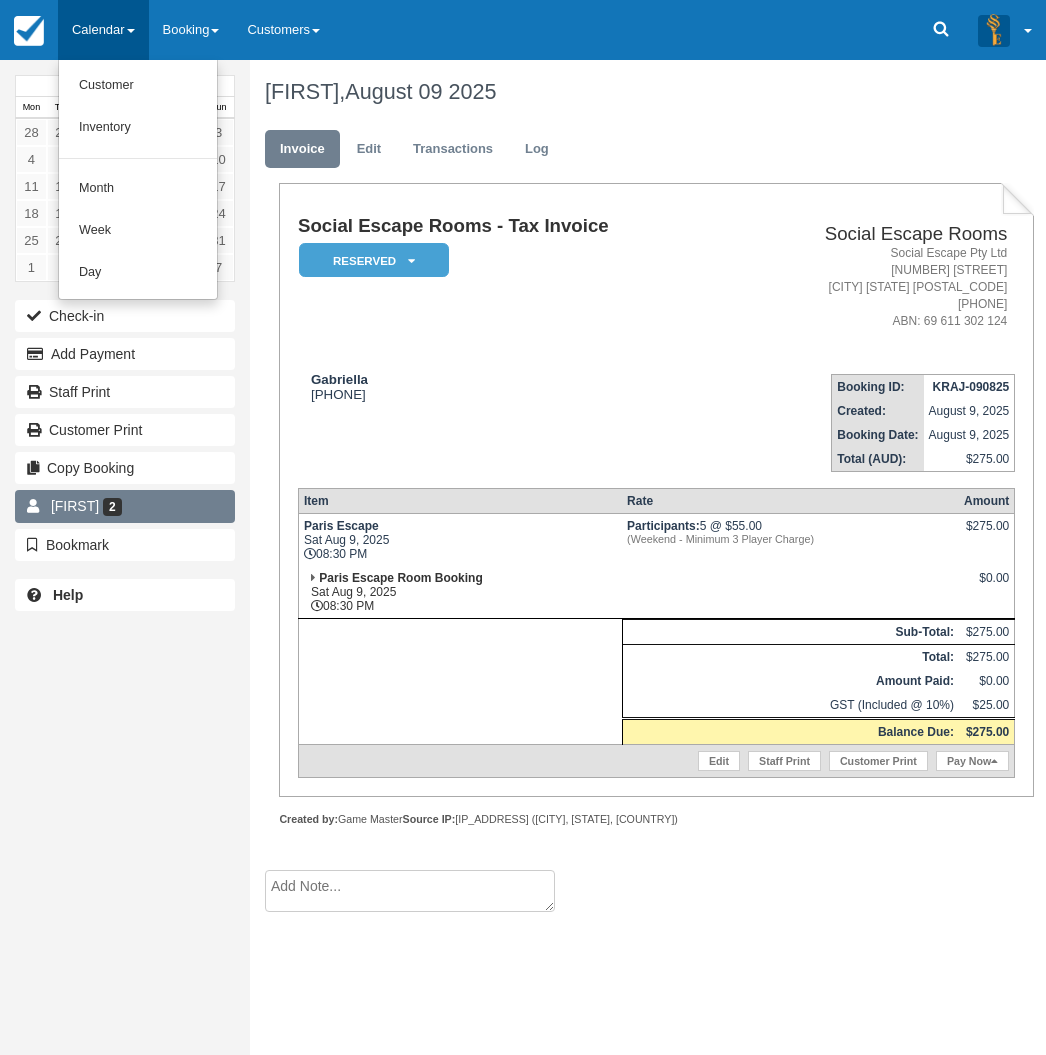 click on "Gabriela   2" at bounding box center (125, 506) 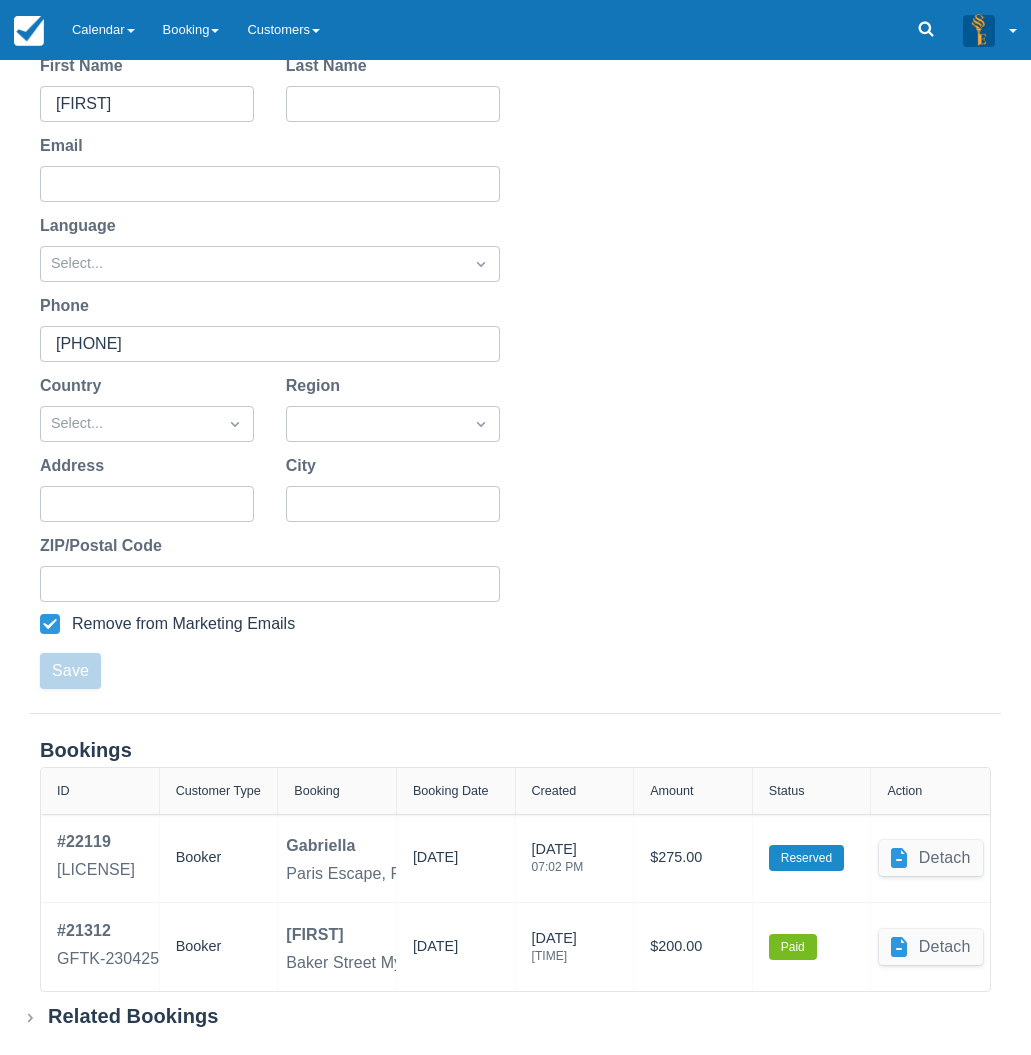 scroll, scrollTop: 224, scrollLeft: 0, axis: vertical 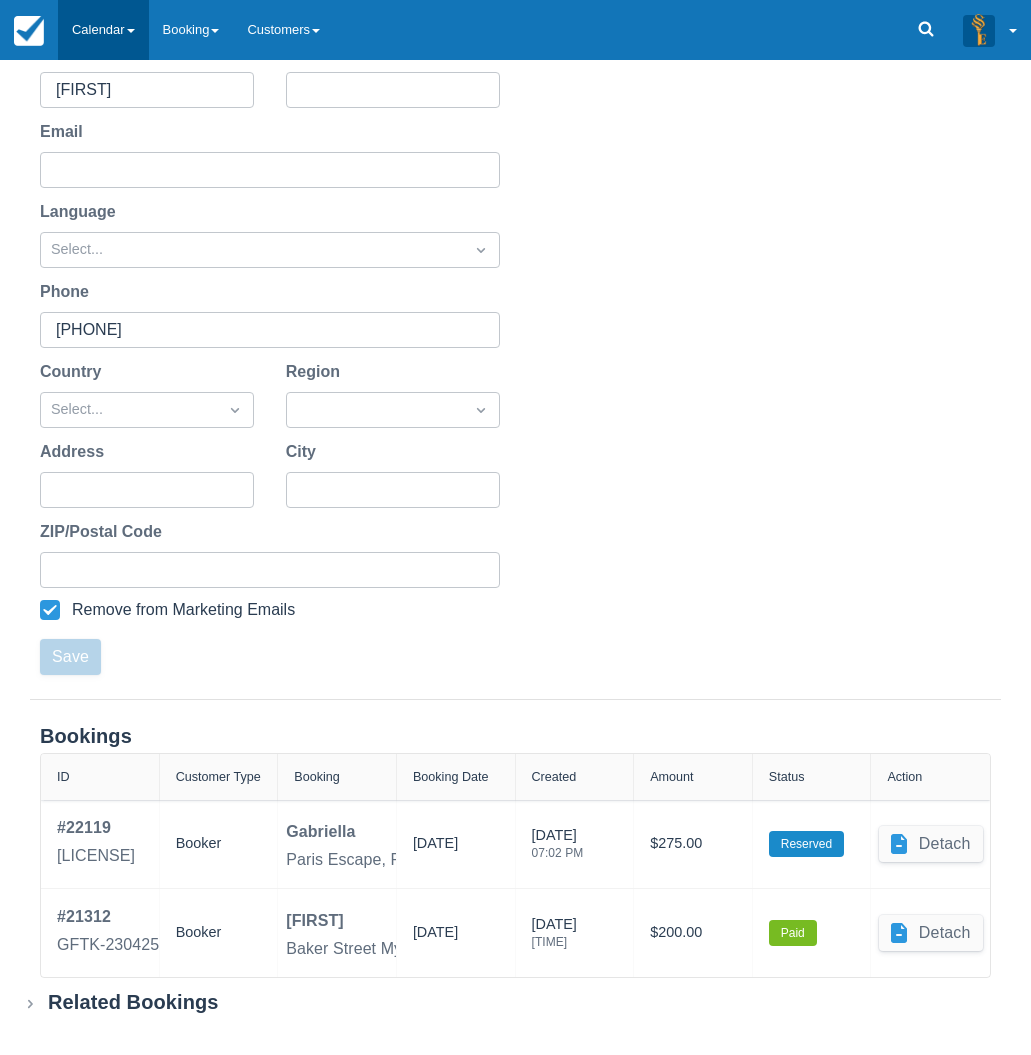click on "Calendar" at bounding box center [103, 30] 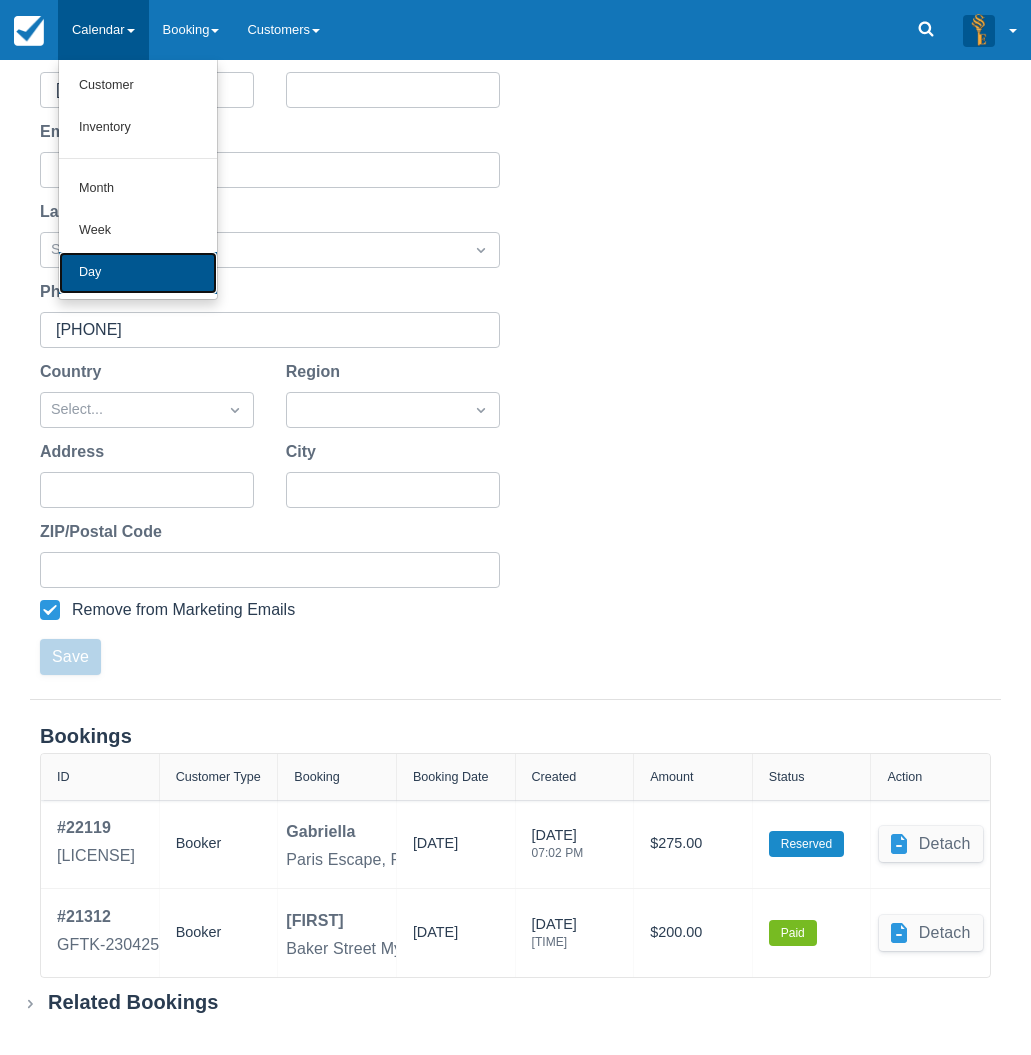 click on "Day" at bounding box center (138, 273) 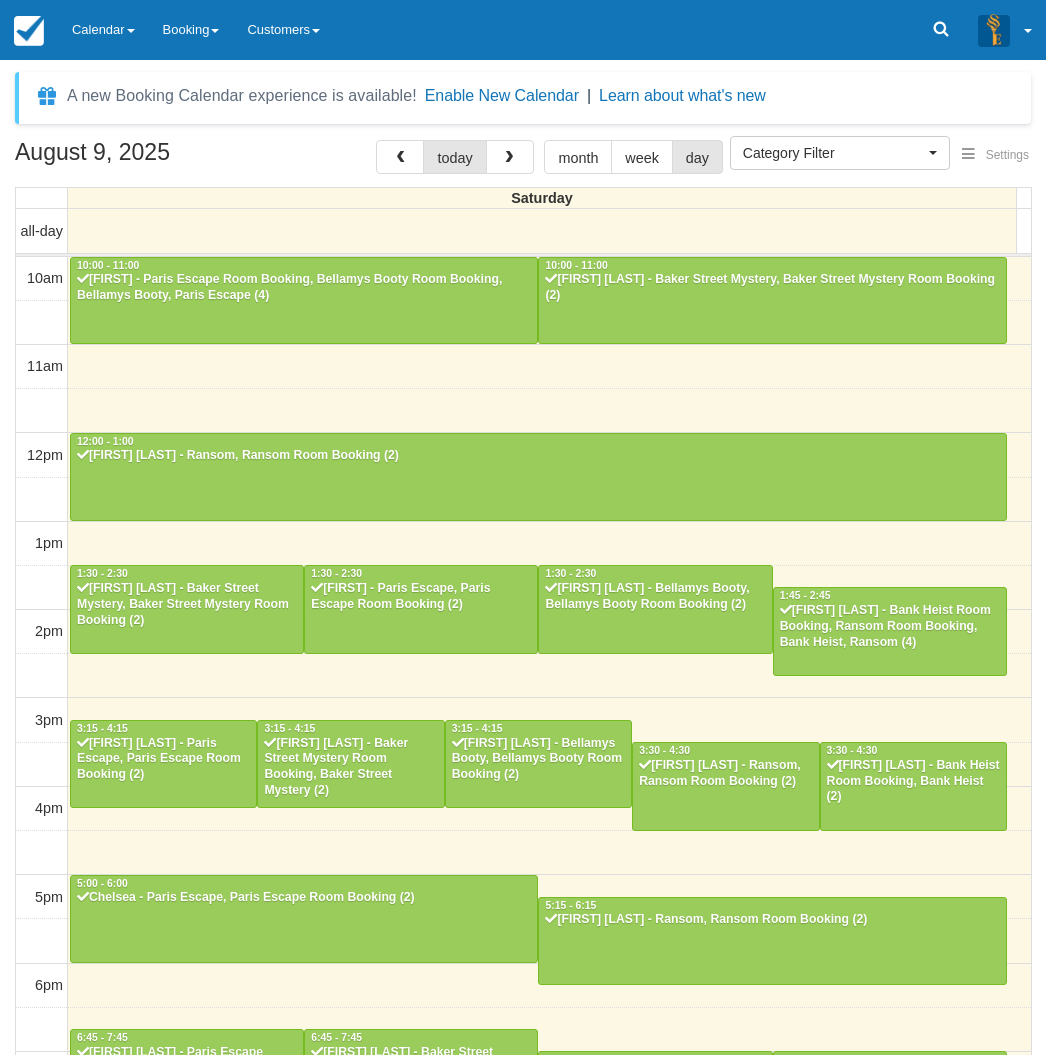 select 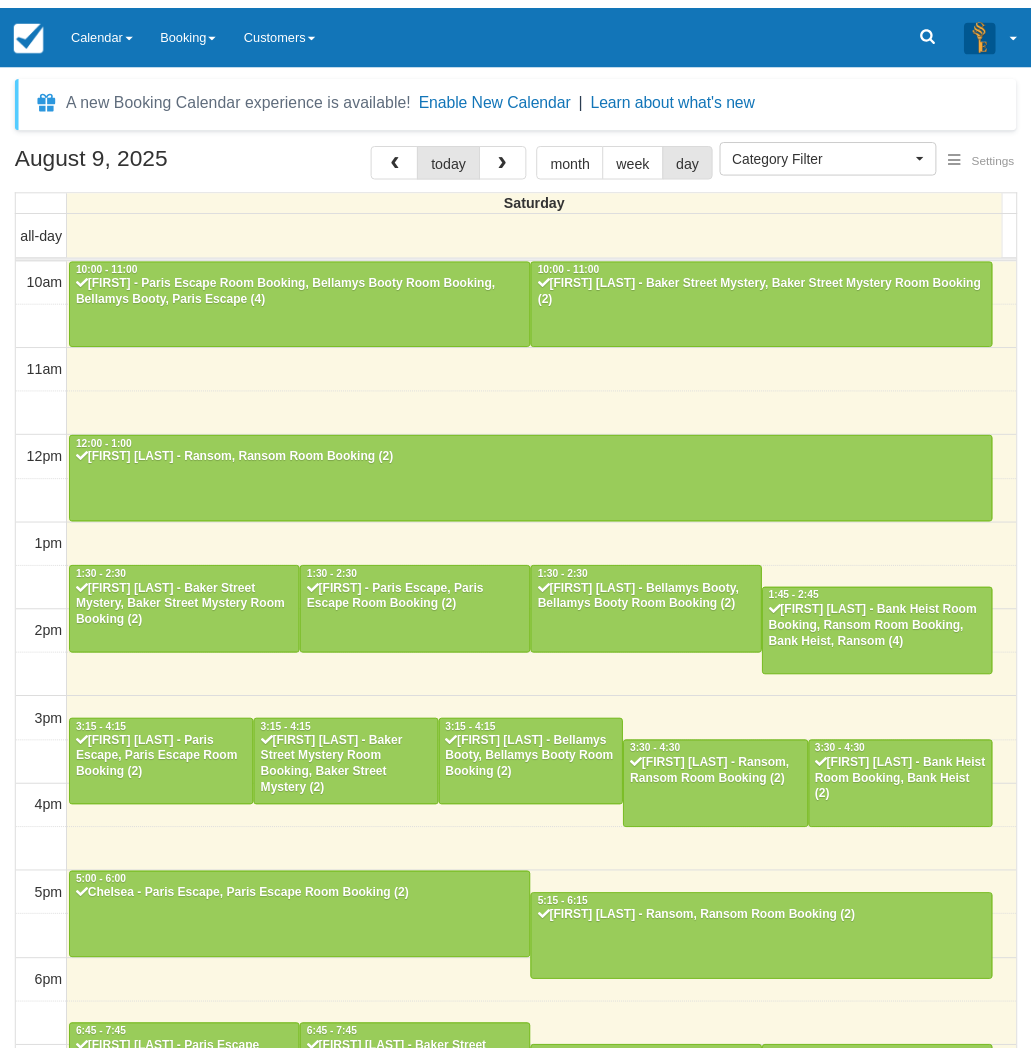 scroll, scrollTop: 0, scrollLeft: 0, axis: both 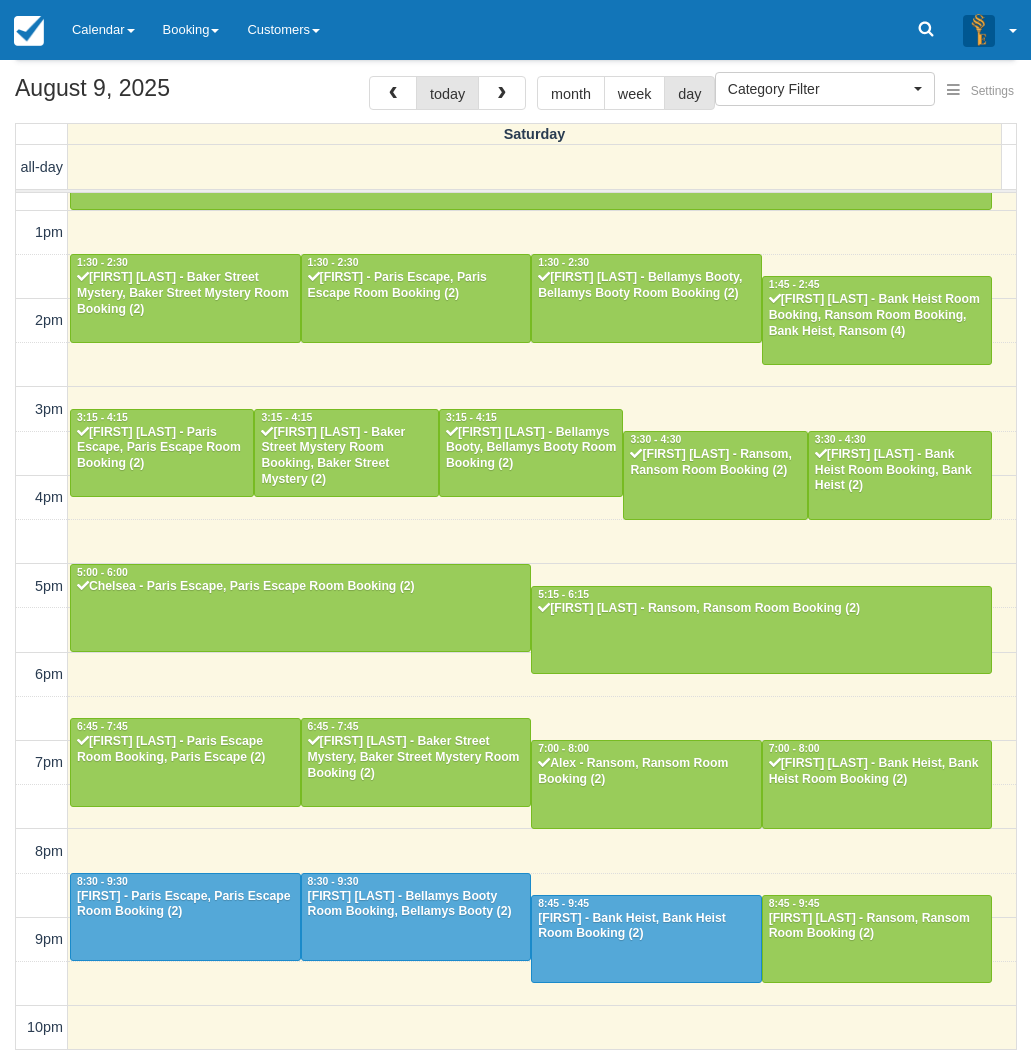 click on "A new Booking Calendar experience is available!   Enable New Calendar | Learn about what's new
Settings
Show Events
Show Booking Details
Help
Category Filter   Merchandise Game Resources Staff Resources Escape Rooms Gift Certificates Portable Escape Room Game Beta Testing
Merchandise Game Resources Staff Resources Escape Rooms Gift Certificates Portable Escape Room Game Beta Testing
August 9, 2025 today month week day Saturday all-day 10am 11am 12pm 1pm 2pm 3pm 4pm 5pm 6pm 7pm 8pm 9pm 10pm 10:00 - 11:00  [FIRST] - Paris Escape Room Booking, Bellamys Booty Room Booking, Bellamys Booty, Paris Escape (4) 10:00 - 11:00  [FIRST] [LAST] - Baker Street Mystery, Baker Street Mystery Room Booking (2) 12:00 - 1:00  [FIRST] [LAST] - Ransom, Ransom Room Booking (2) 1:30 - 2:30 1:30 - 2:30  [FIRST] - Paris Escape, Paris Escape Room Booking (2)" at bounding box center (515, 531) 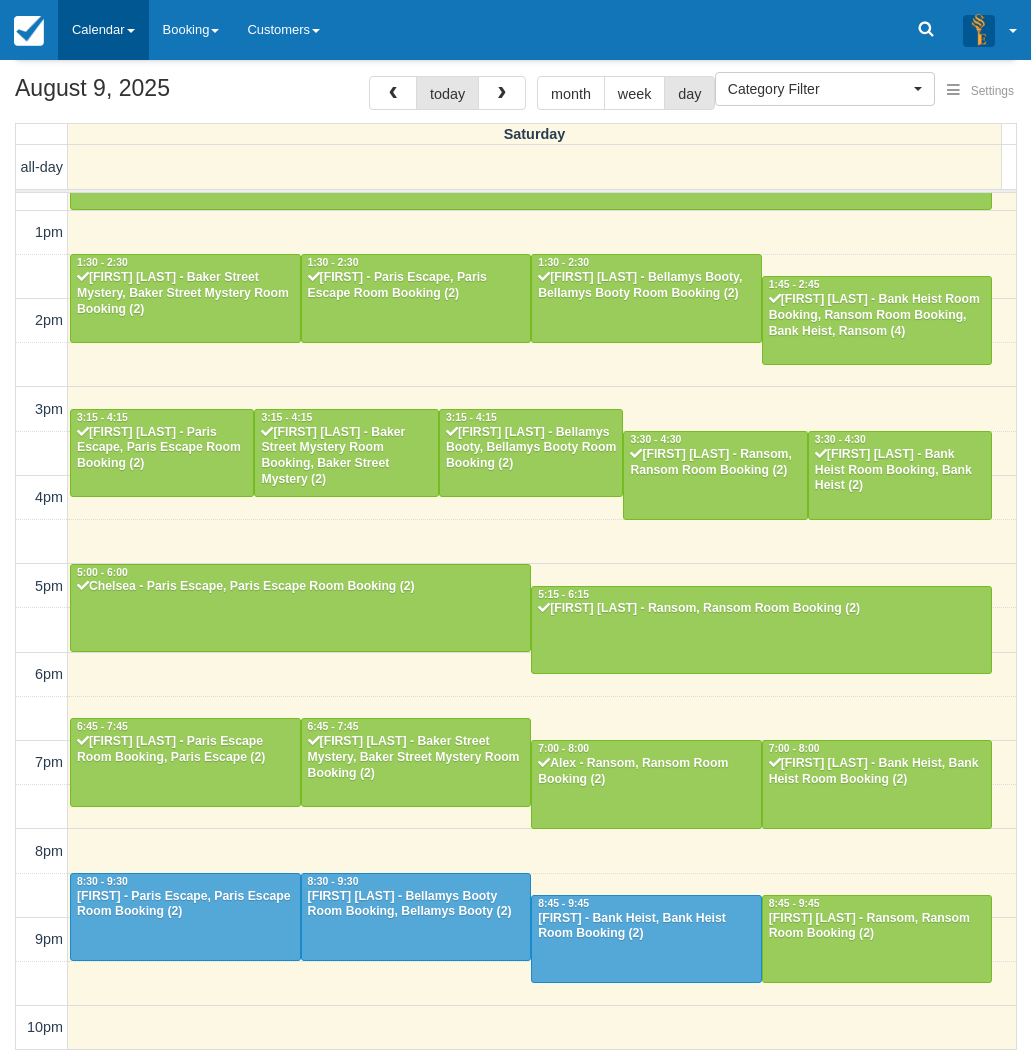click on "Calendar" at bounding box center [103, 30] 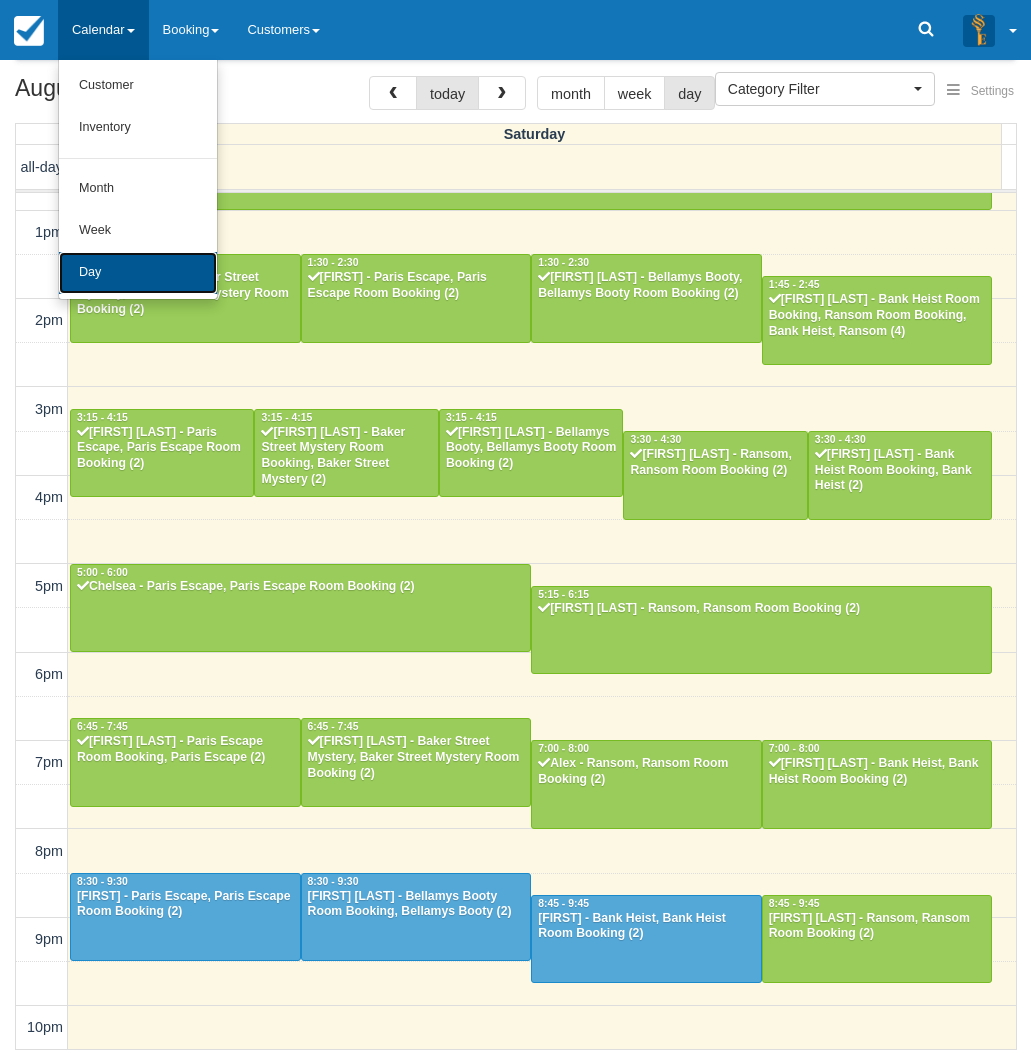 click on "Day" at bounding box center (138, 273) 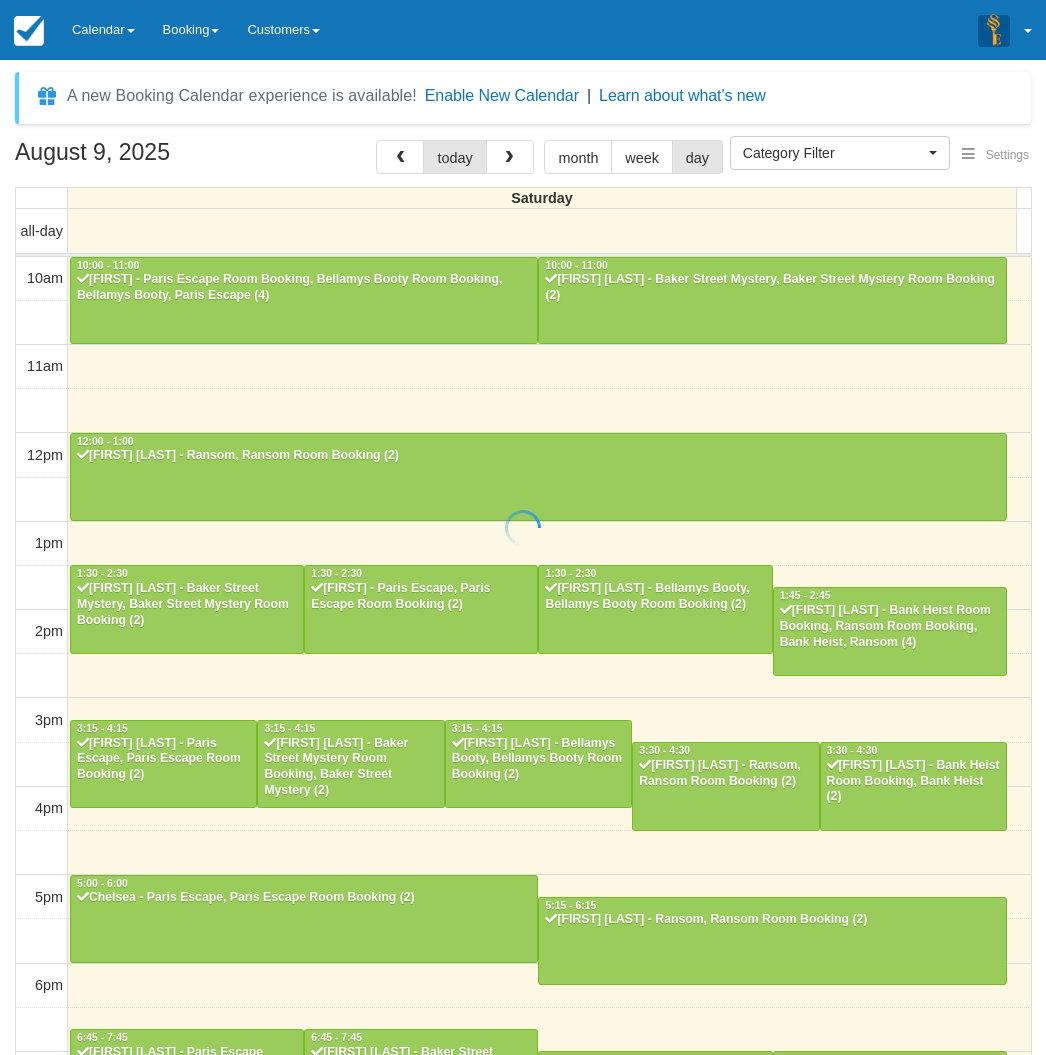 select 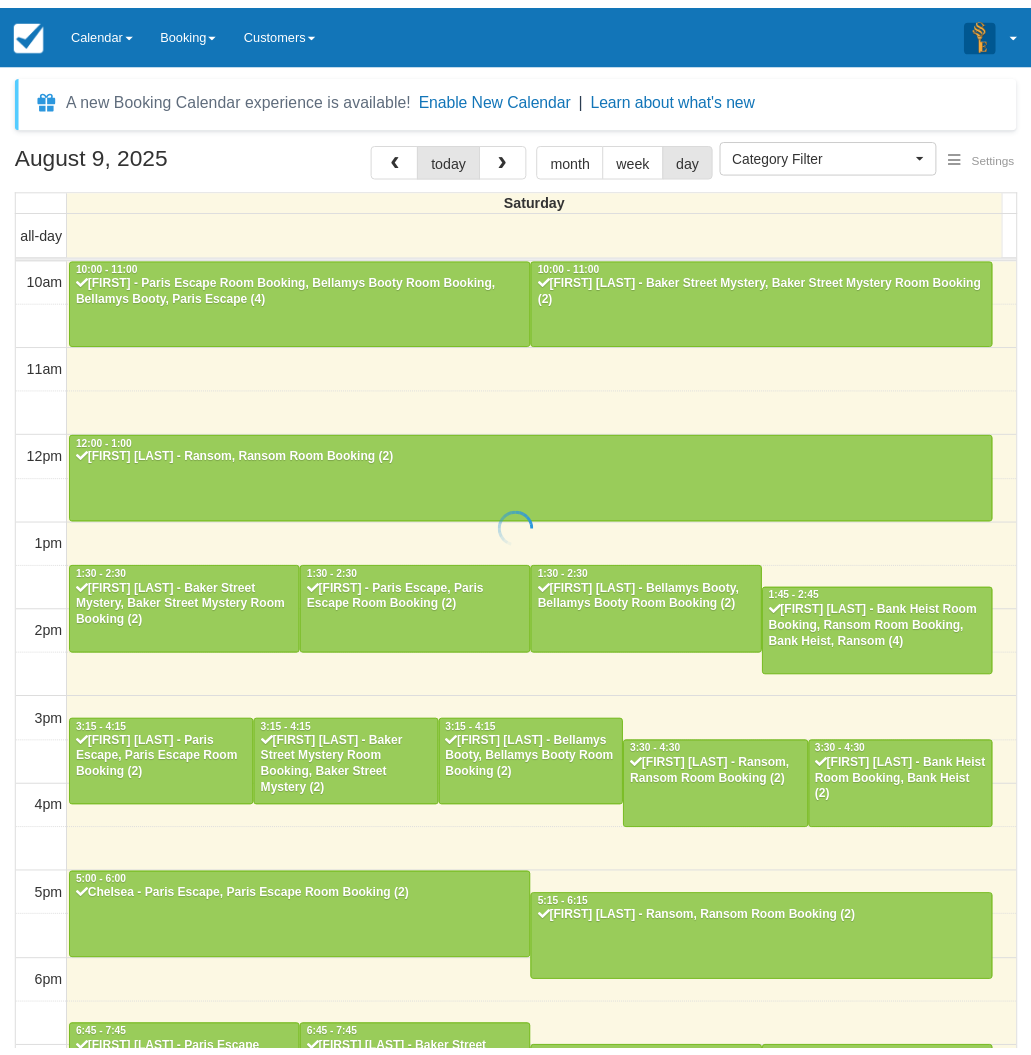 scroll, scrollTop: 0, scrollLeft: 0, axis: both 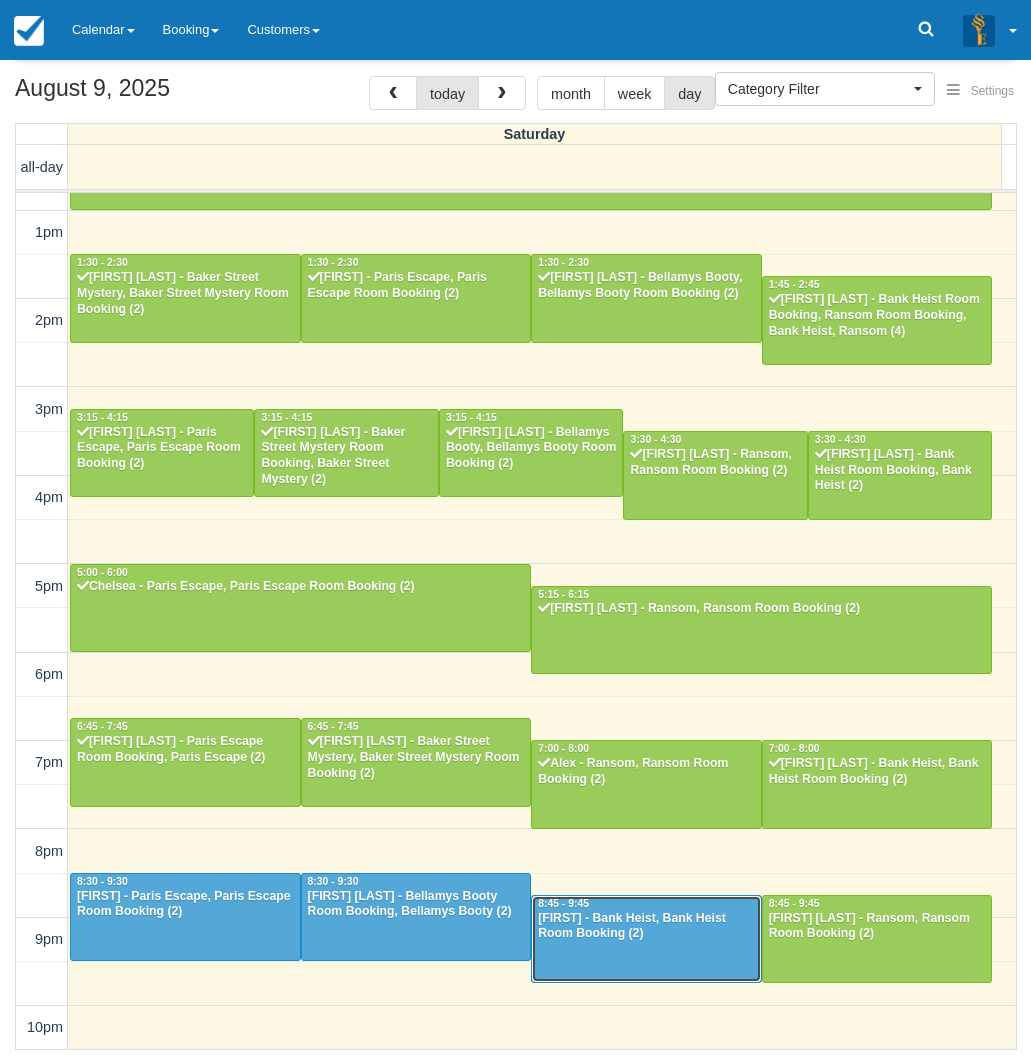 click on "[FIRST] - Bank Heist, Bank Heist Room Booking (2)" at bounding box center (646, 927) 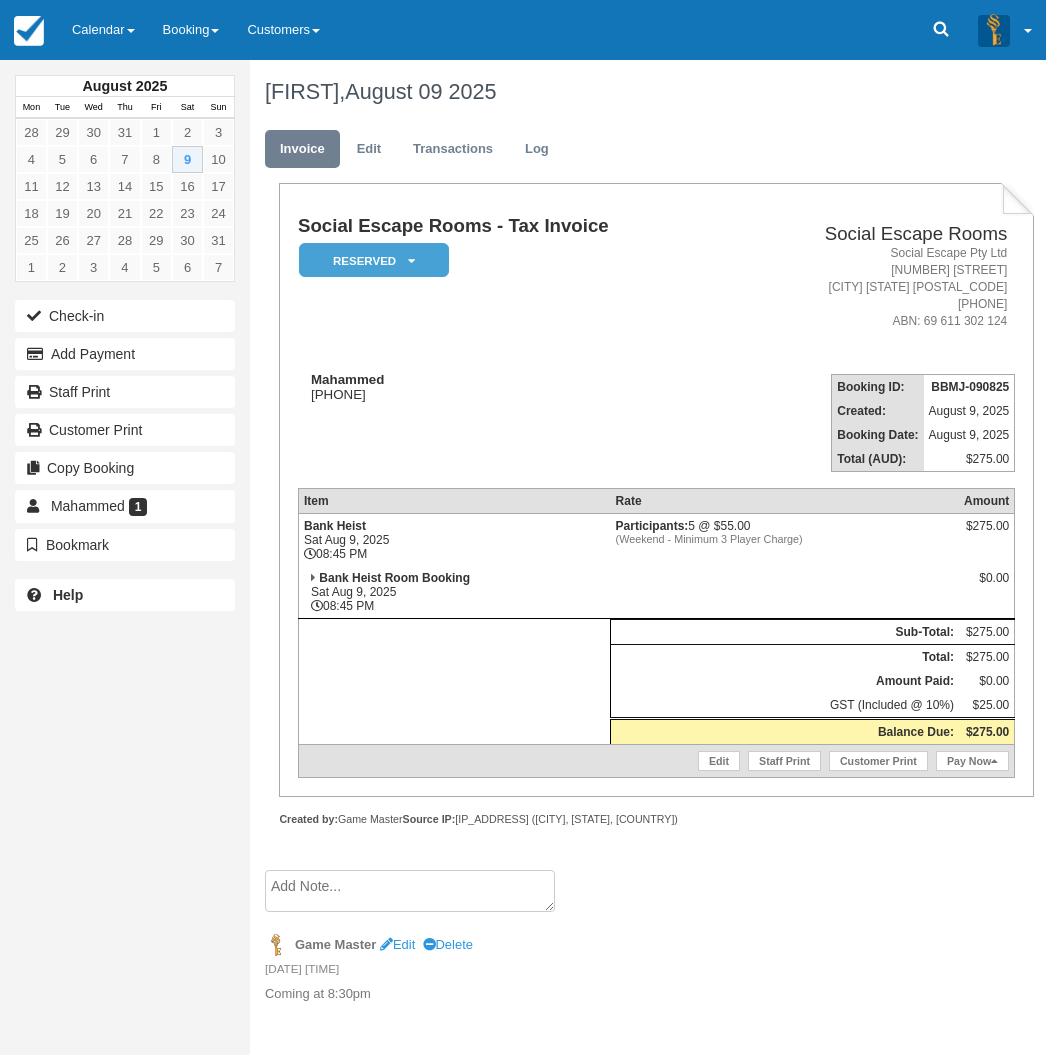 scroll, scrollTop: 0, scrollLeft: 0, axis: both 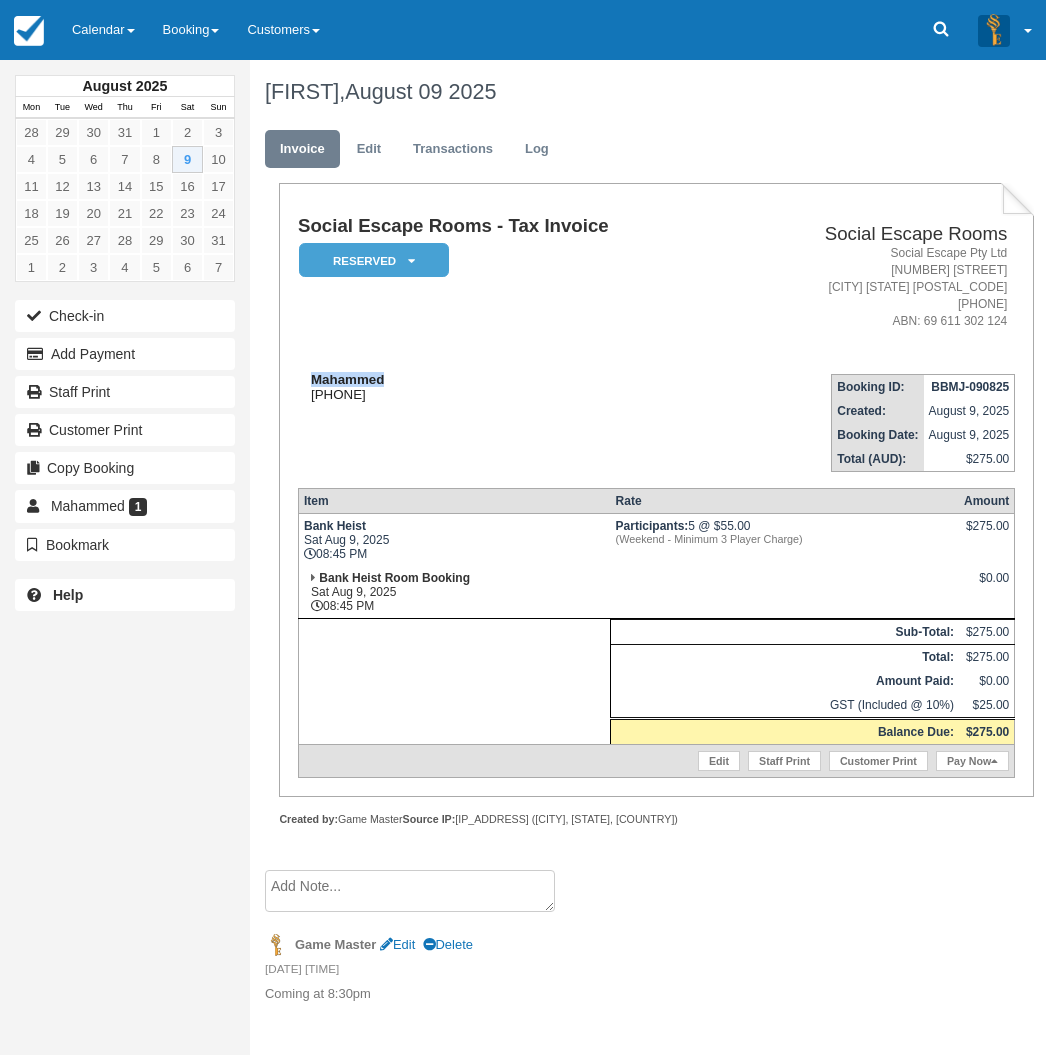 drag, startPoint x: 314, startPoint y: 379, endPoint x: 385, endPoint y: 377, distance: 71.02816 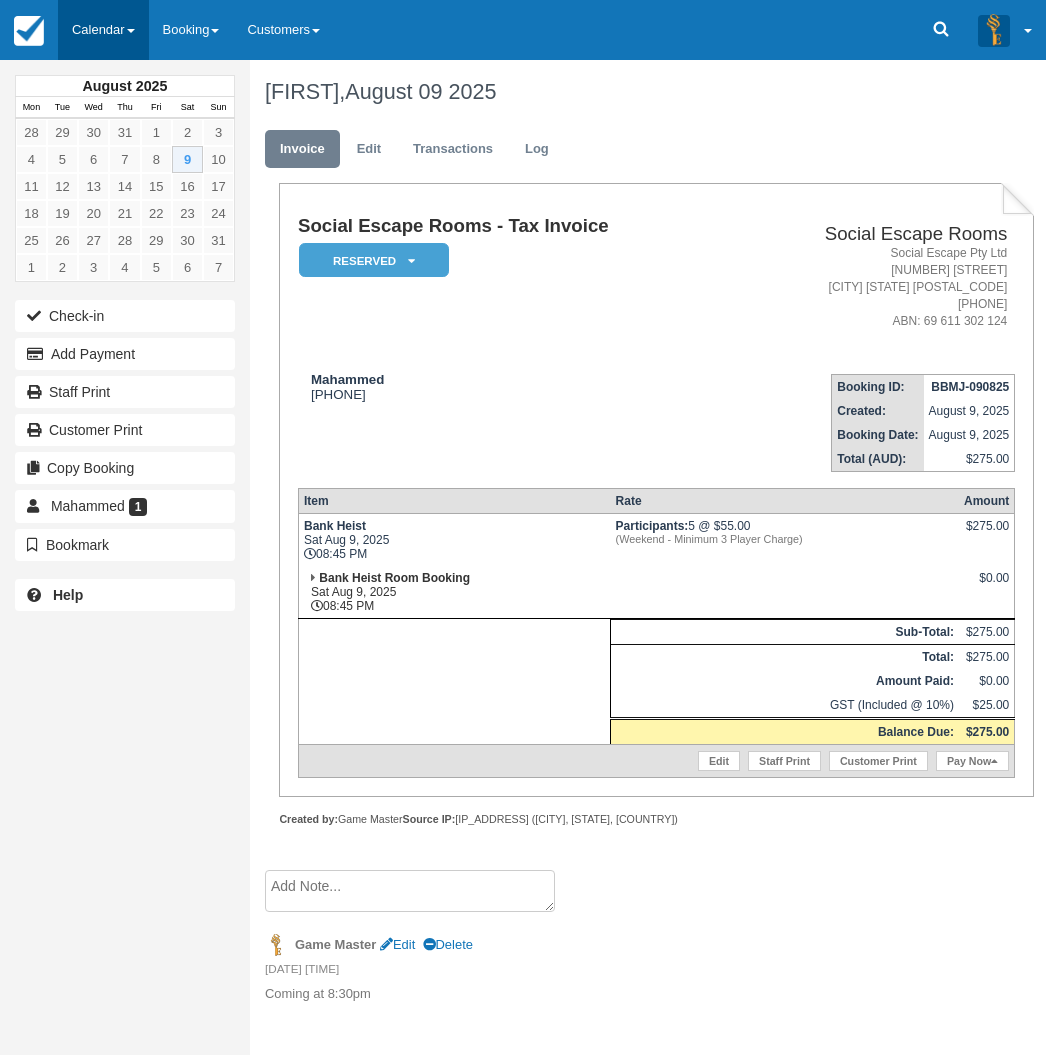 click on "Calendar" at bounding box center [103, 30] 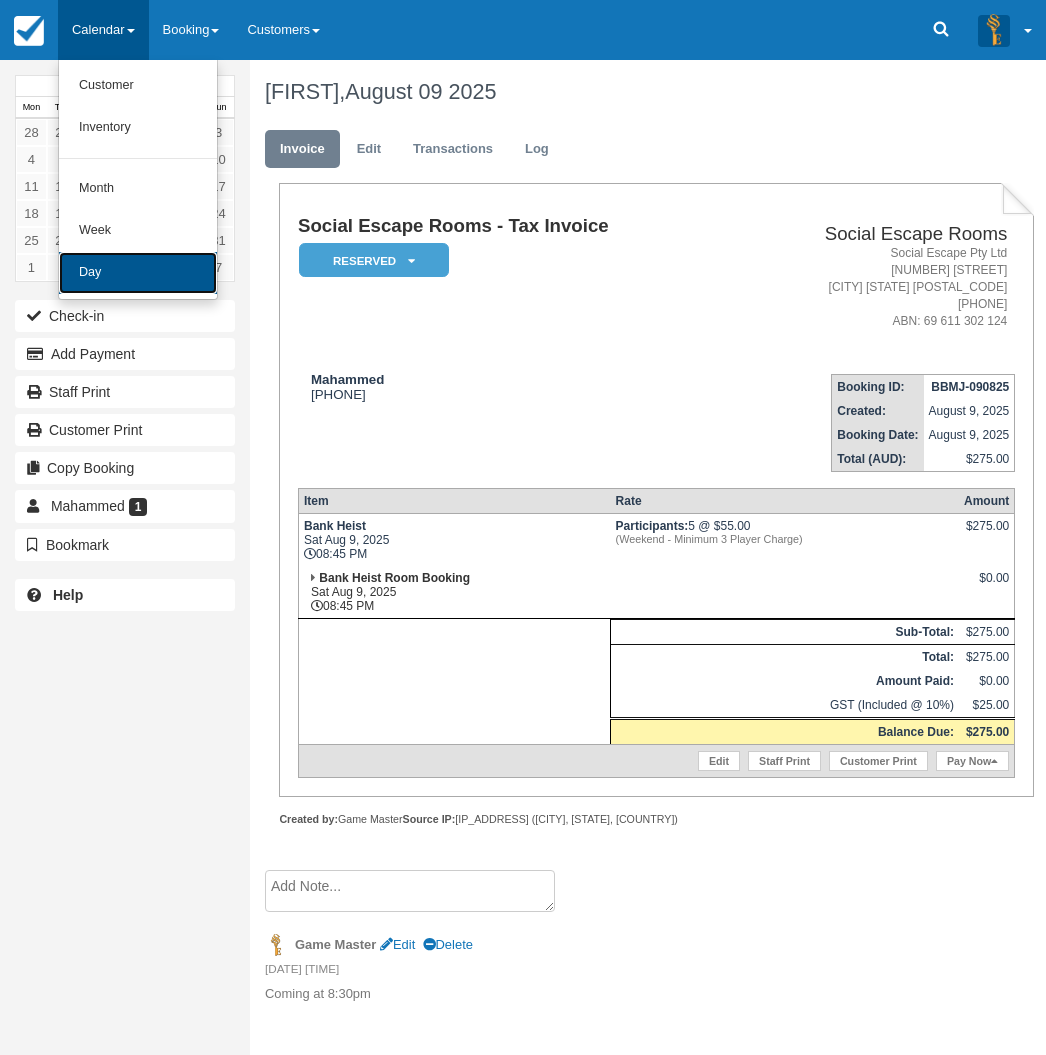 click on "Day" at bounding box center (138, 273) 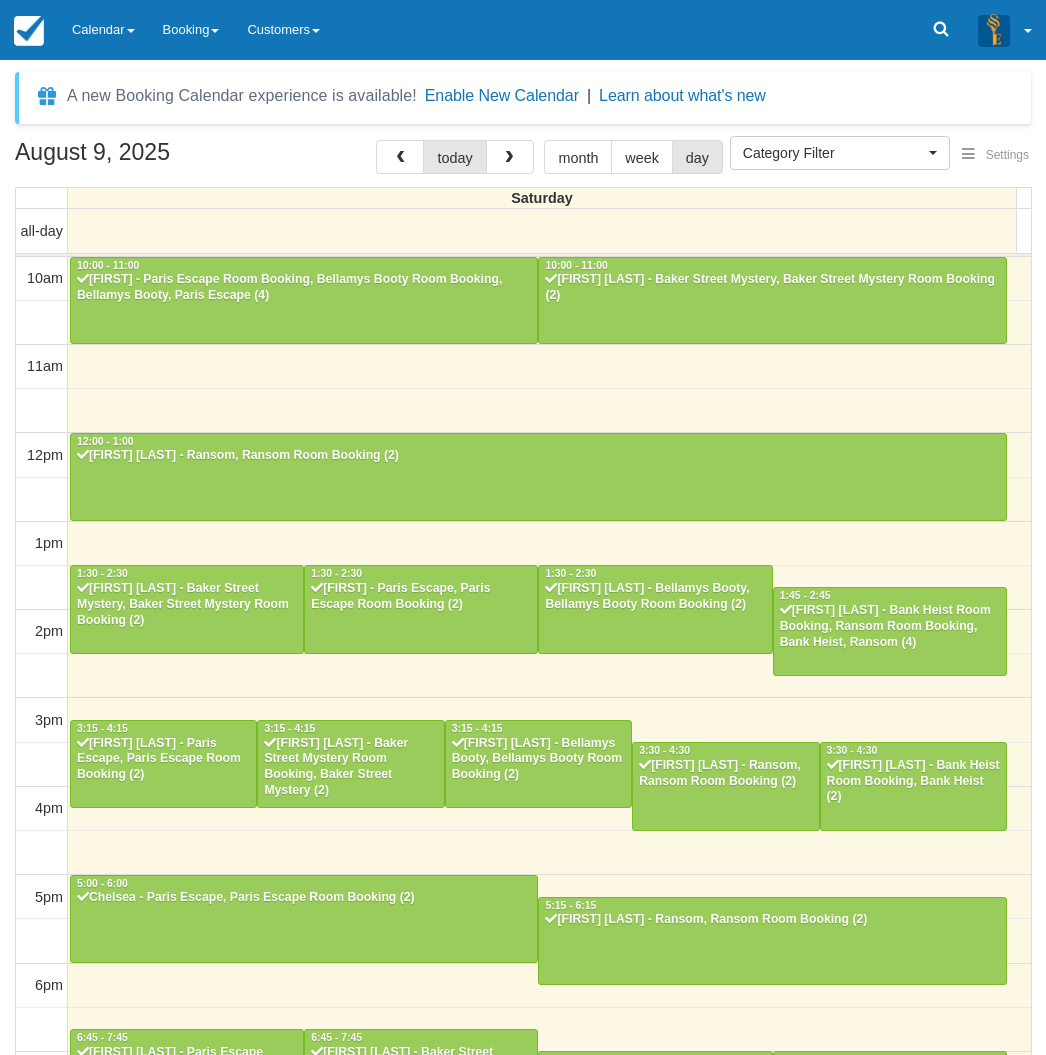 select 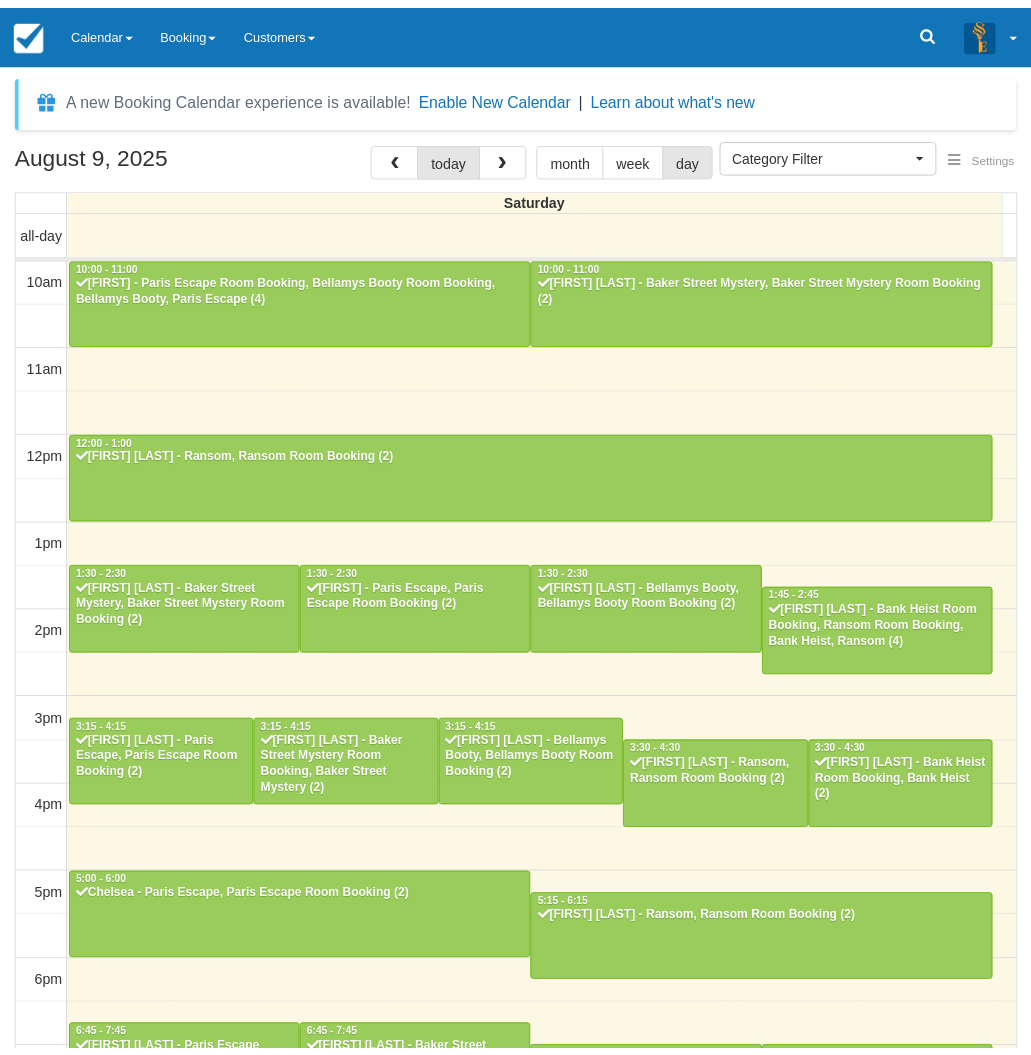 scroll, scrollTop: 0, scrollLeft: 0, axis: both 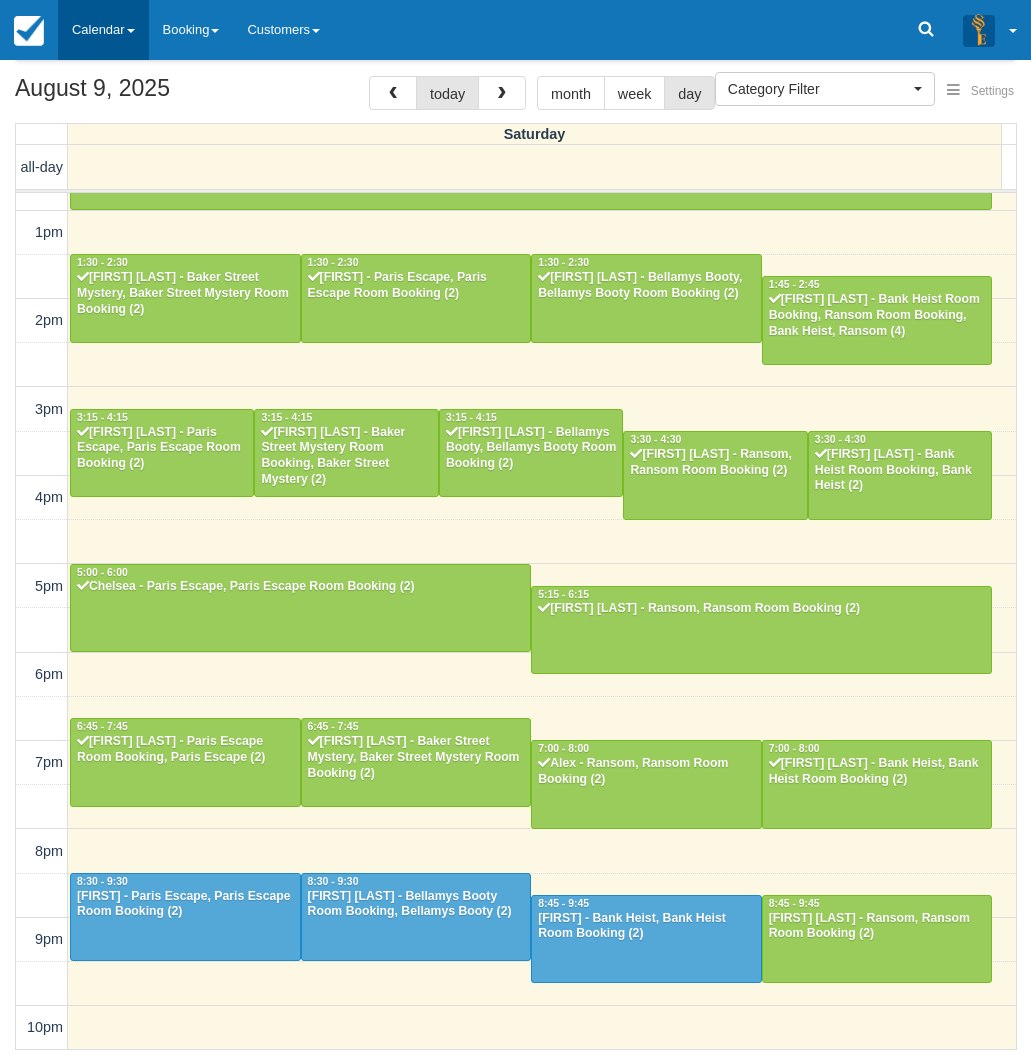 click on "Calendar" at bounding box center [103, 30] 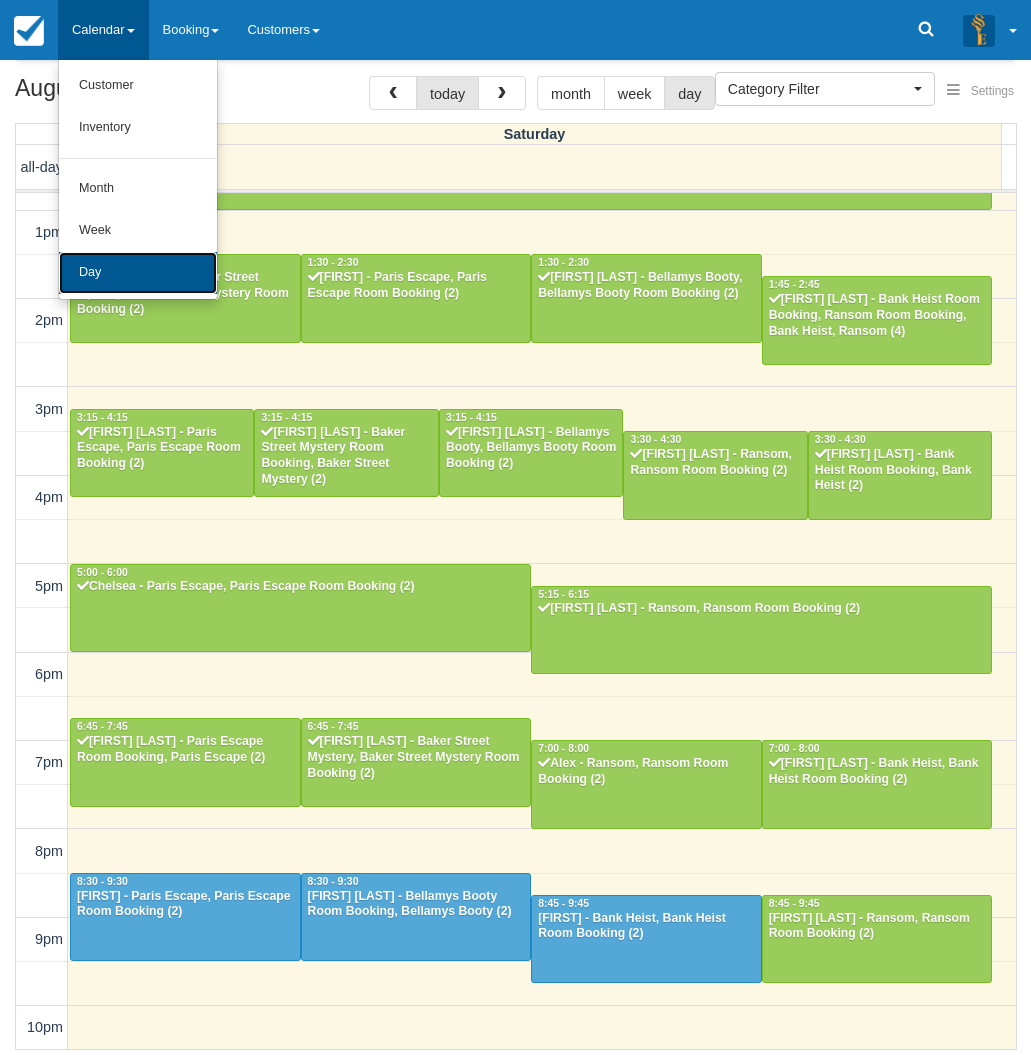 click on "Day" at bounding box center [138, 273] 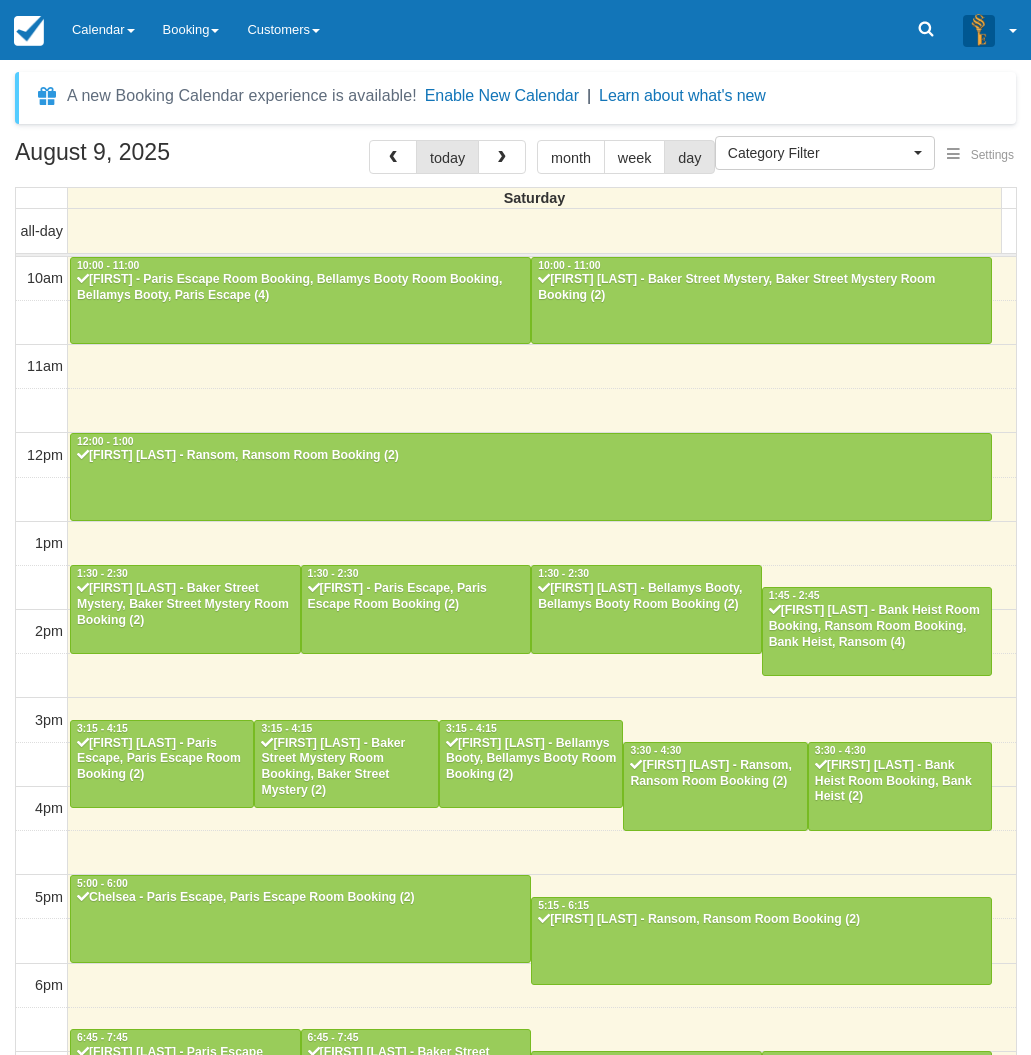 select 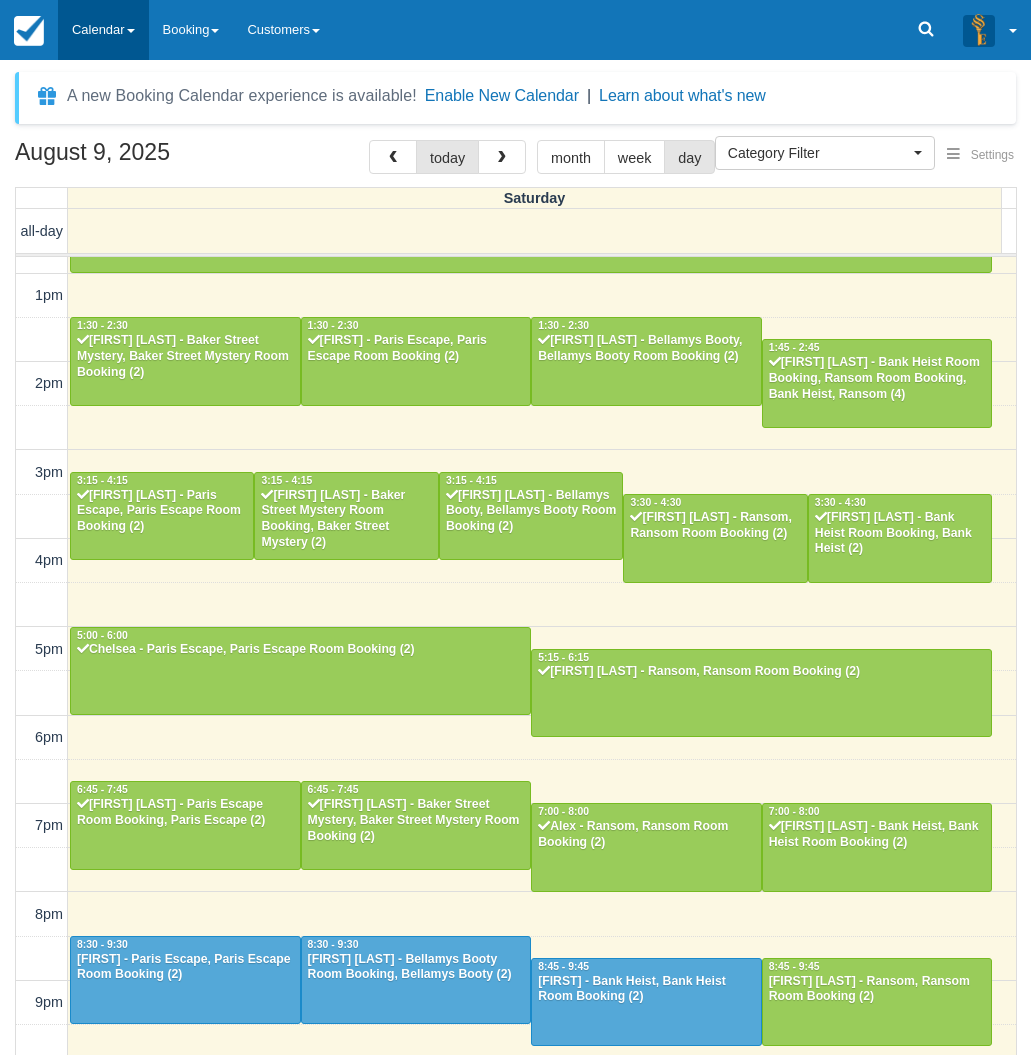 click on "Calendar" at bounding box center (103, 30) 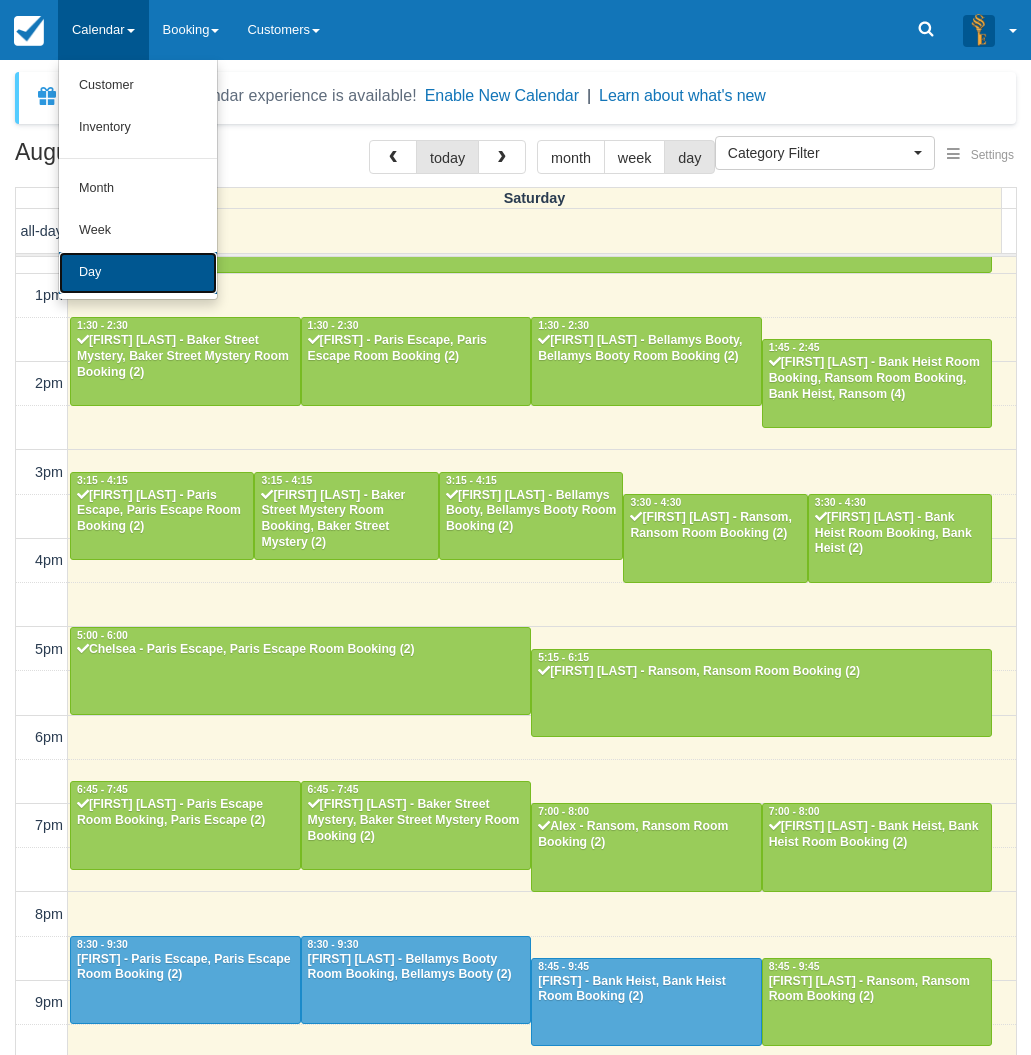 click on "Day" at bounding box center [138, 273] 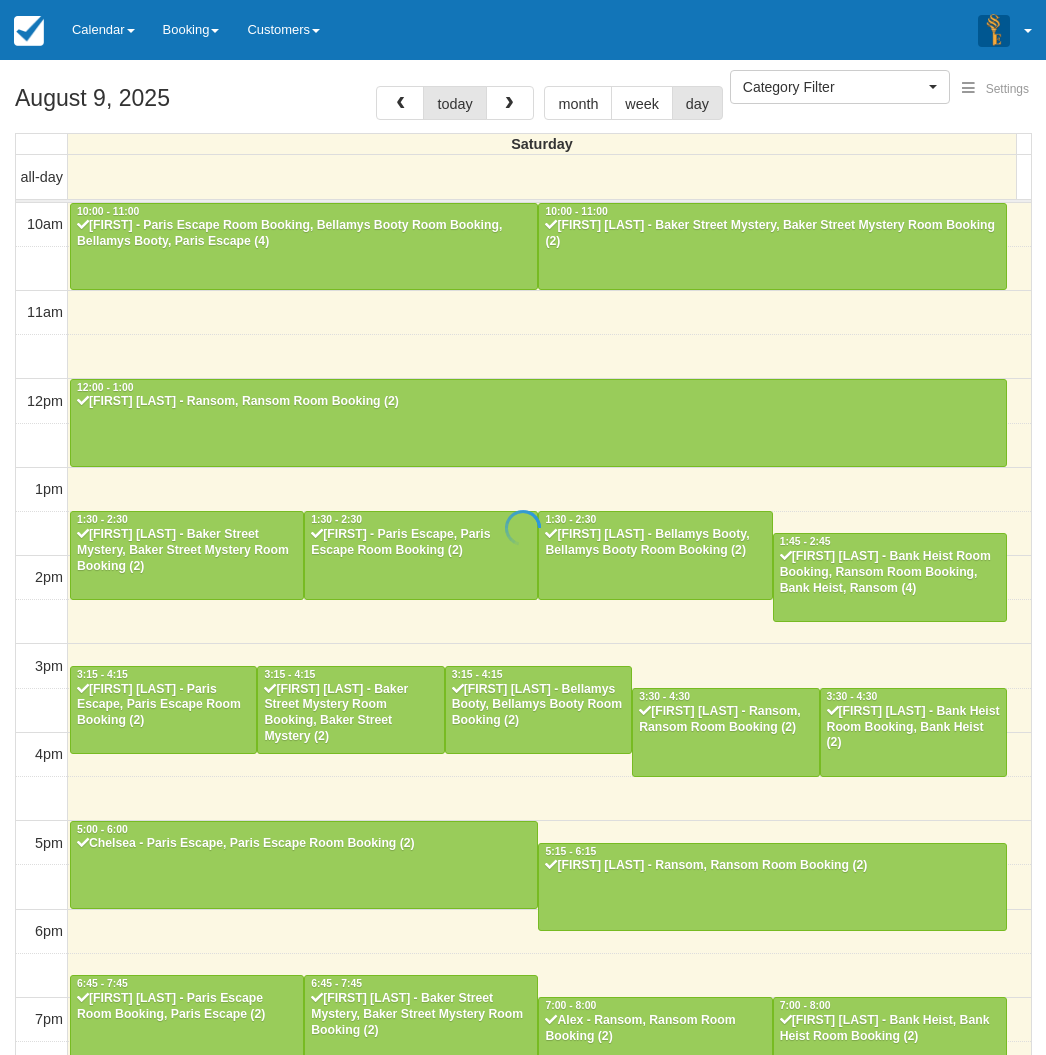 select 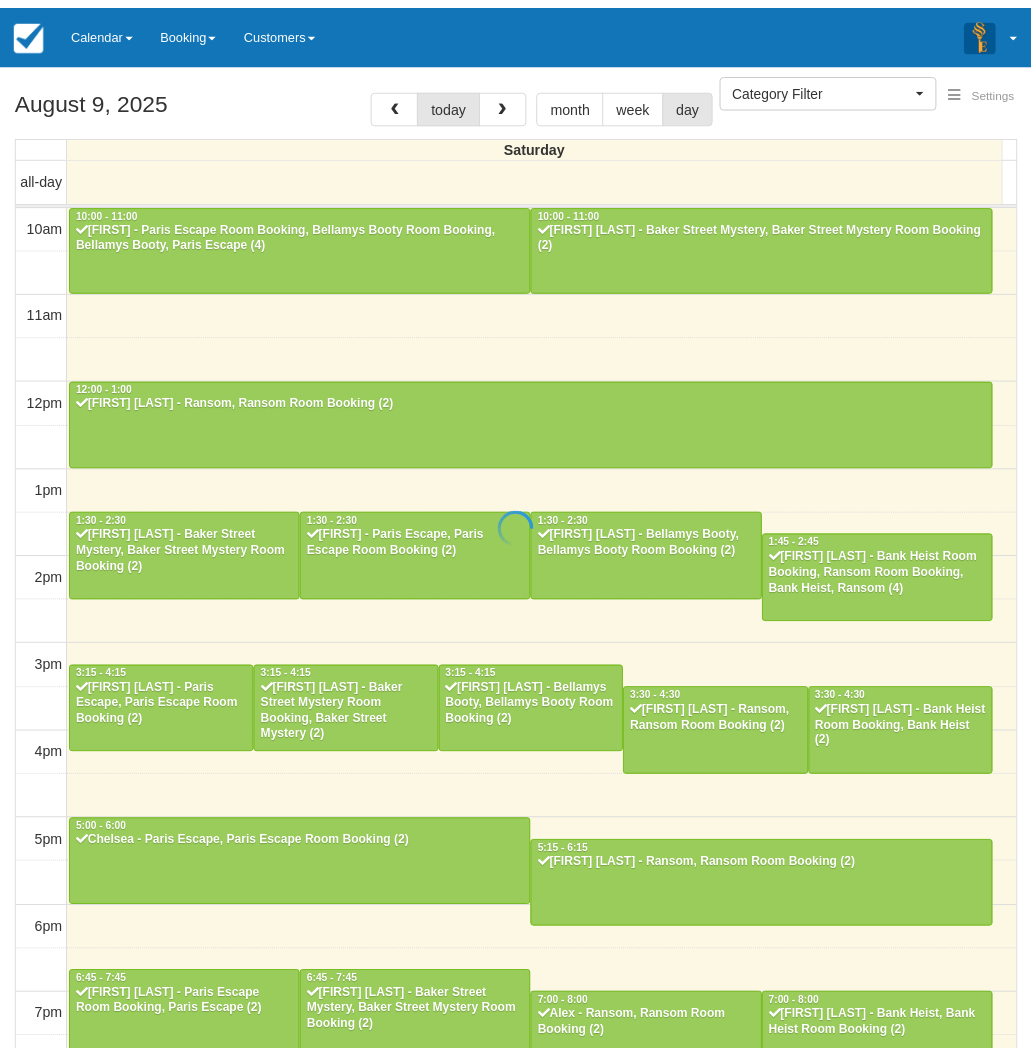 scroll, scrollTop: 0, scrollLeft: 0, axis: both 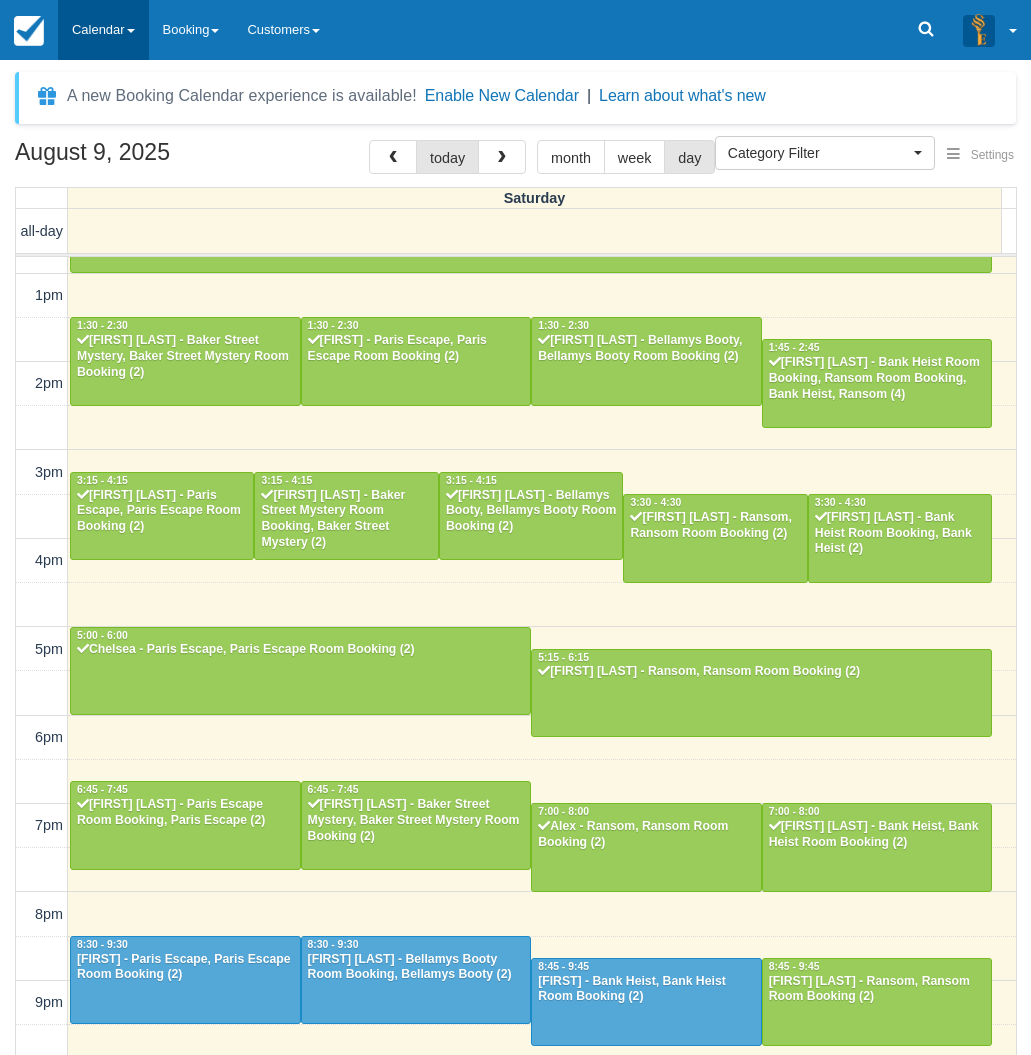 click on "Calendar" at bounding box center (103, 30) 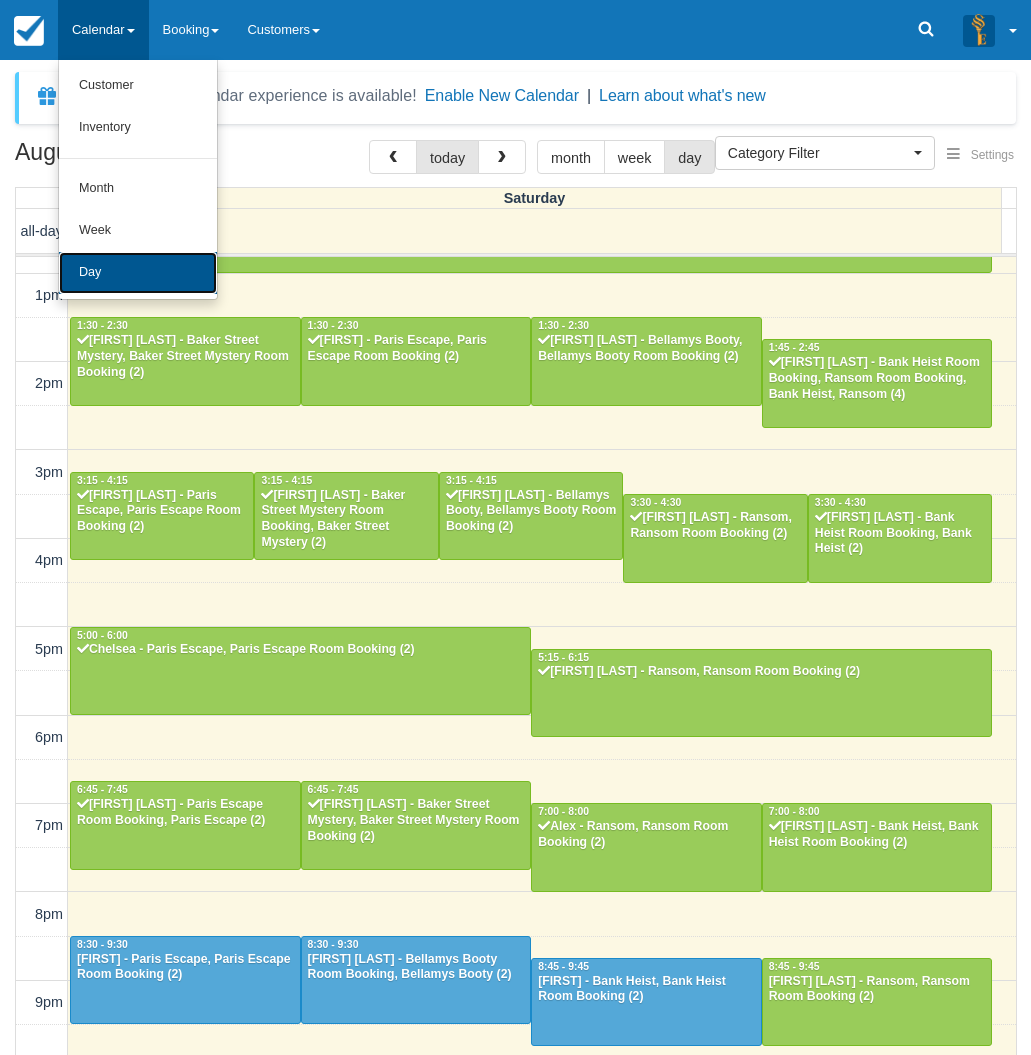 click on "Day" at bounding box center (138, 273) 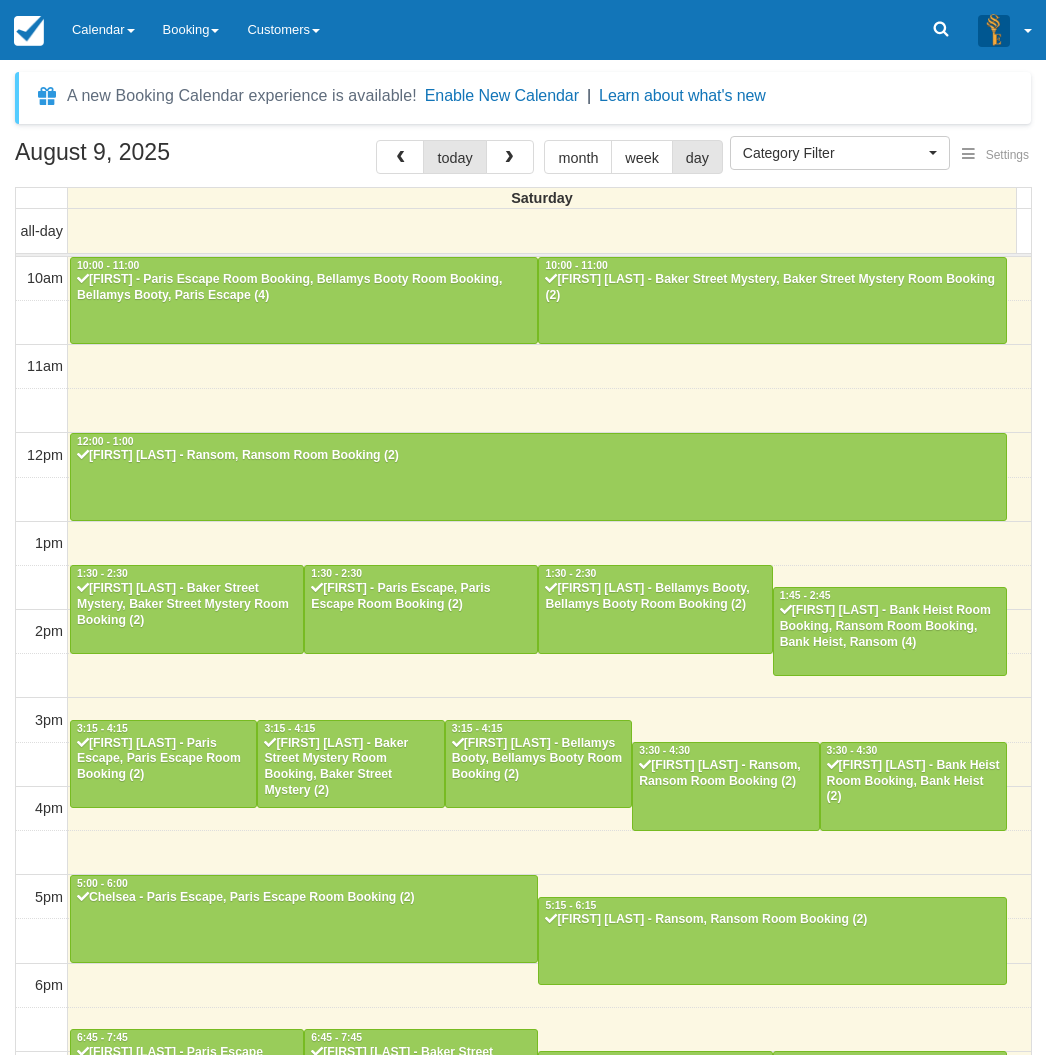 select 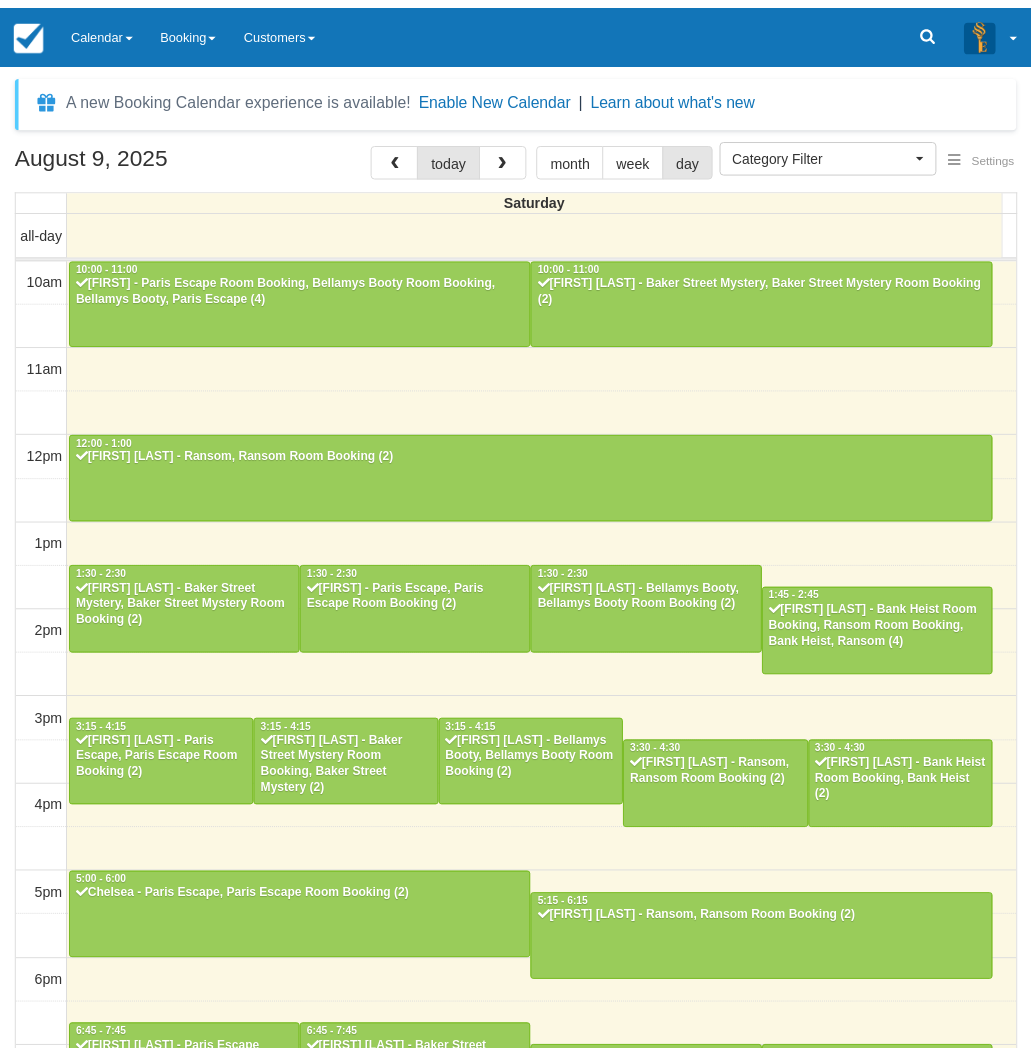 scroll, scrollTop: 0, scrollLeft: 0, axis: both 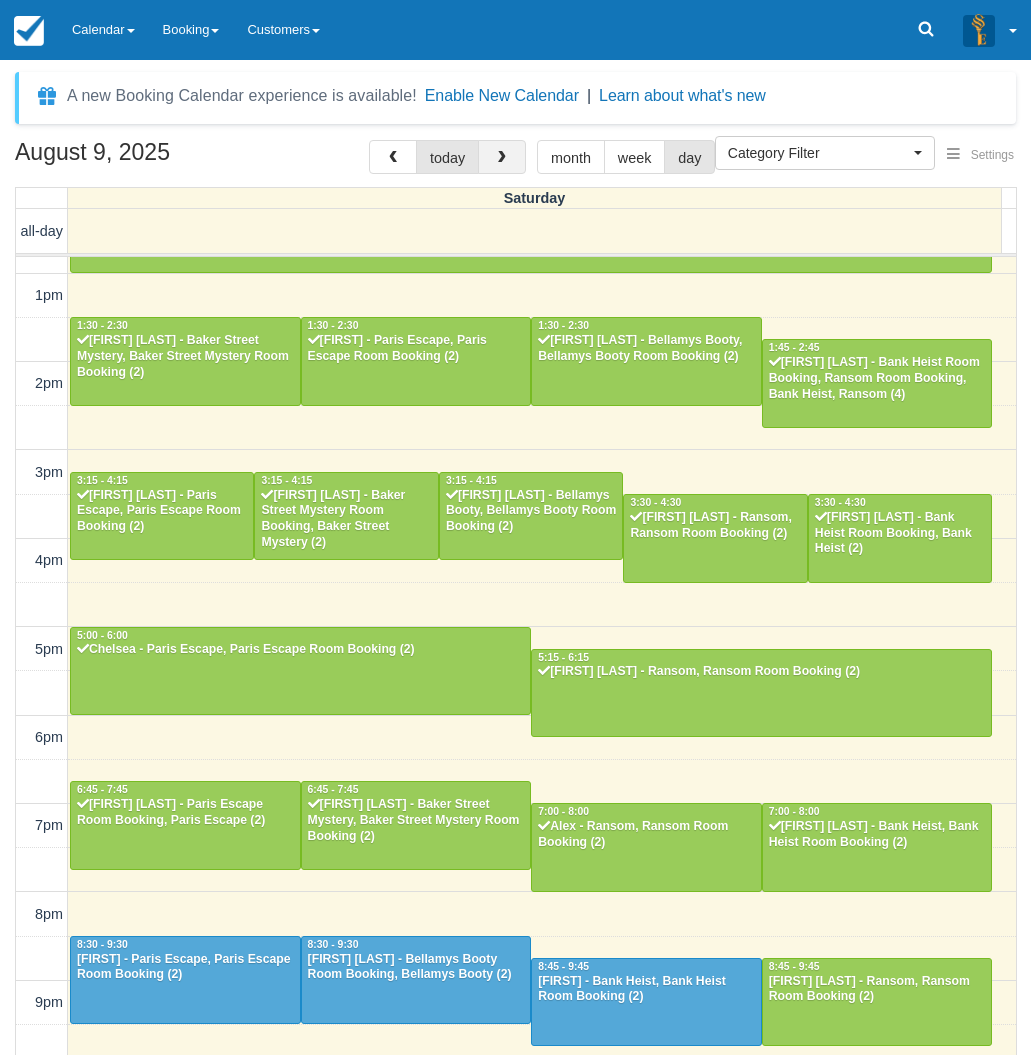 click at bounding box center (502, 158) 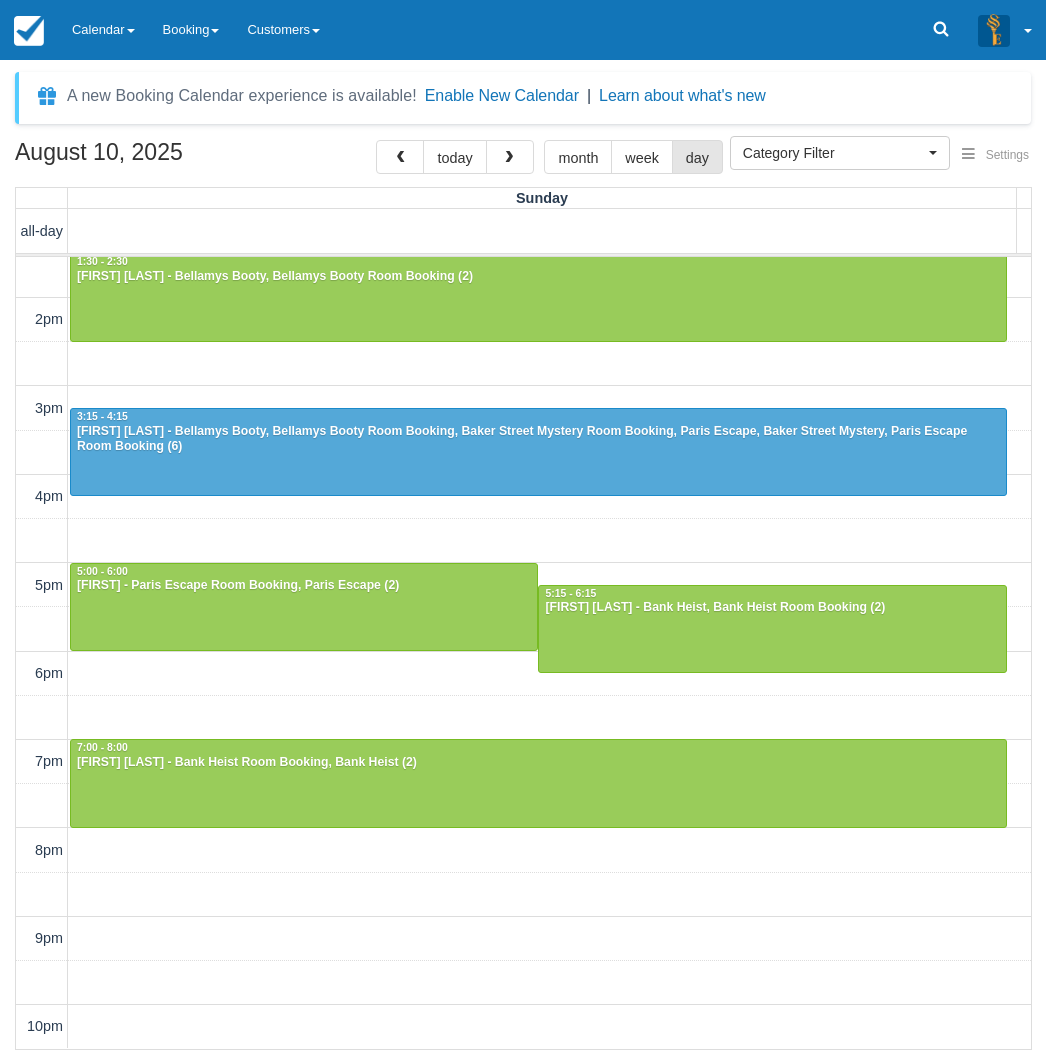 scroll, scrollTop: 0, scrollLeft: 0, axis: both 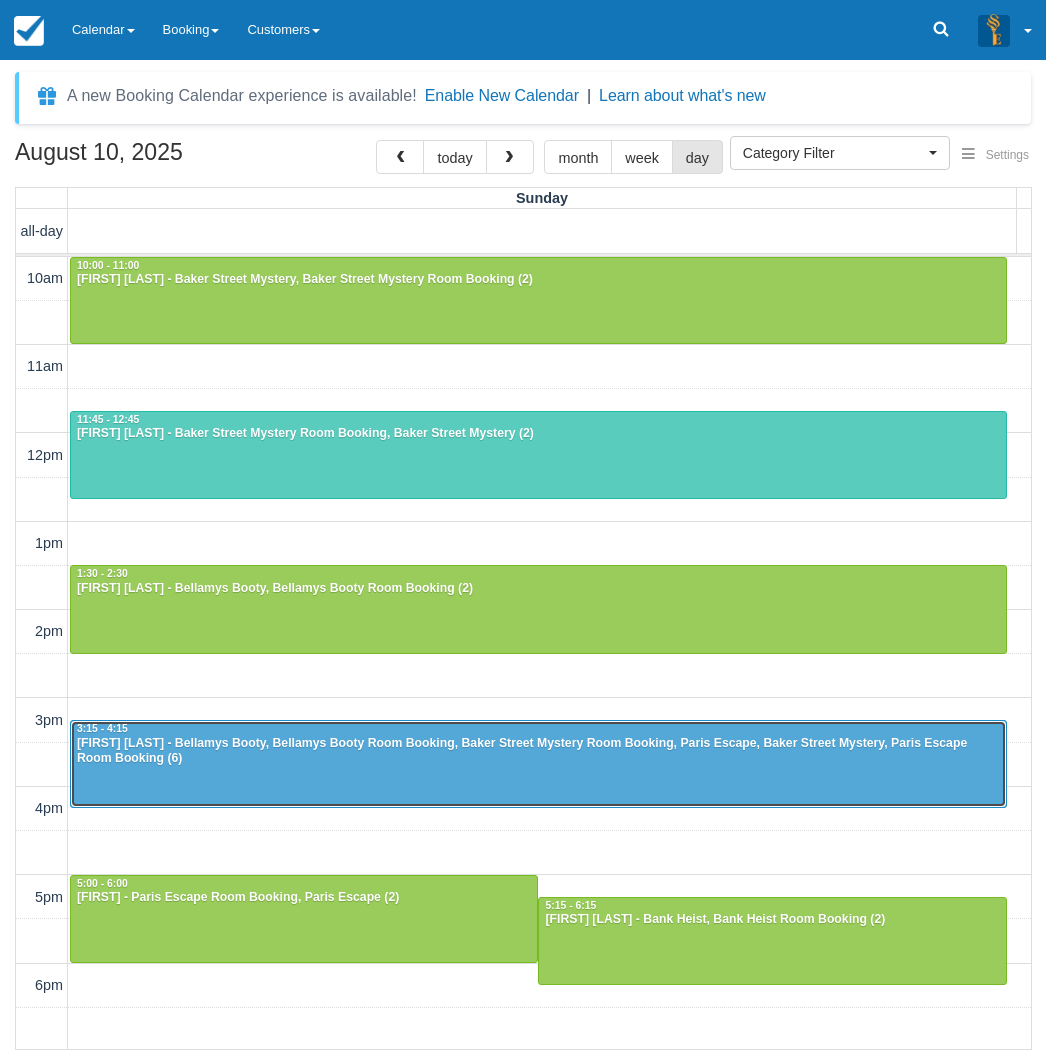 click on "Margot Wertheim - Bellamys Booty, Bellamys Booty Room Booking, Baker Street Mystery Room Booking, Paris Escape, Baker Street Mystery, Paris Escape Room Booking (6)" at bounding box center (538, 752) 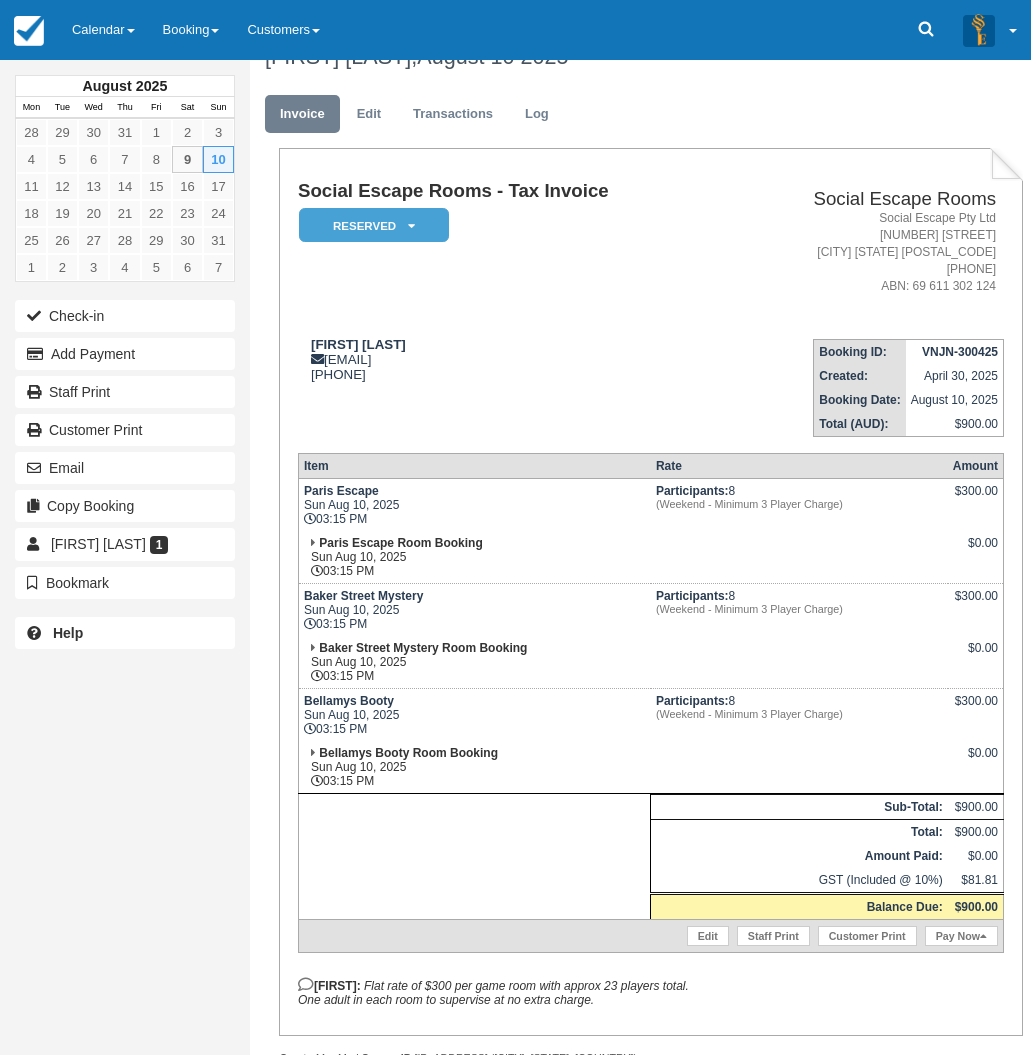 scroll, scrollTop: 0, scrollLeft: 0, axis: both 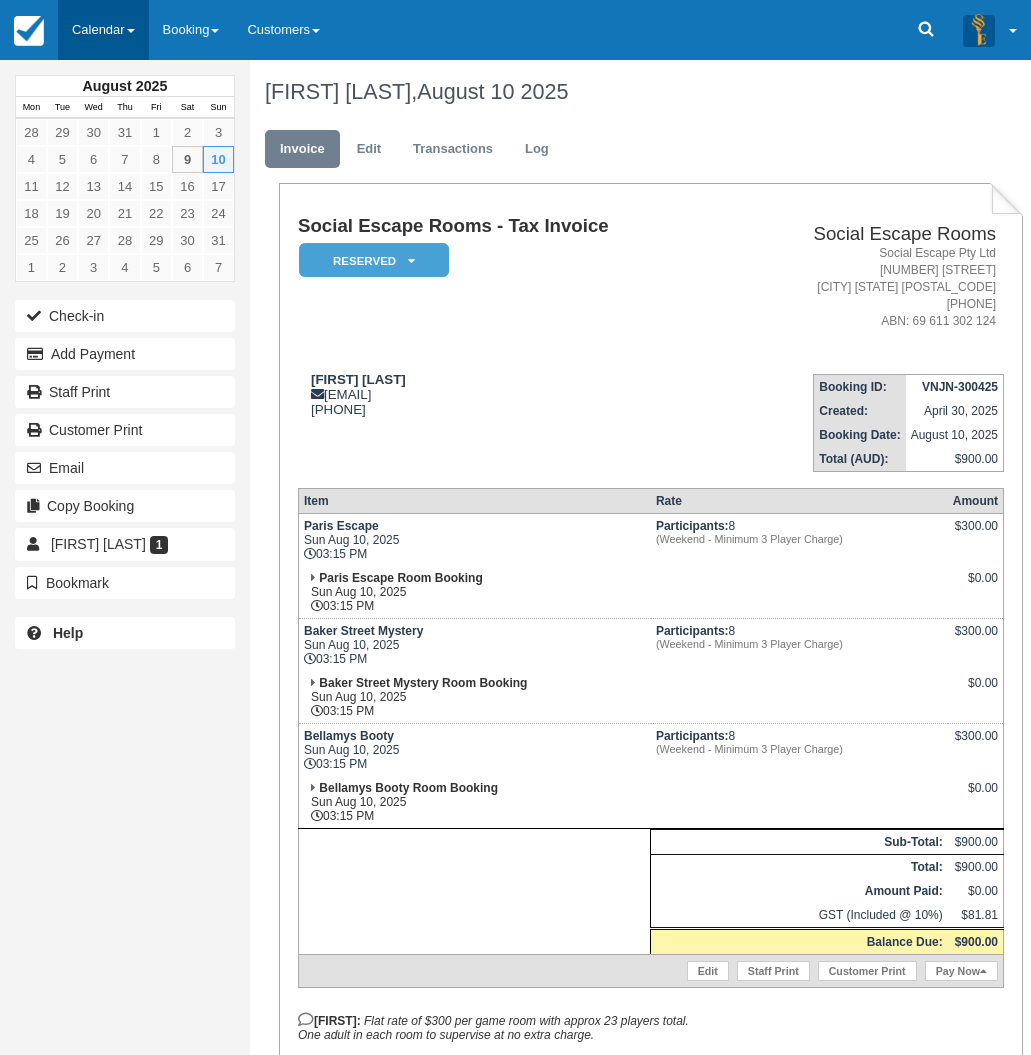 click on "Calendar" at bounding box center (103, 30) 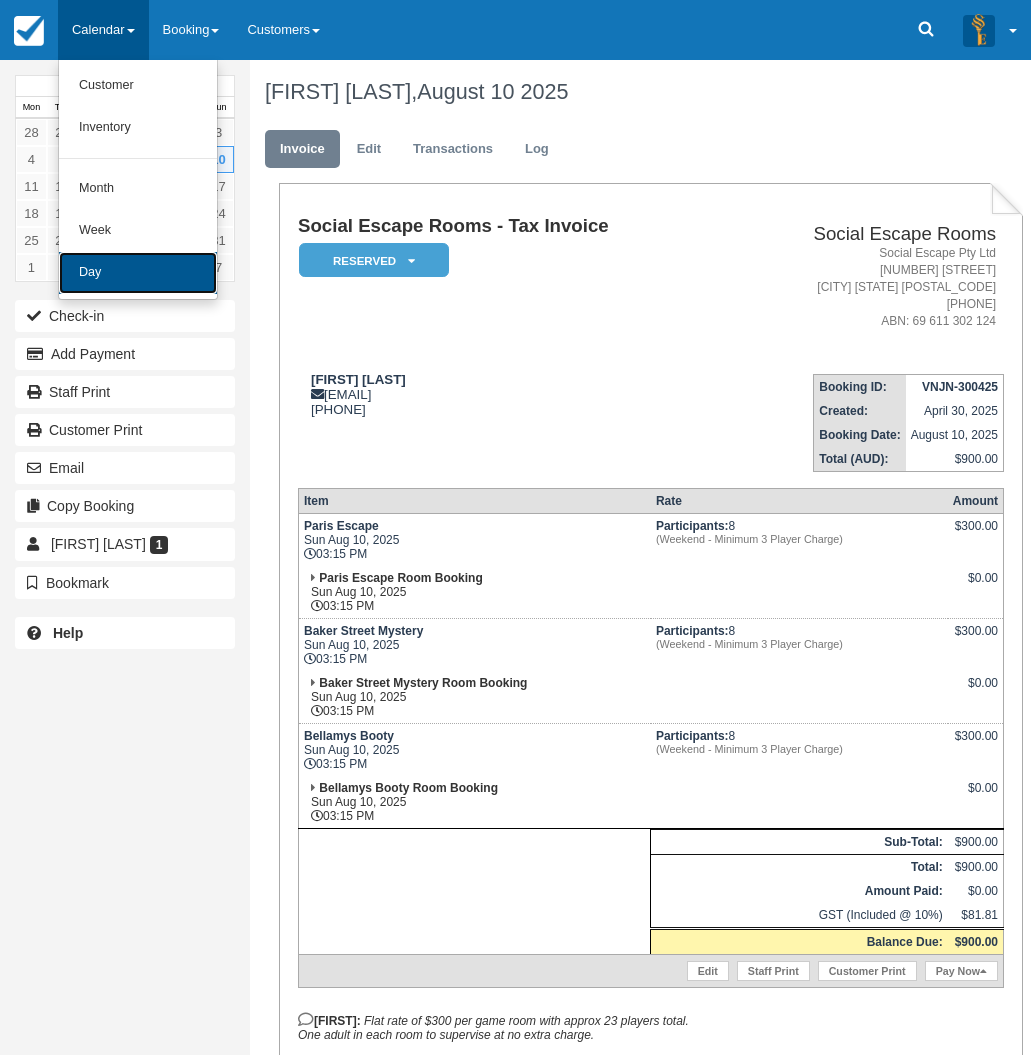 click on "Day" at bounding box center [138, 273] 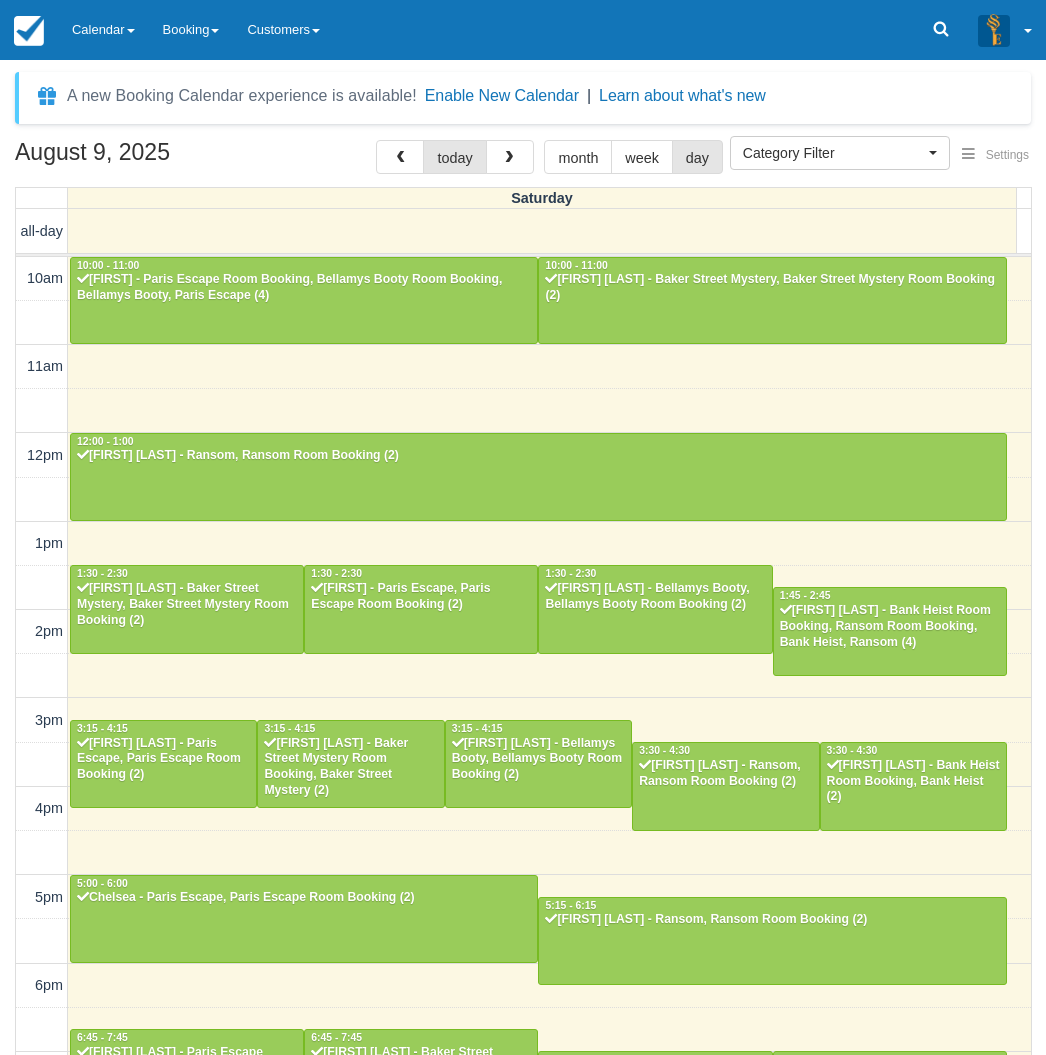 select 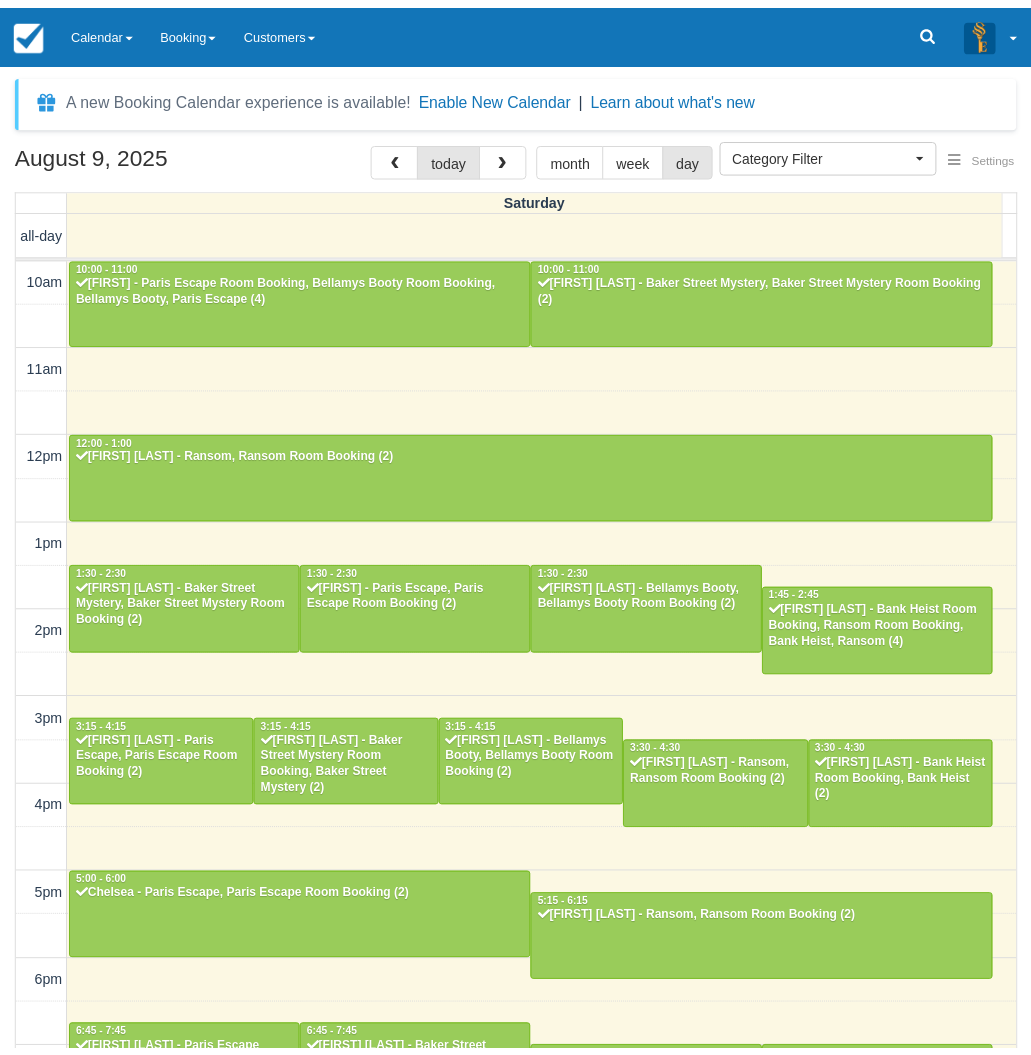 scroll, scrollTop: 0, scrollLeft: 0, axis: both 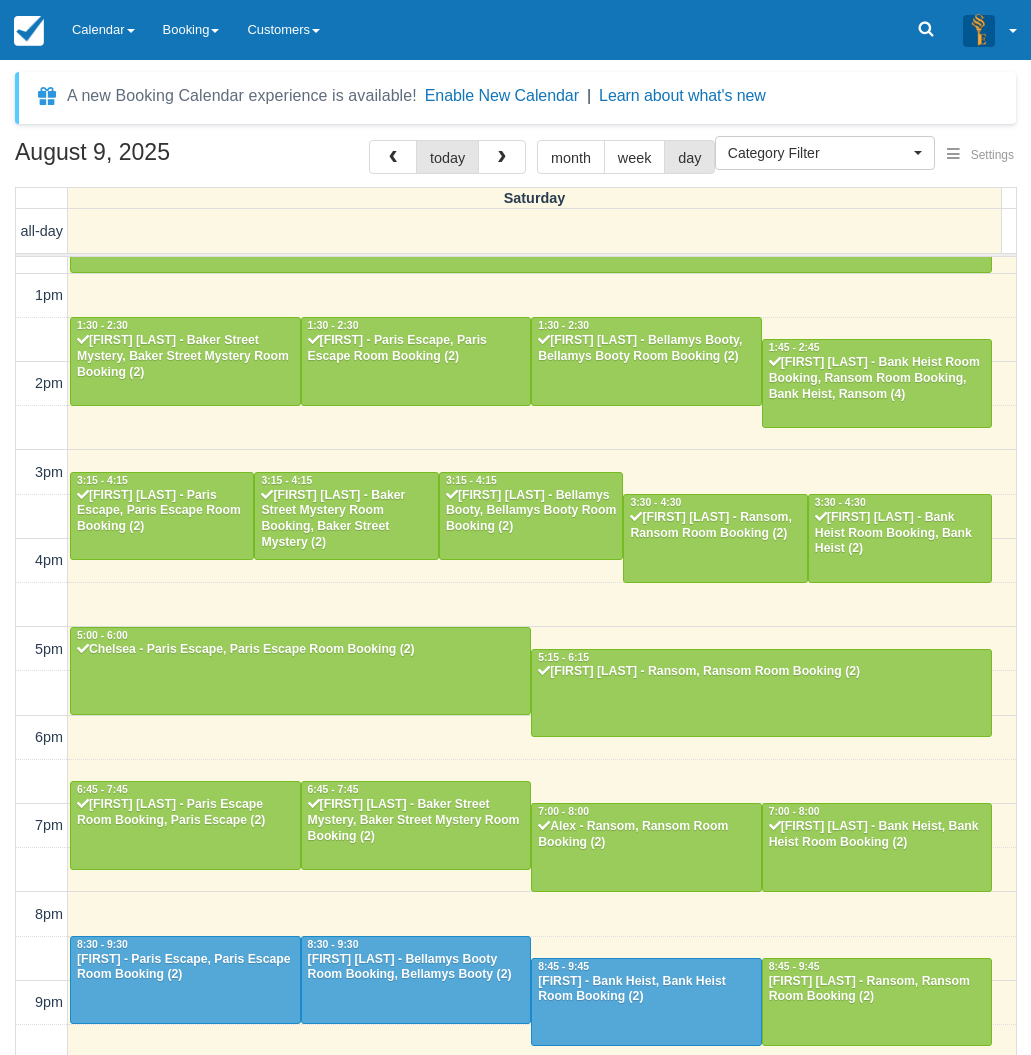 click at bounding box center (502, 157) 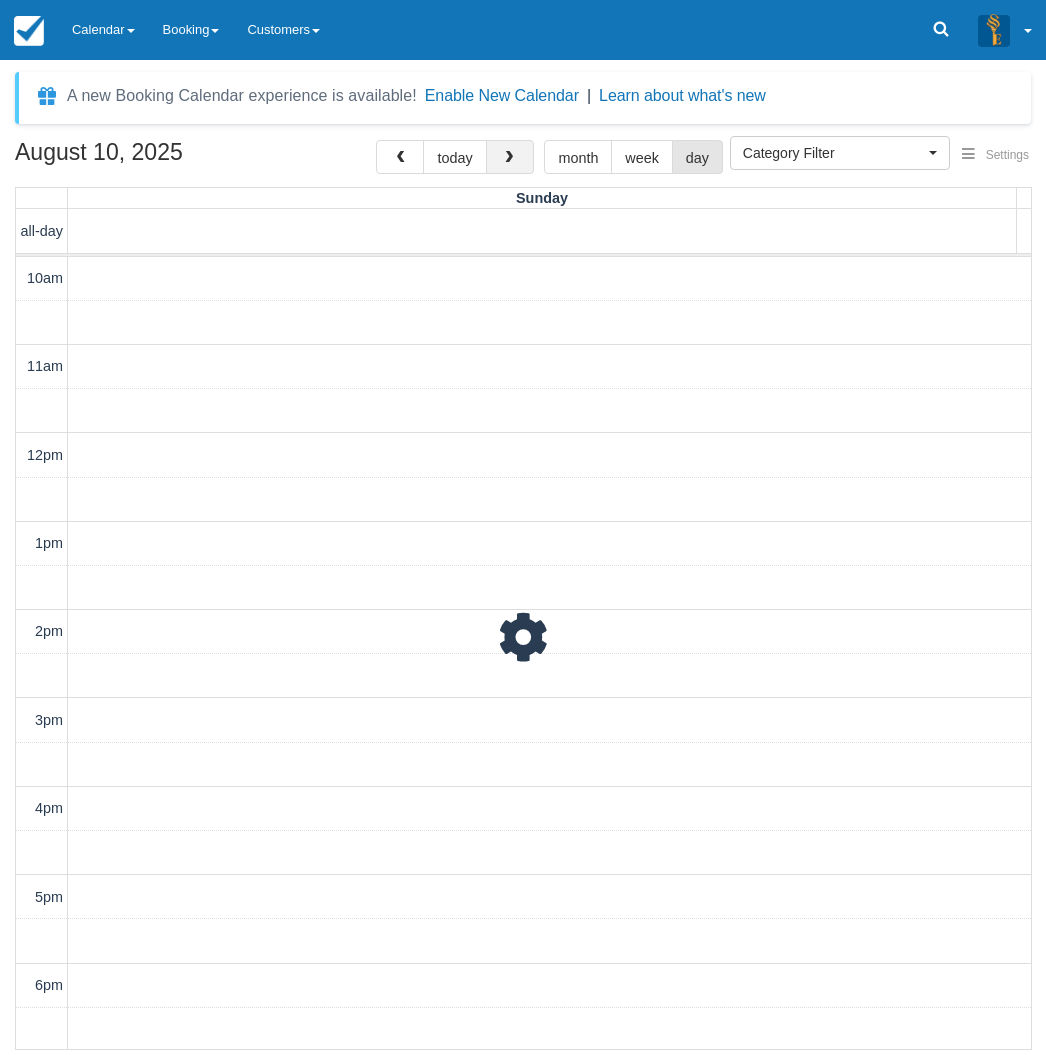 scroll, scrollTop: 312, scrollLeft: 0, axis: vertical 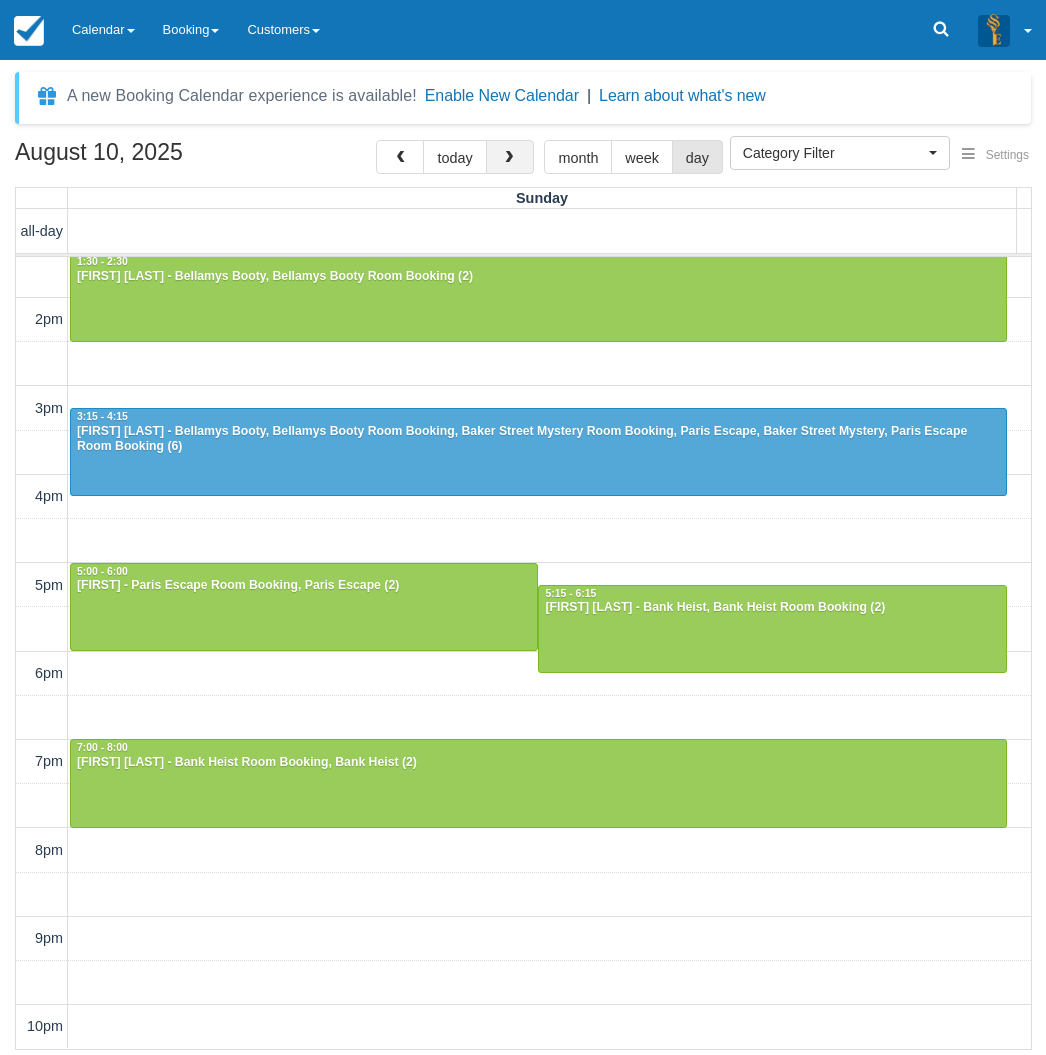 click at bounding box center [510, 157] 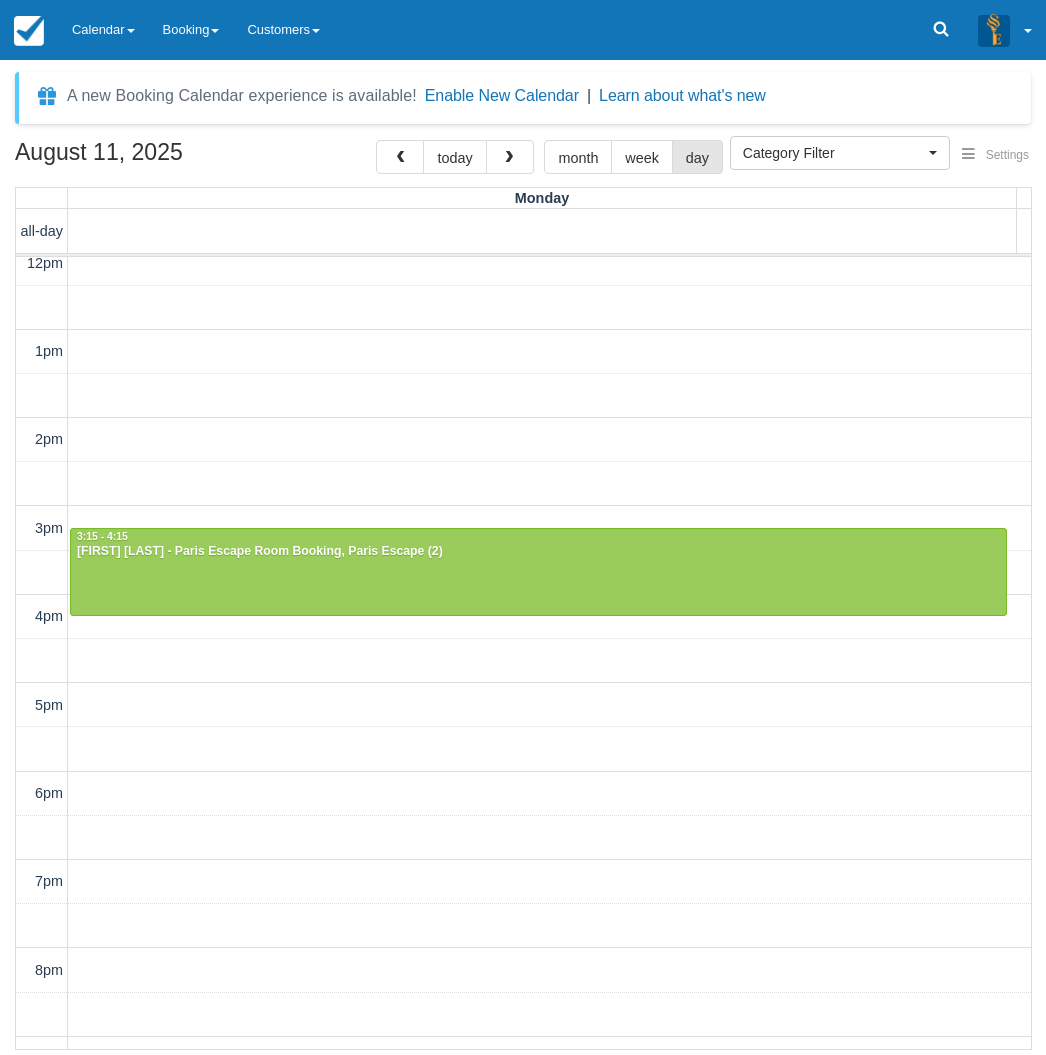 scroll, scrollTop: 12, scrollLeft: 0, axis: vertical 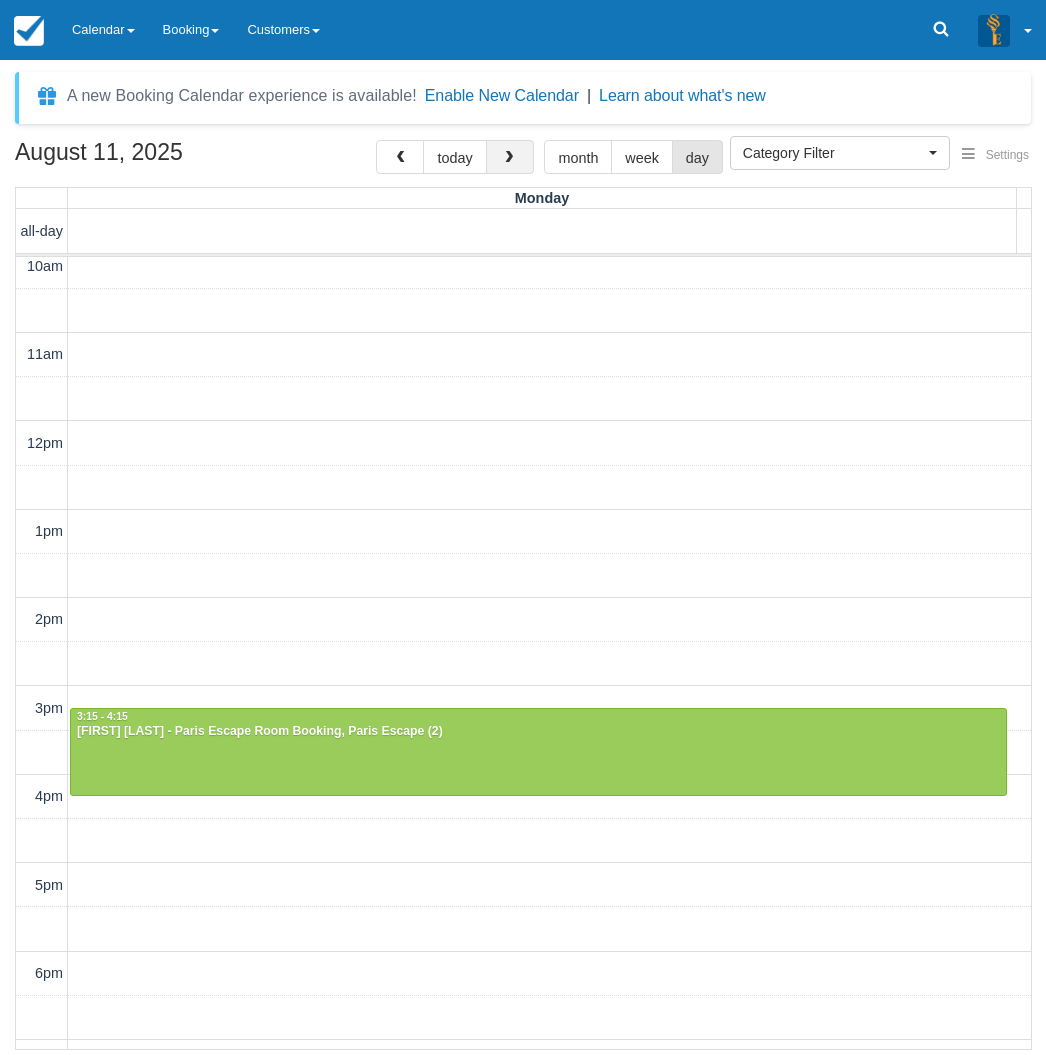 click at bounding box center [510, 157] 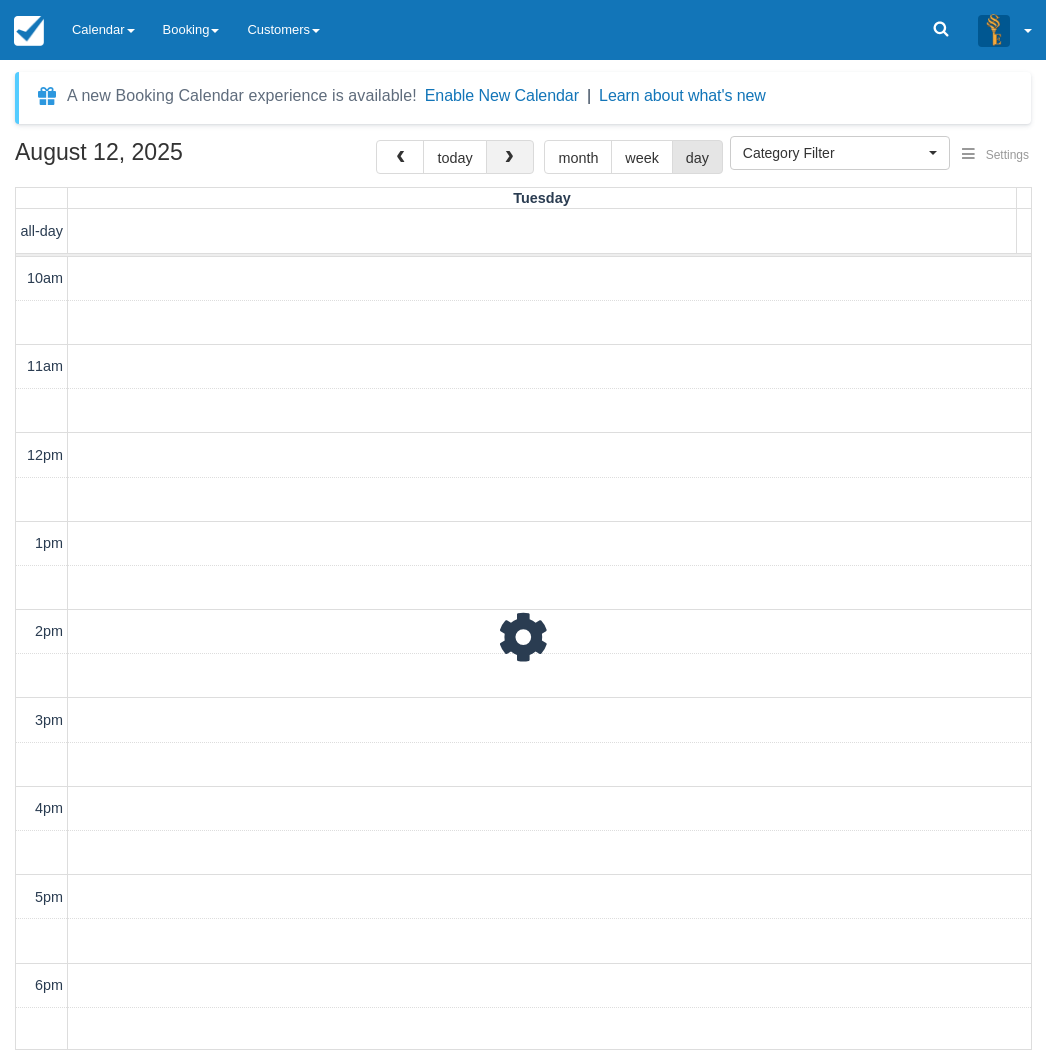 scroll, scrollTop: 0, scrollLeft: 0, axis: both 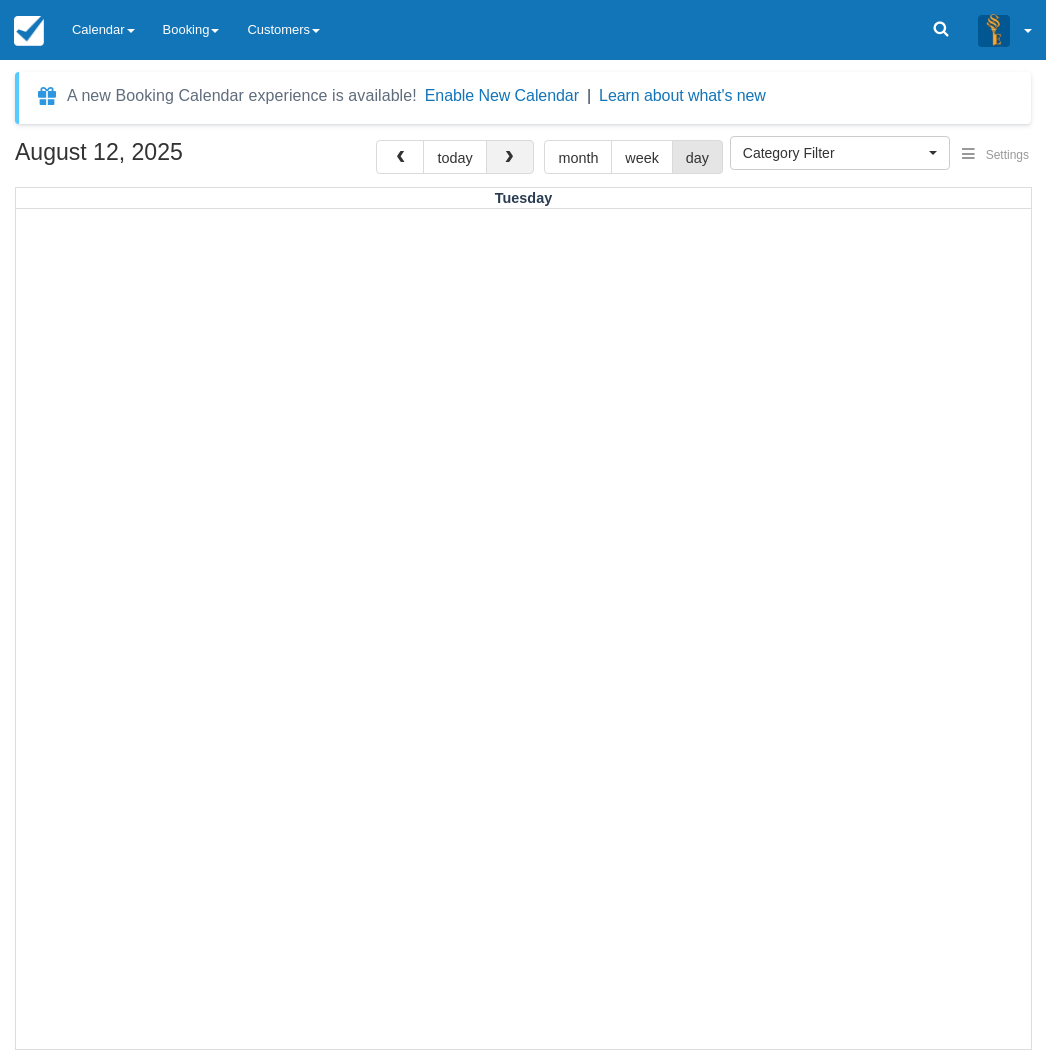 click at bounding box center (509, 158) 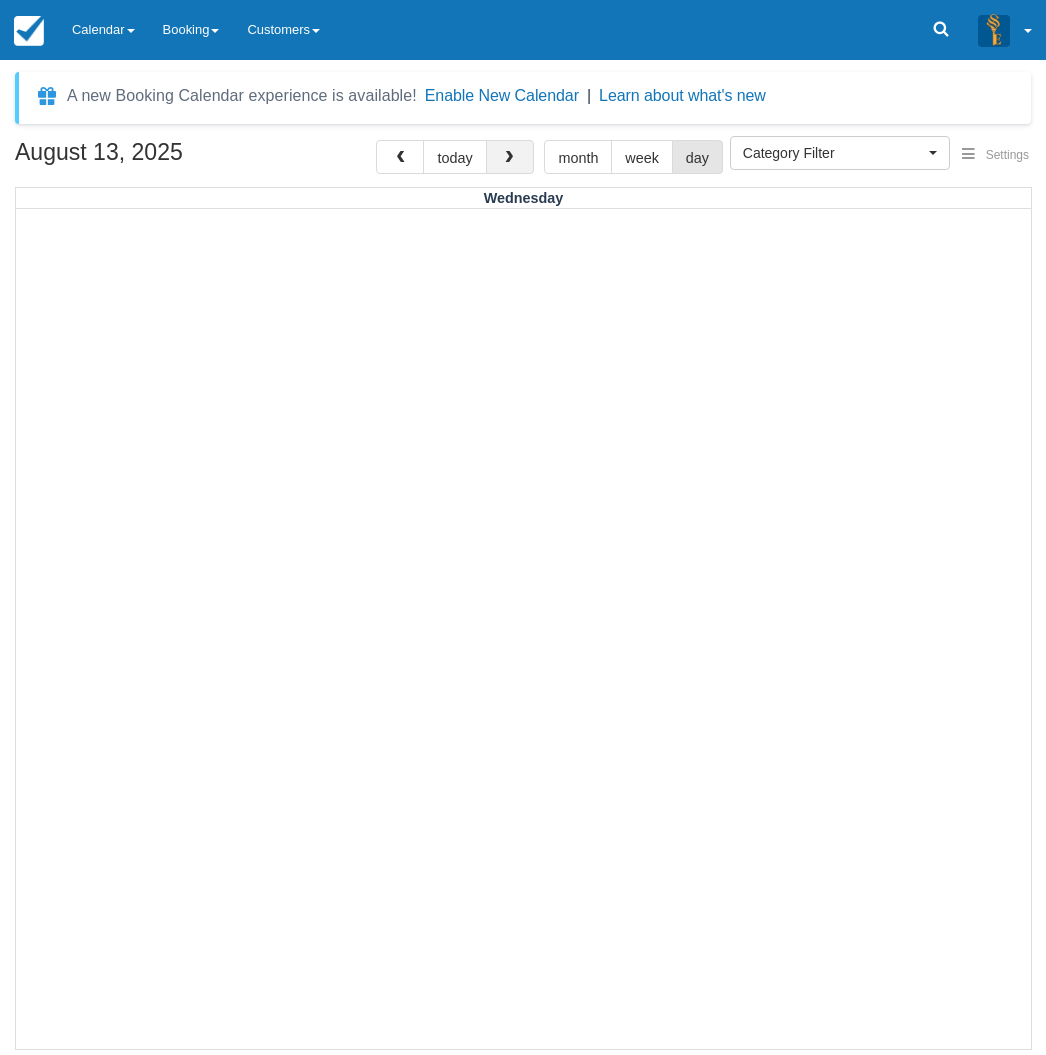click at bounding box center (509, 158) 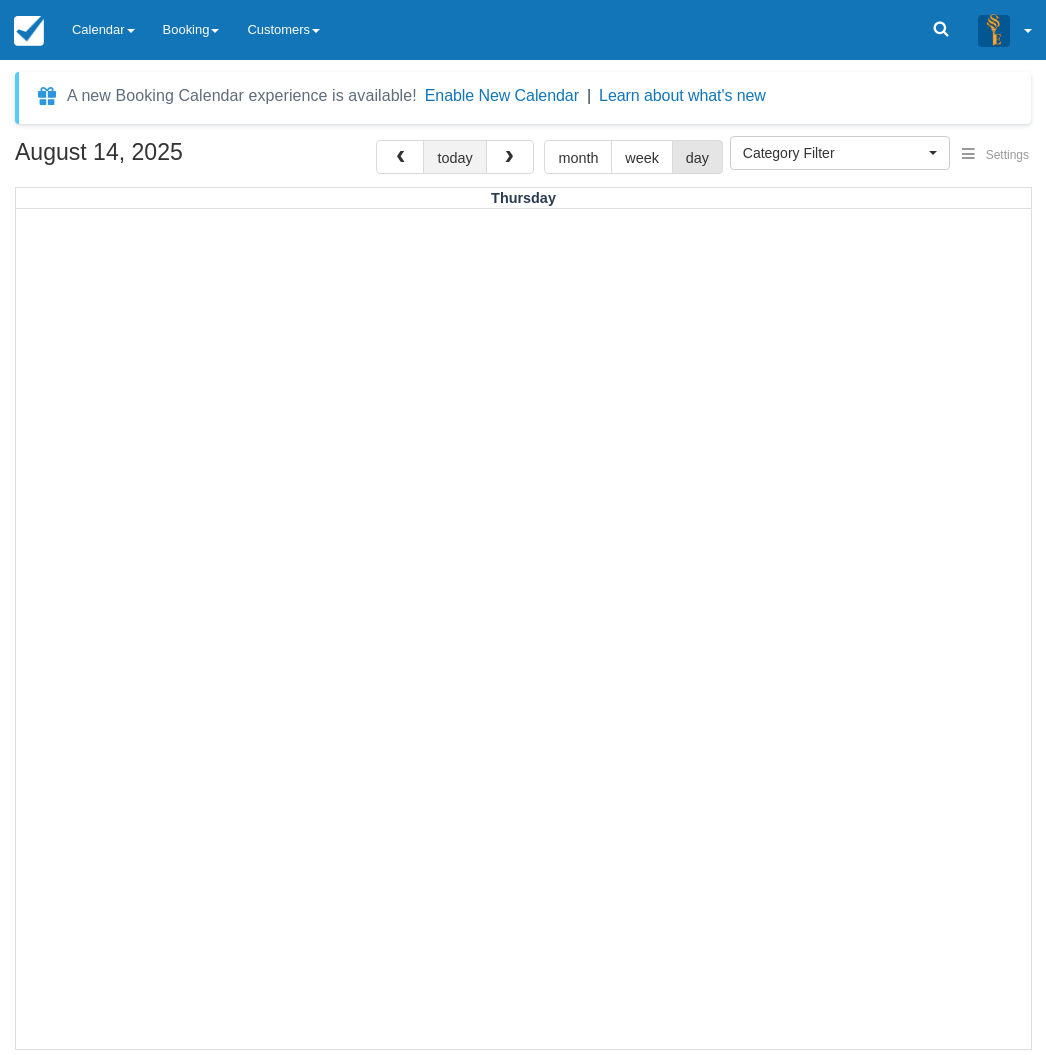 click on "today" at bounding box center [454, 157] 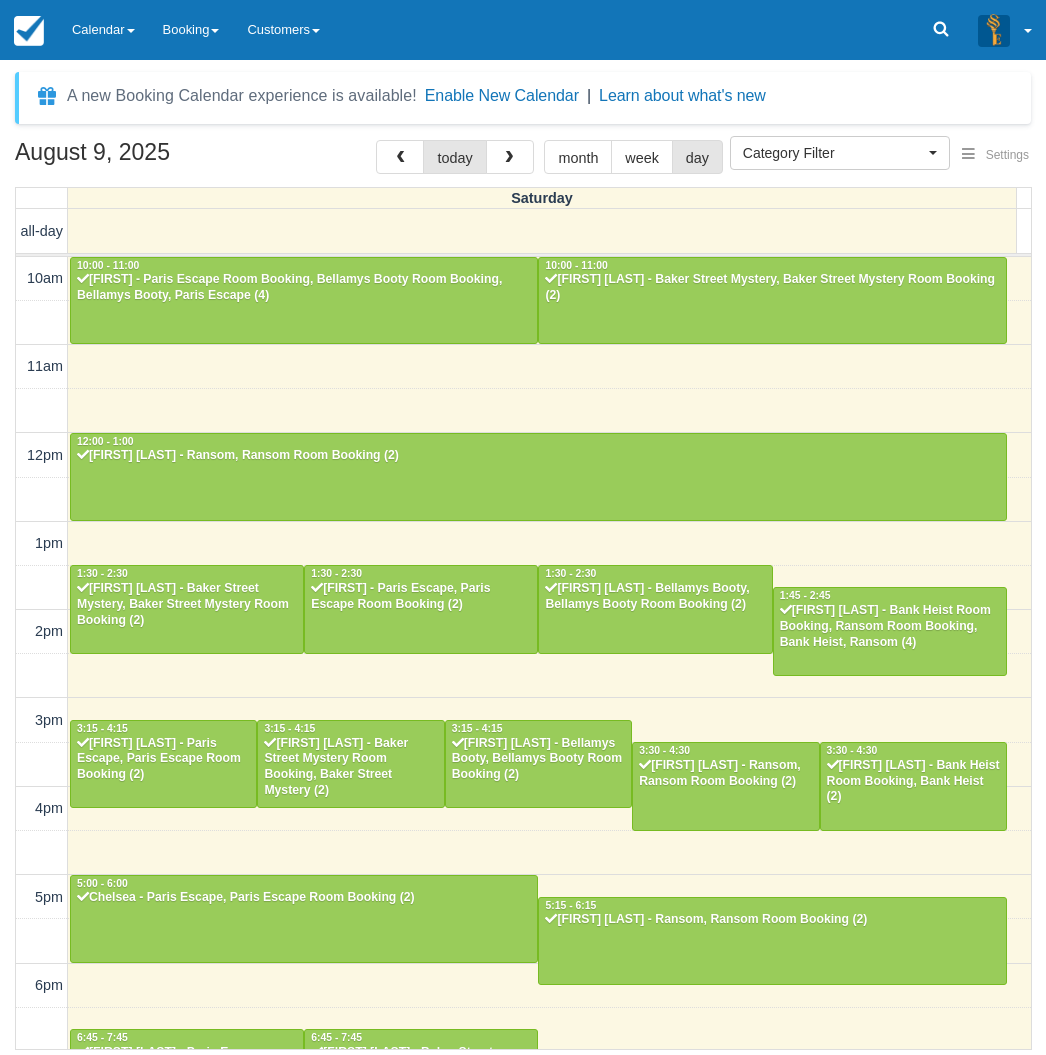 scroll, scrollTop: 312, scrollLeft: 0, axis: vertical 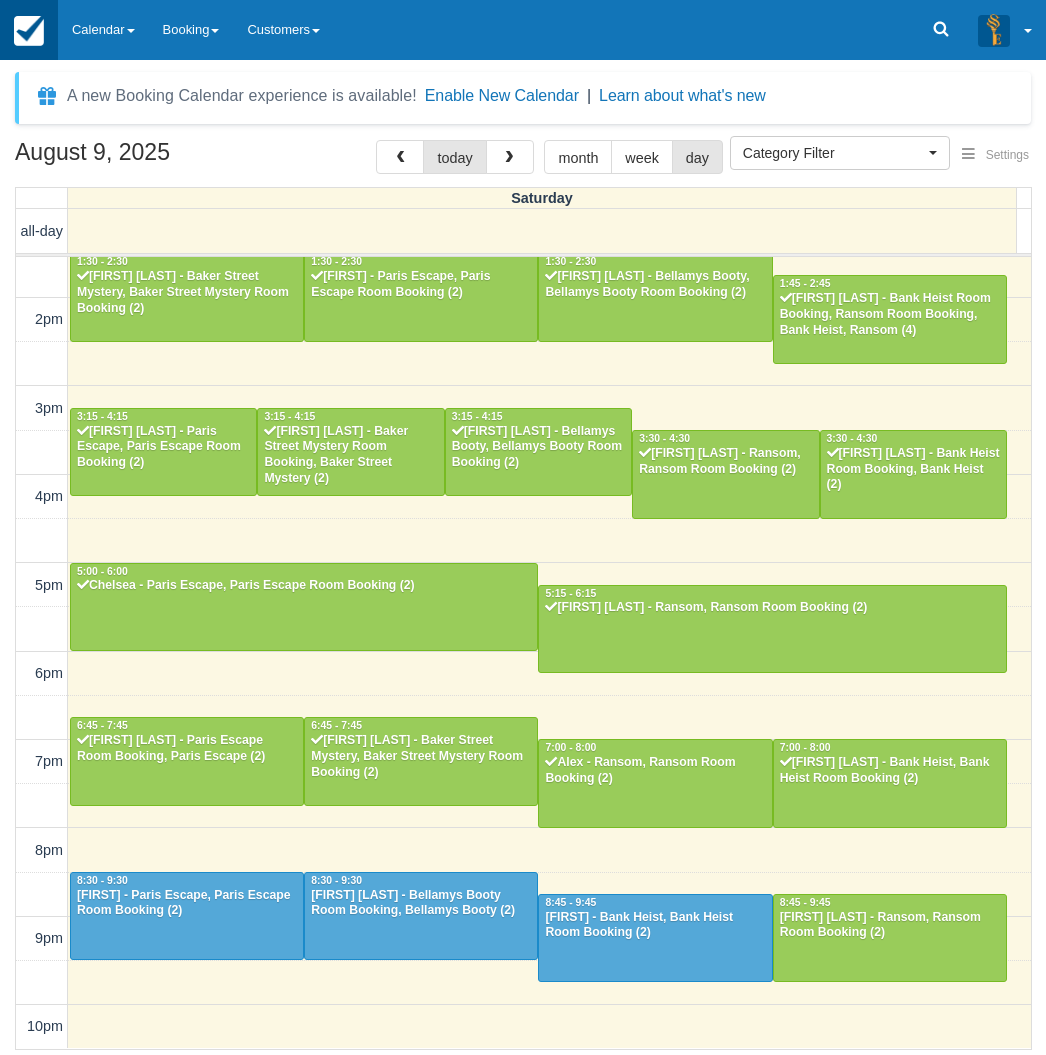 click at bounding box center [29, 31] 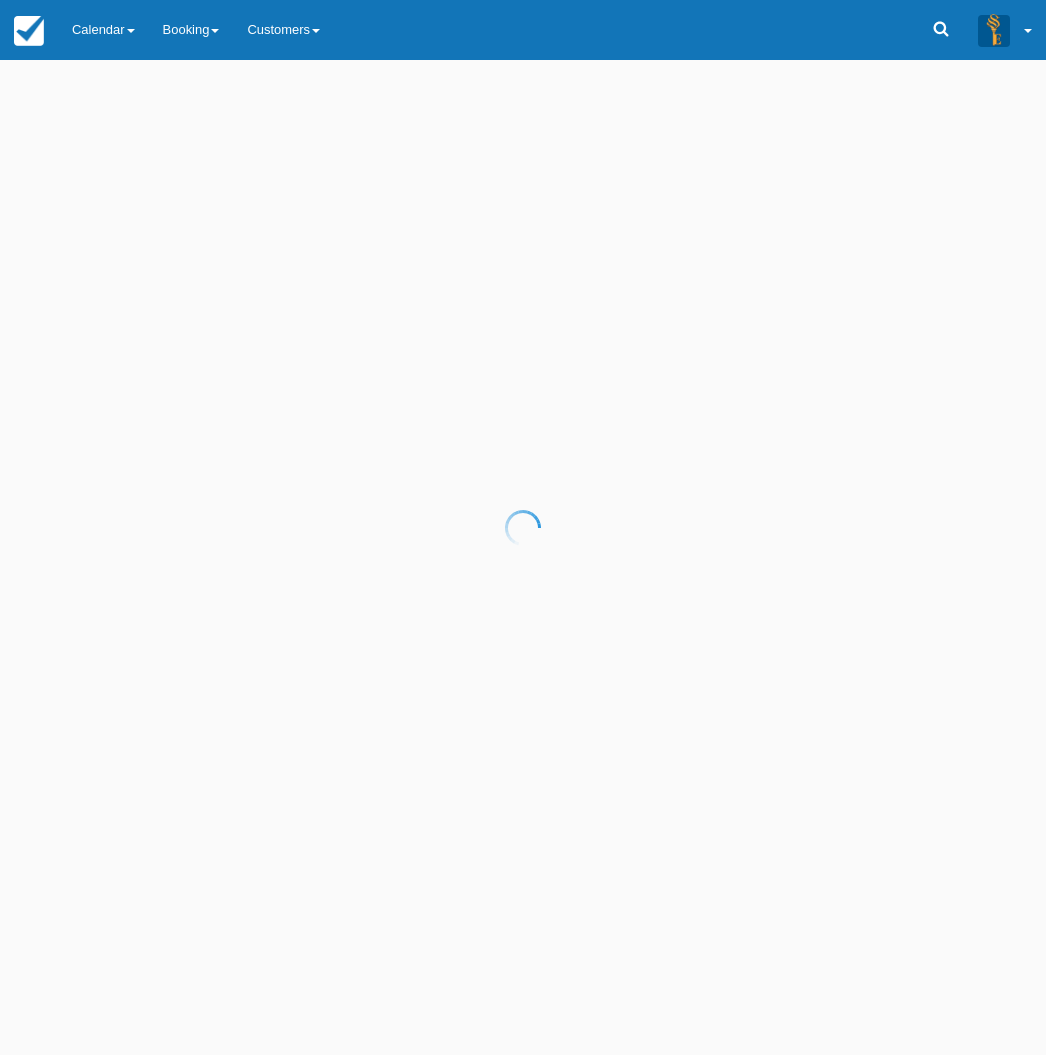 scroll, scrollTop: 0, scrollLeft: 0, axis: both 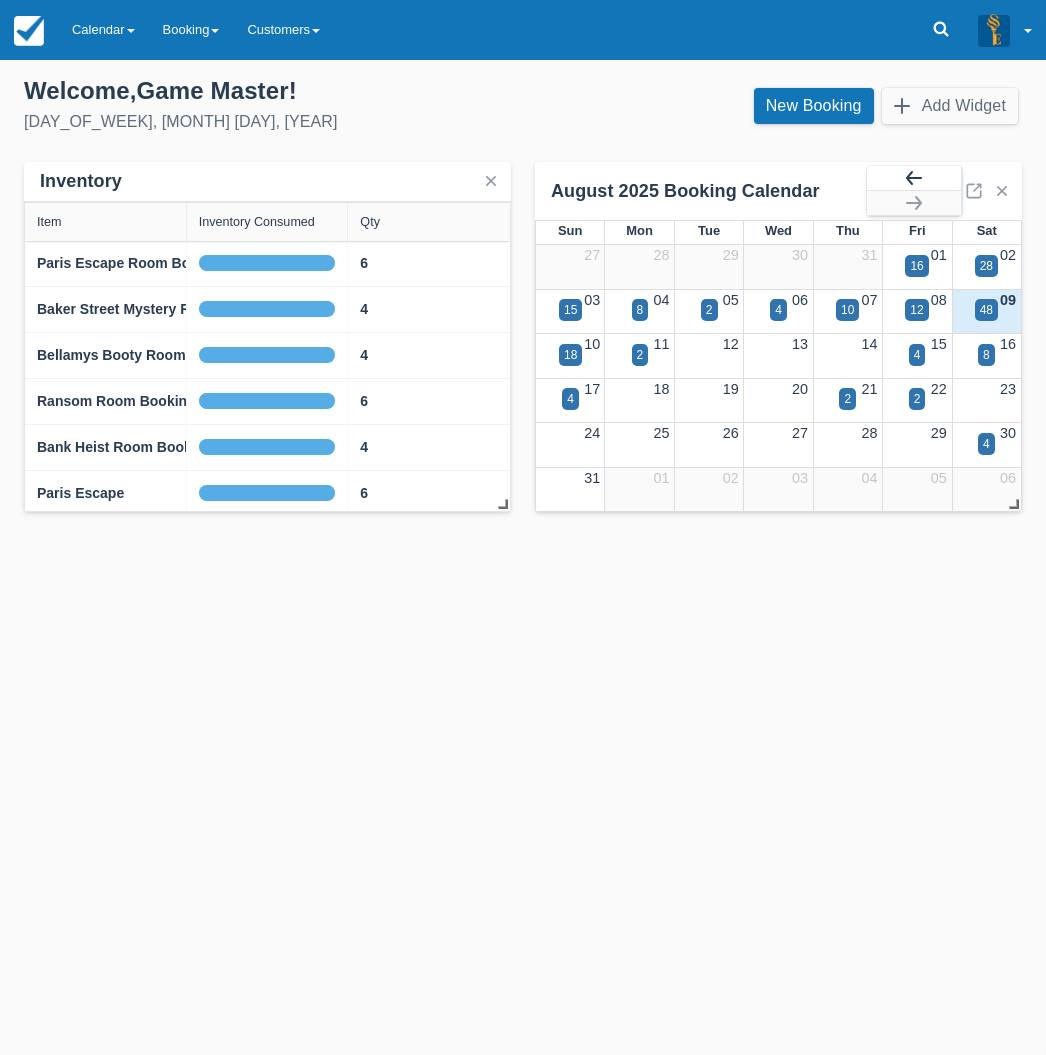click at bounding box center [914, 178] 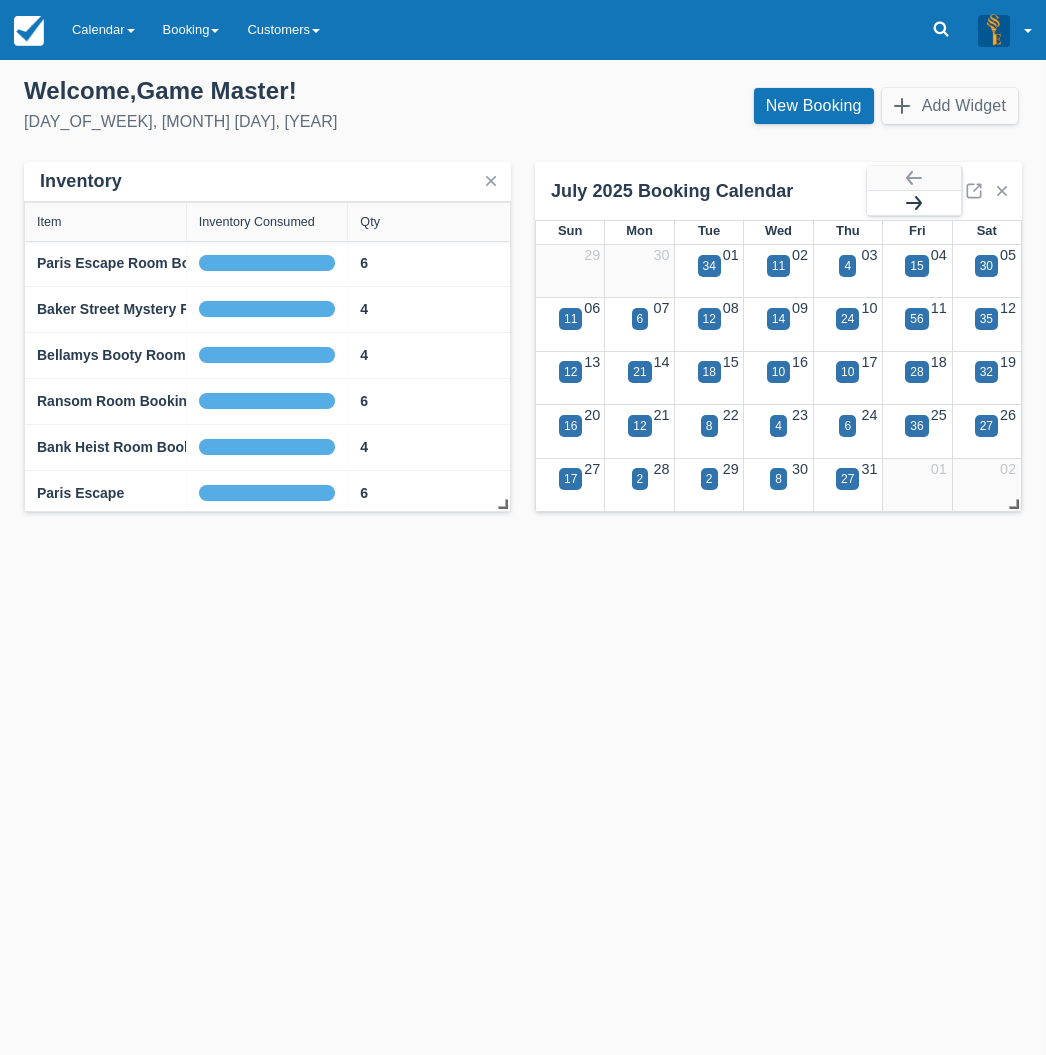 click at bounding box center [914, 203] 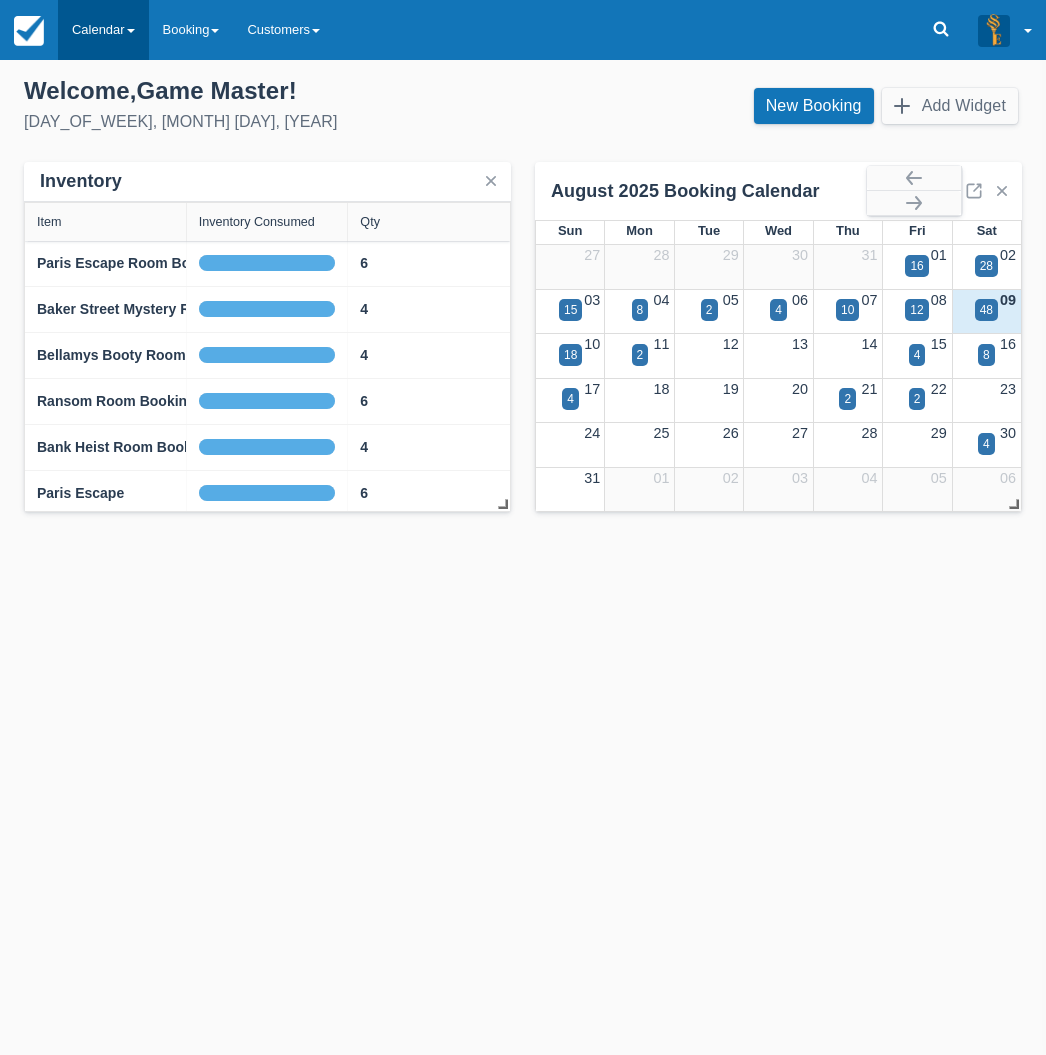 click on "Calendar" at bounding box center (103, 30) 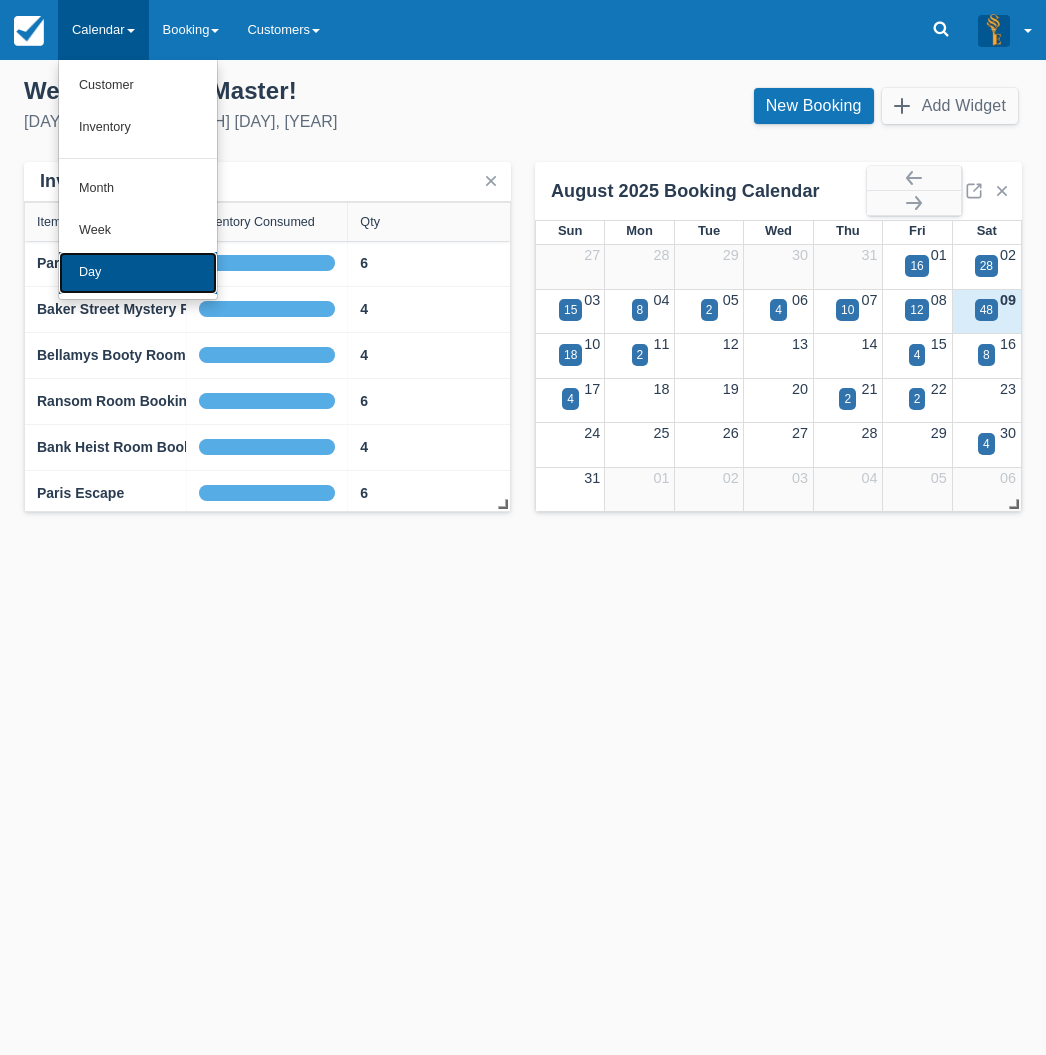 click on "Day" at bounding box center [138, 273] 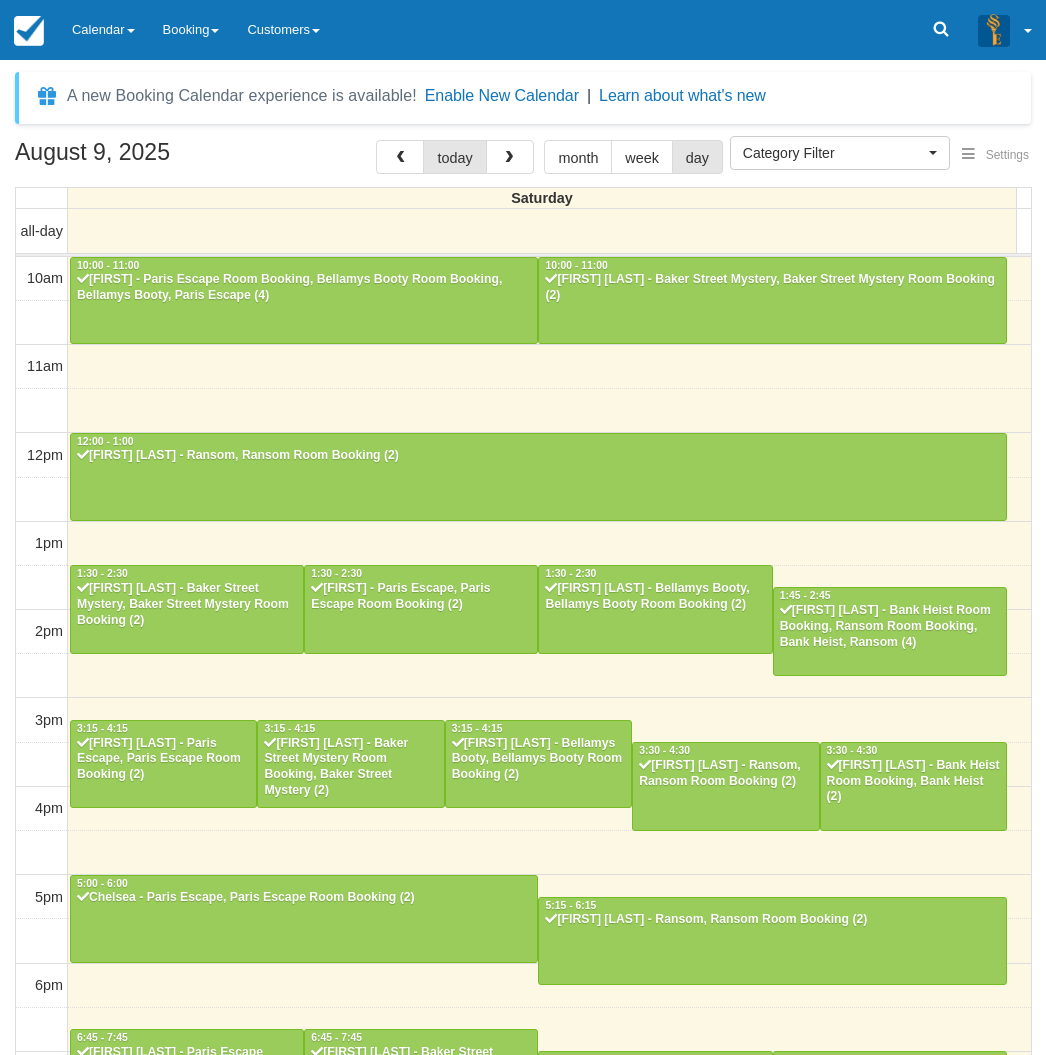 select 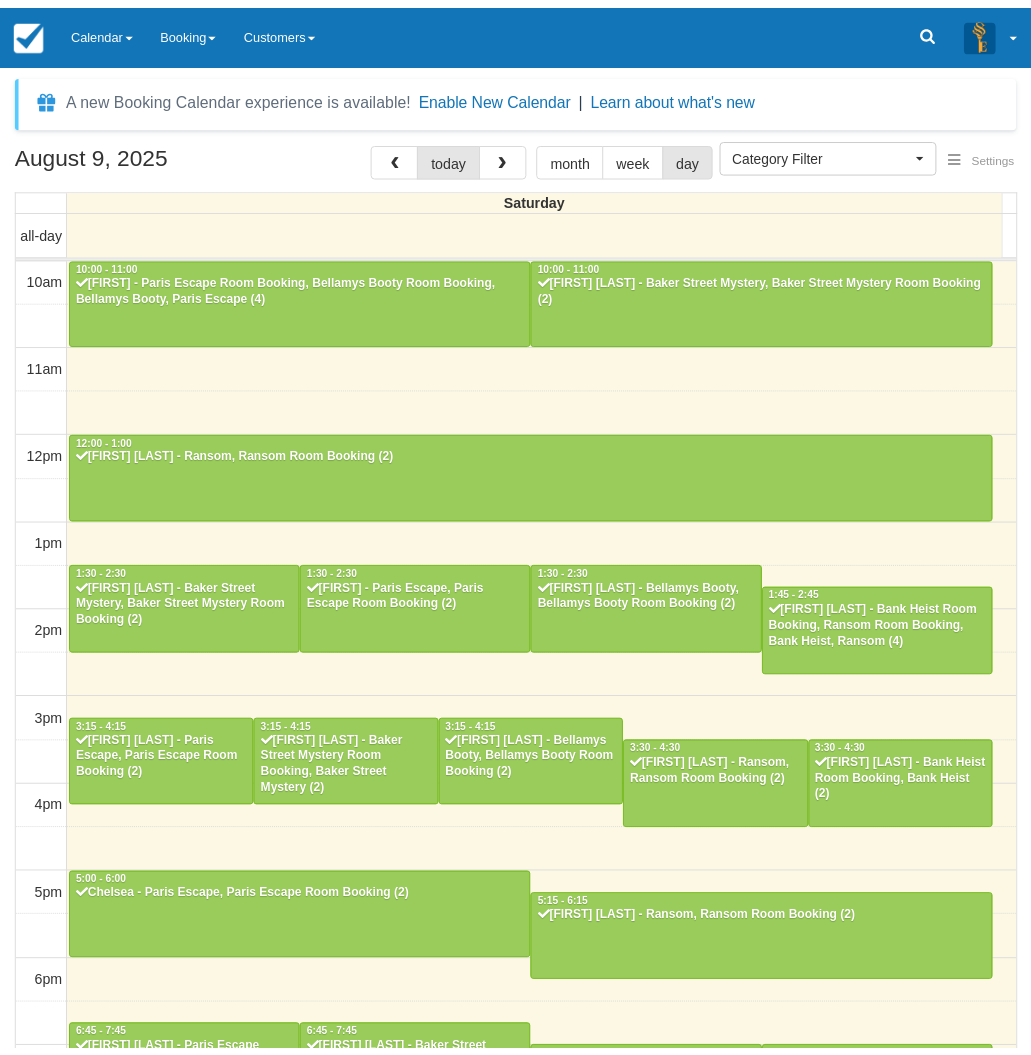 scroll, scrollTop: 0, scrollLeft: 0, axis: both 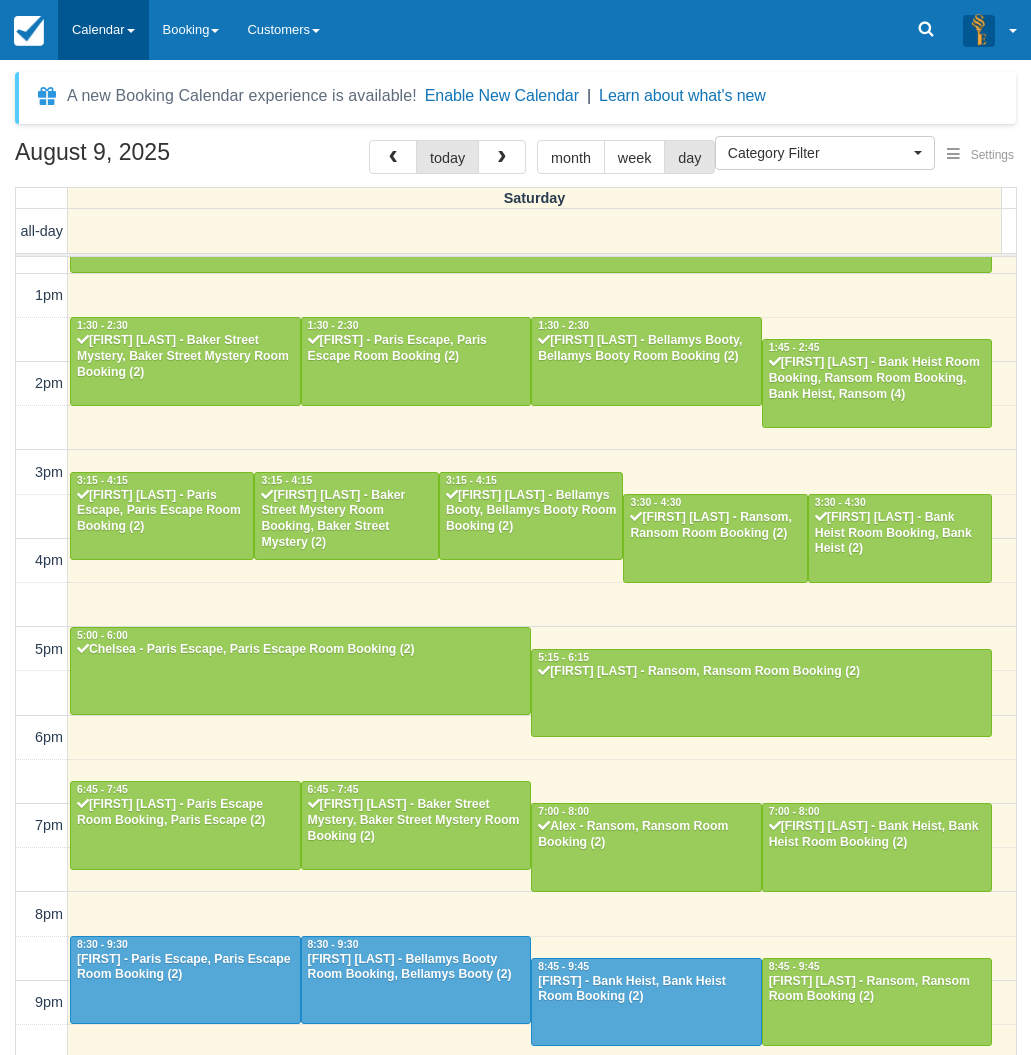 click on "Calendar" at bounding box center [103, 30] 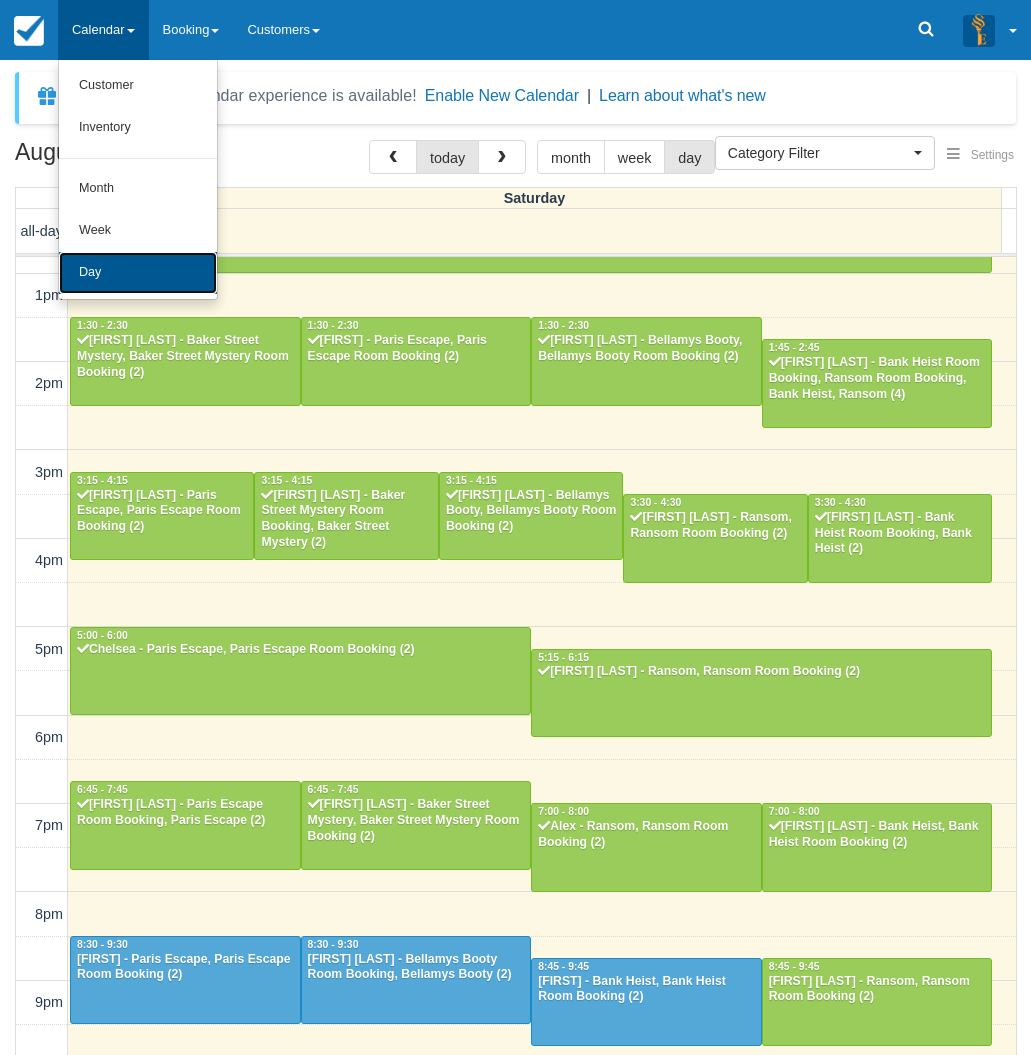 click on "Day" at bounding box center (138, 273) 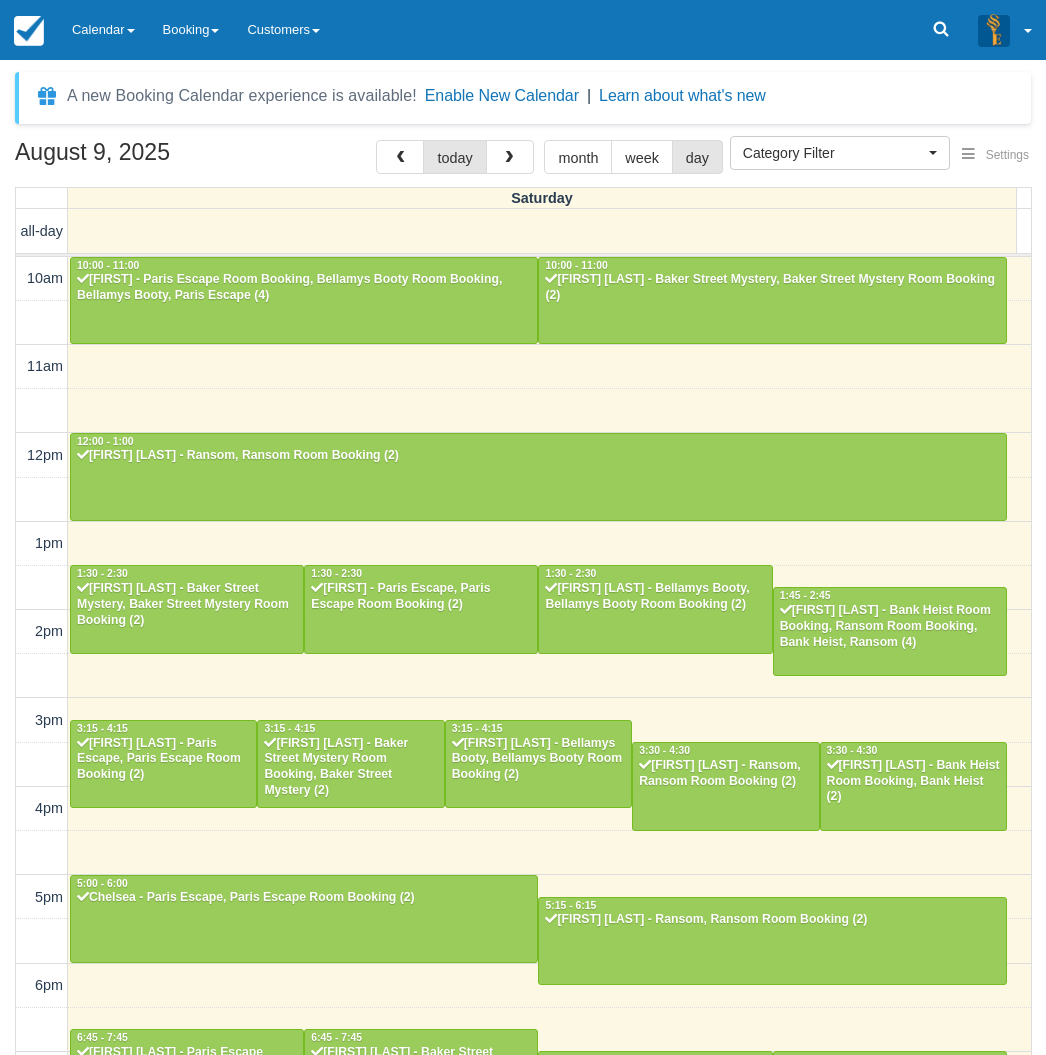 select 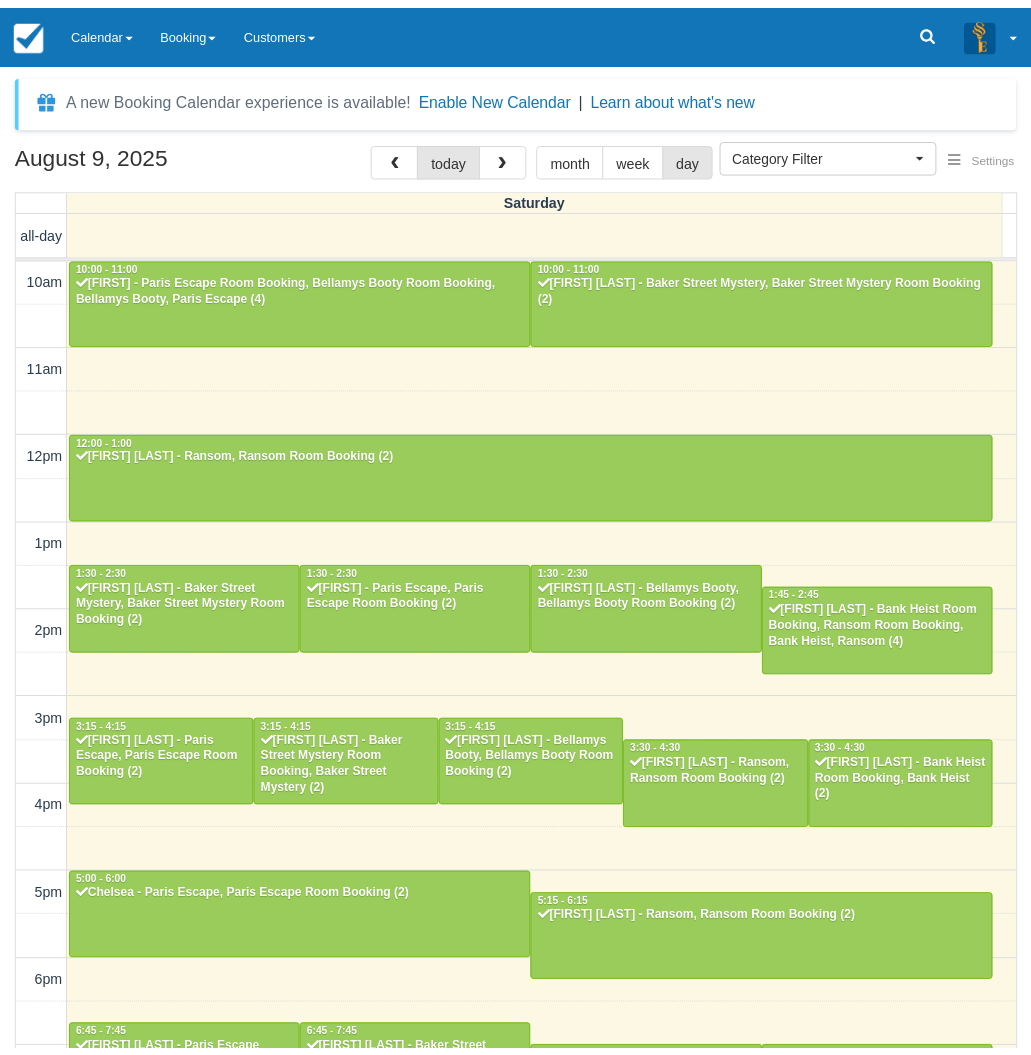 scroll, scrollTop: 0, scrollLeft: 0, axis: both 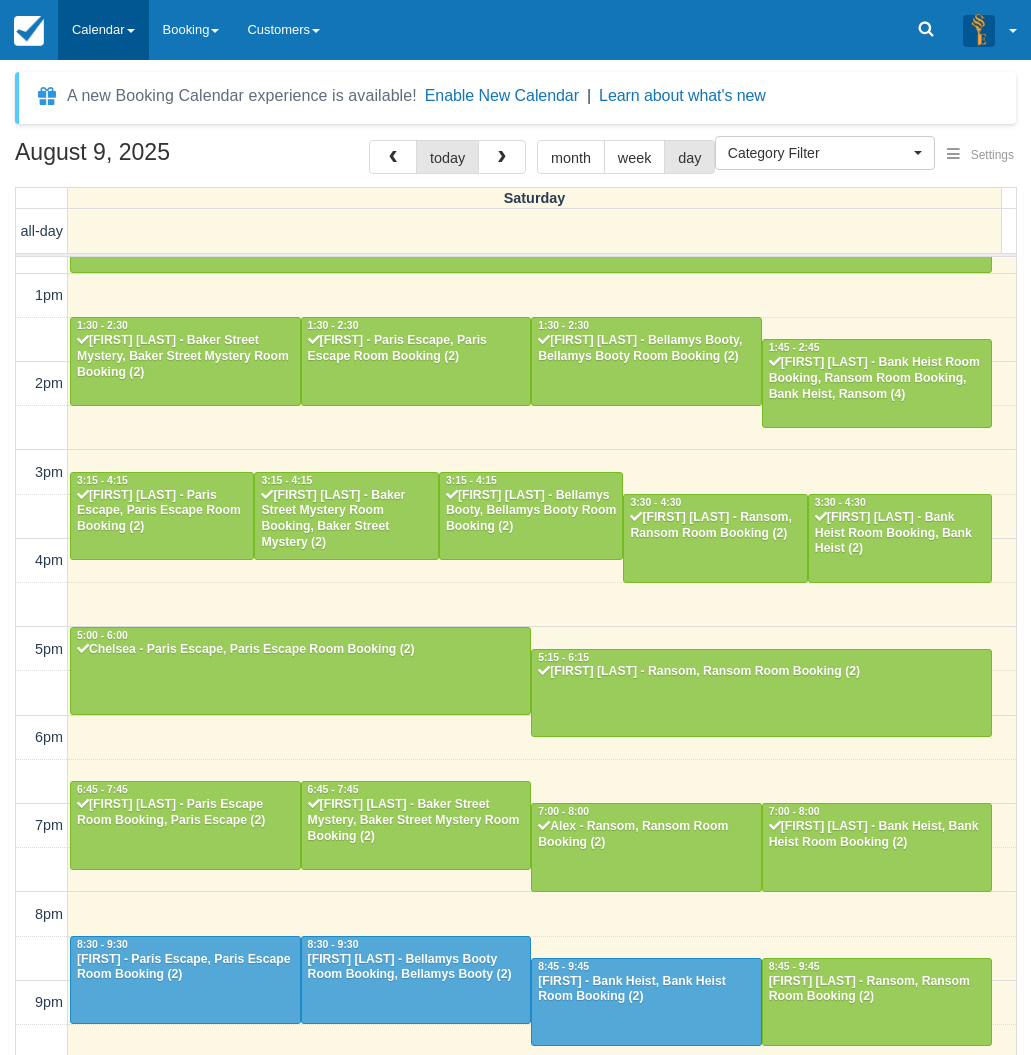 click on "Calendar" at bounding box center (103, 30) 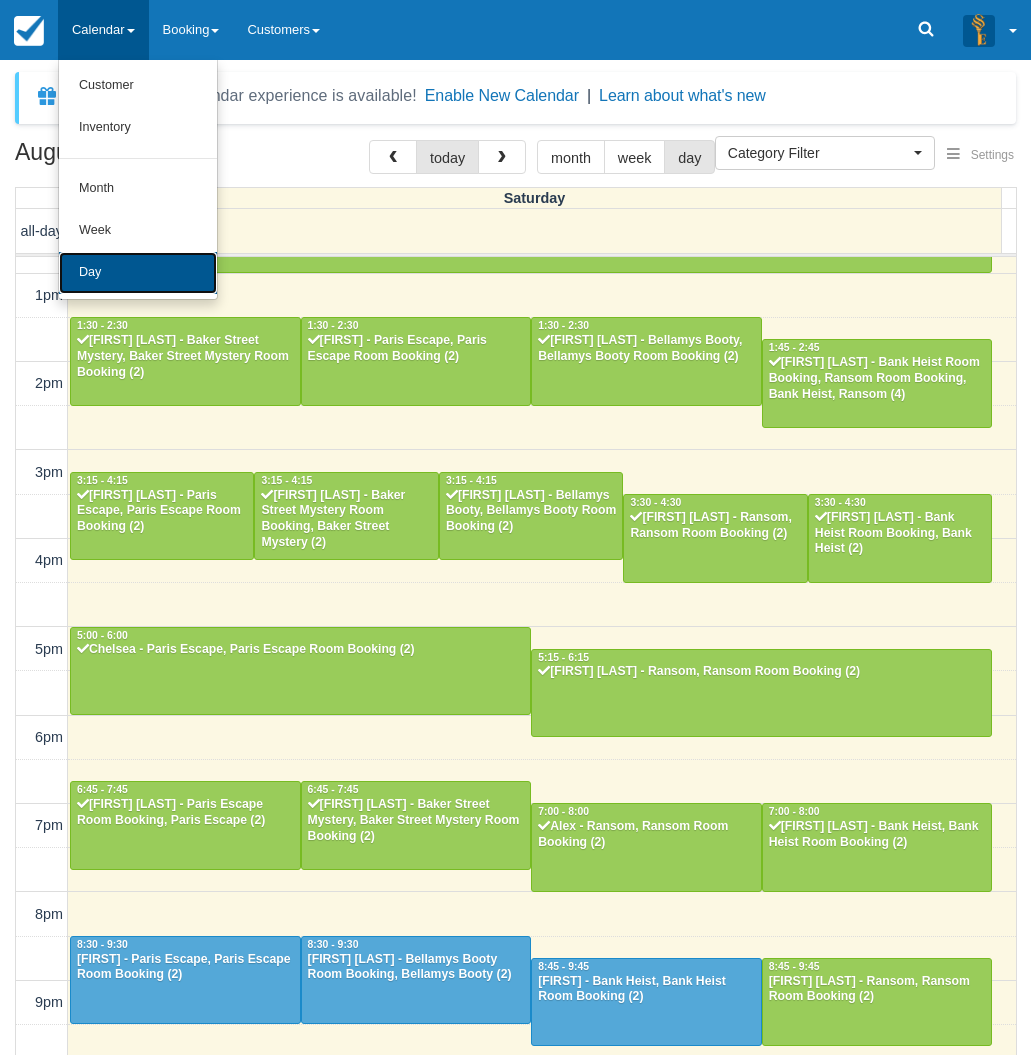 click on "Day" at bounding box center (138, 273) 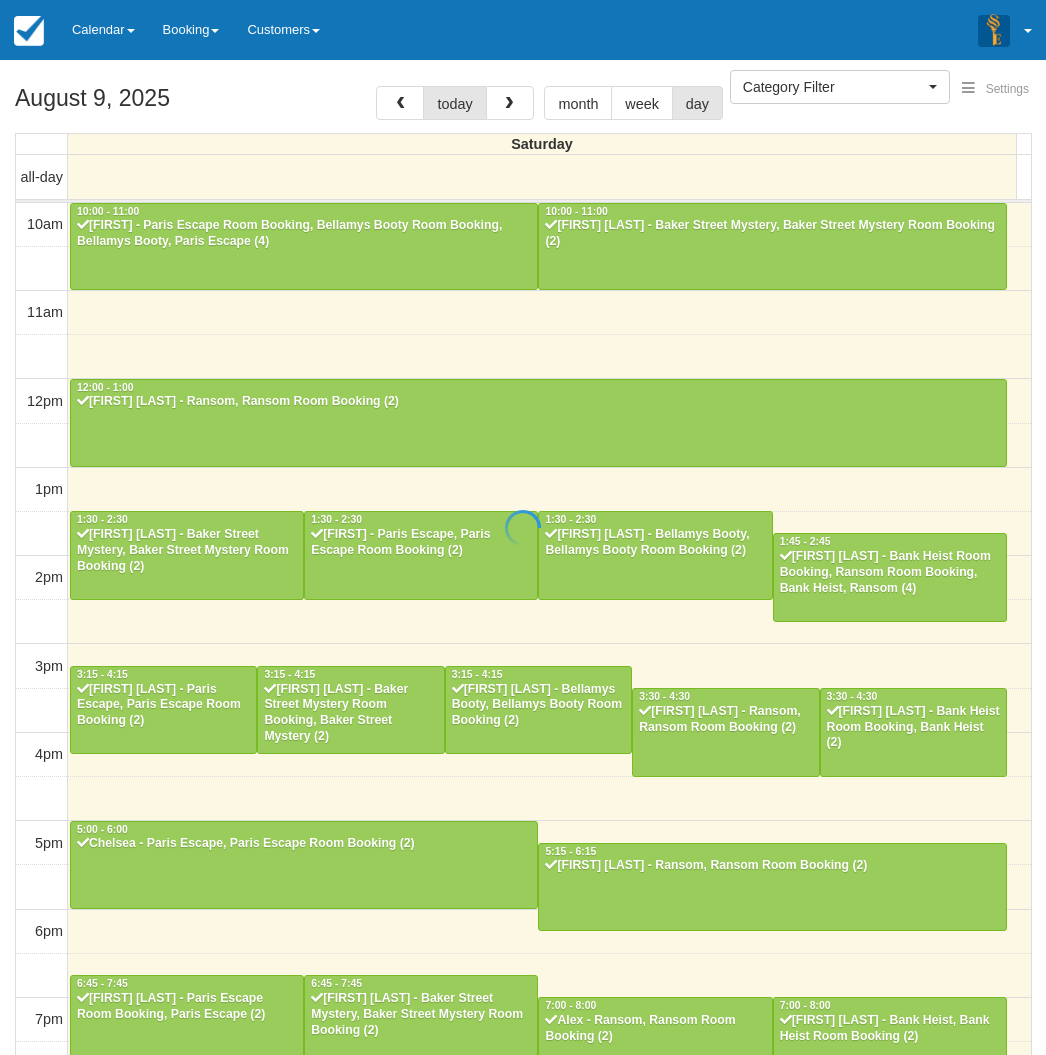 select 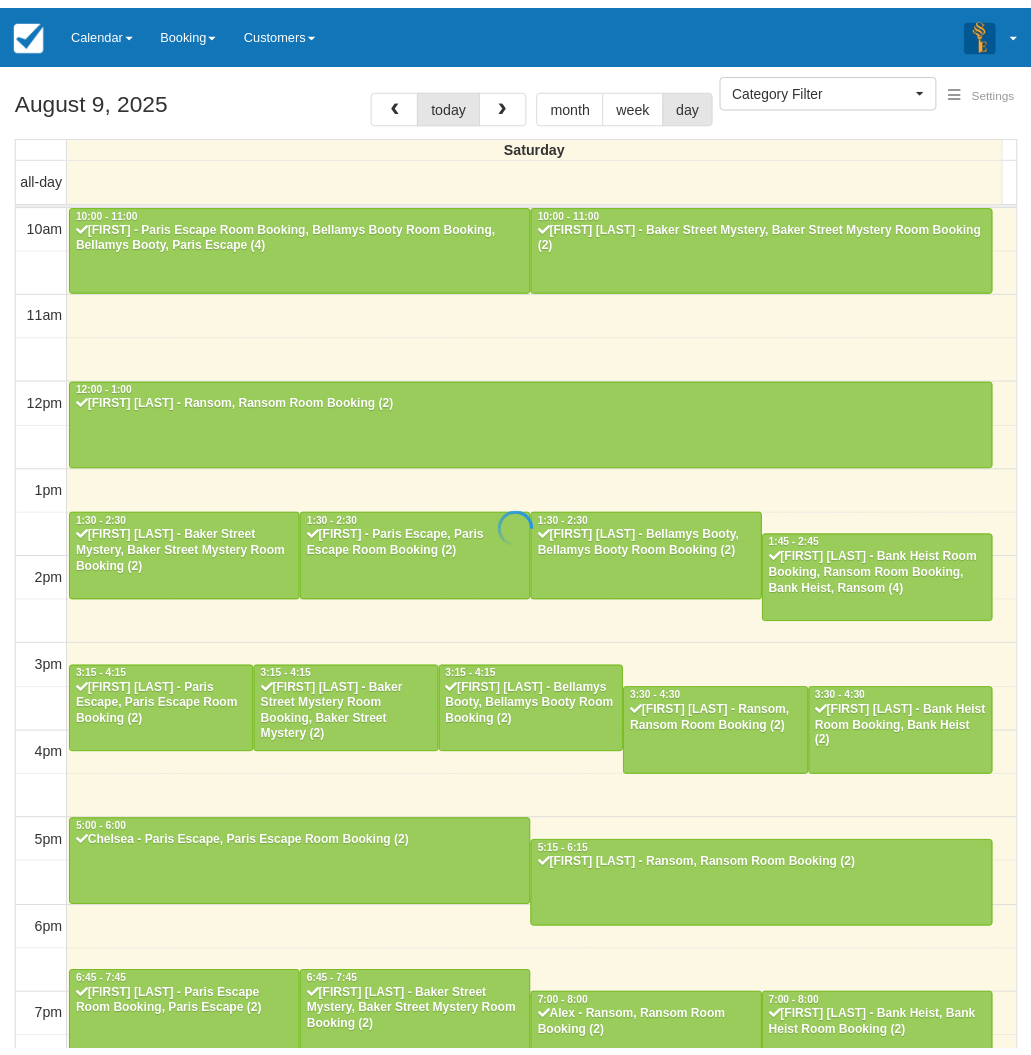 scroll, scrollTop: 0, scrollLeft: 0, axis: both 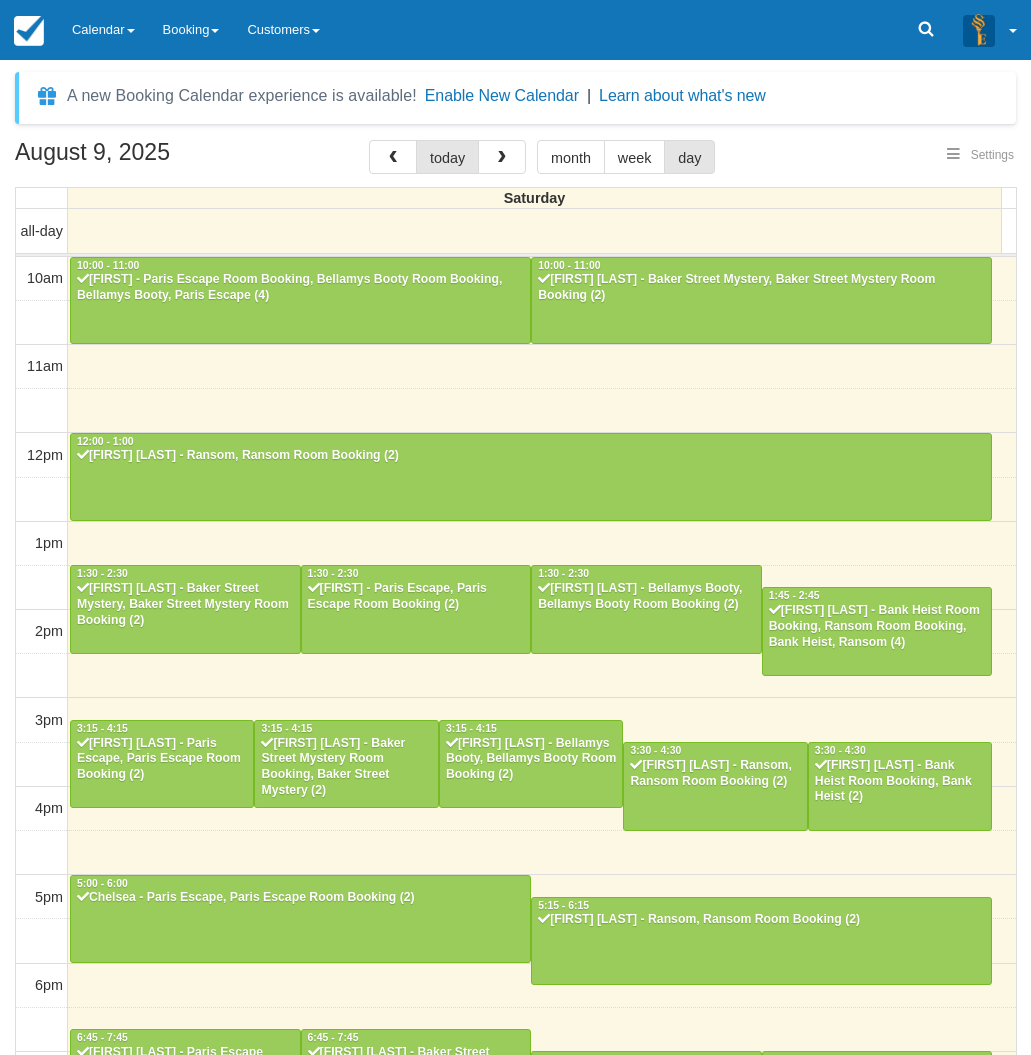 select 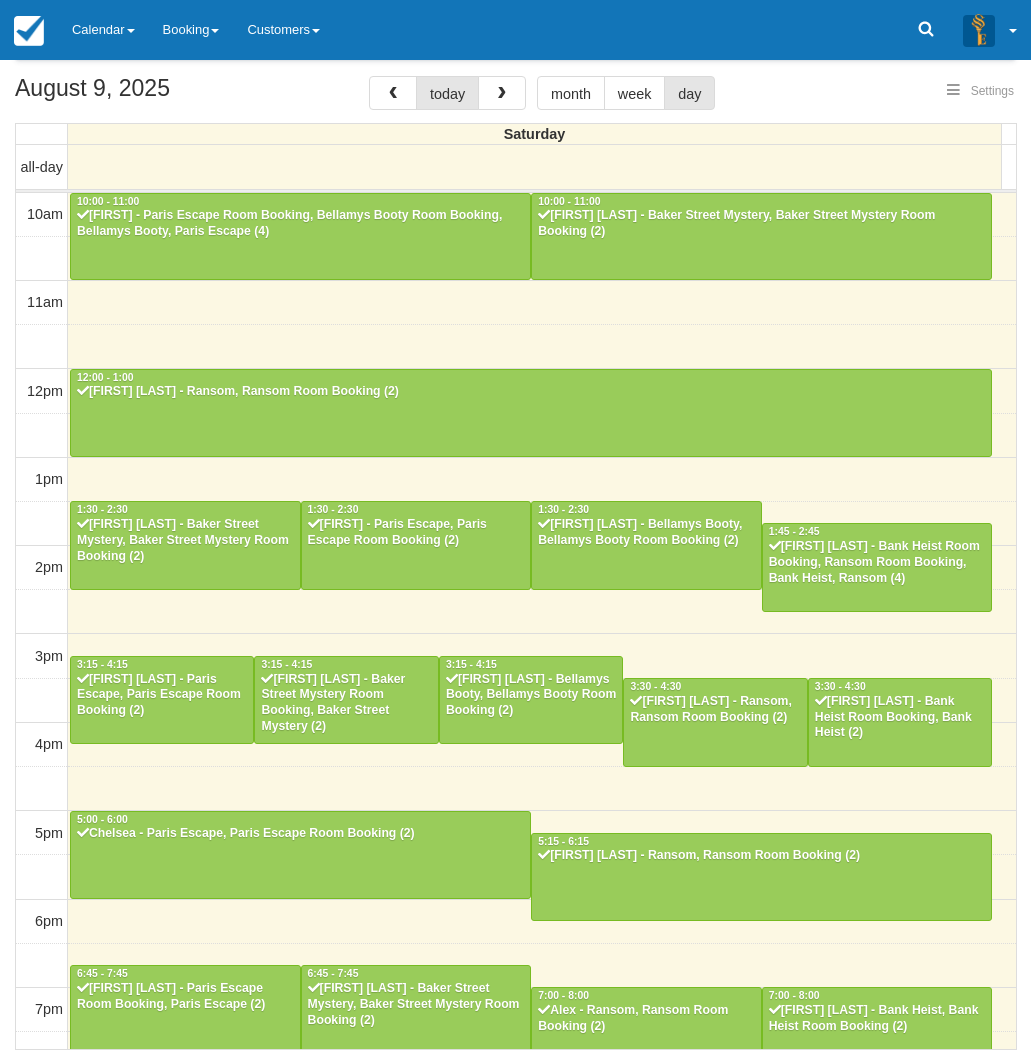 scroll, scrollTop: 248, scrollLeft: 0, axis: vertical 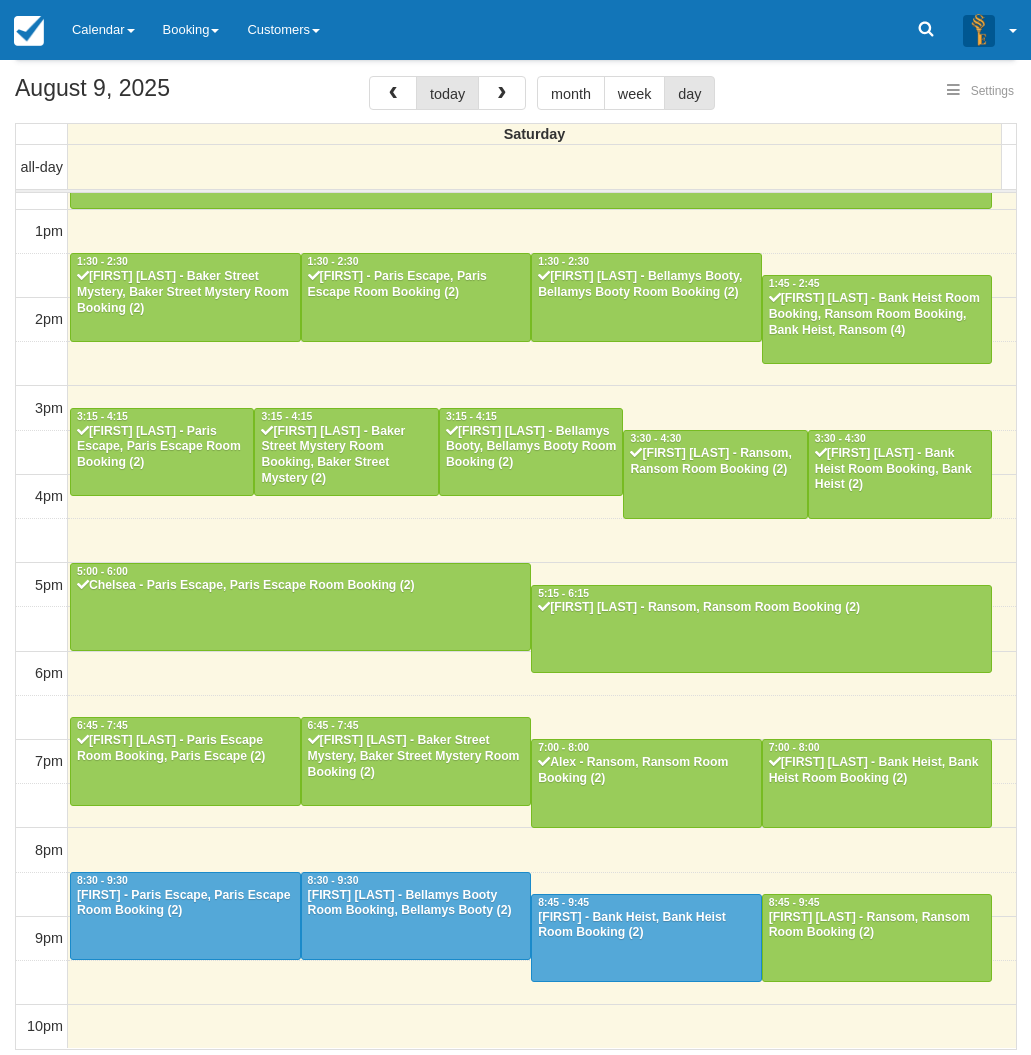 select 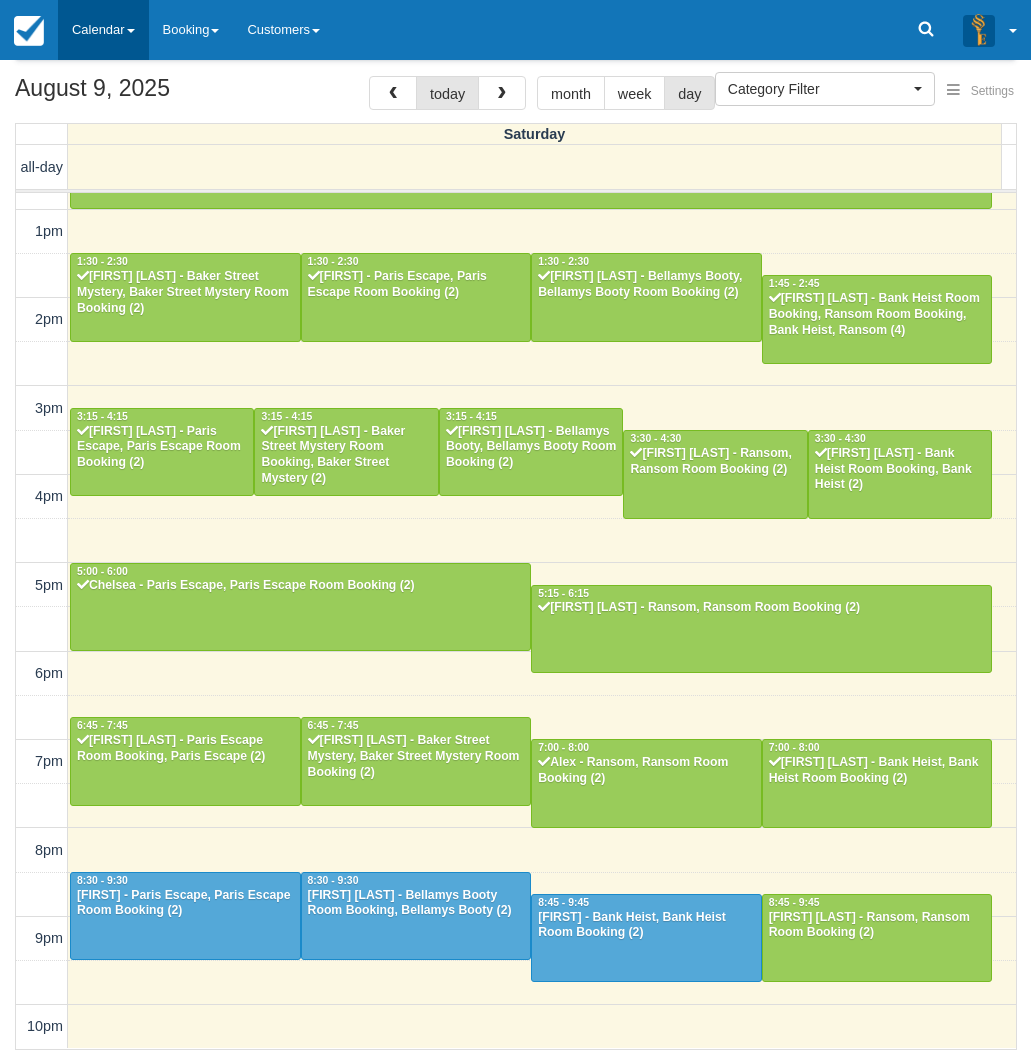 click on "Calendar" at bounding box center [103, 30] 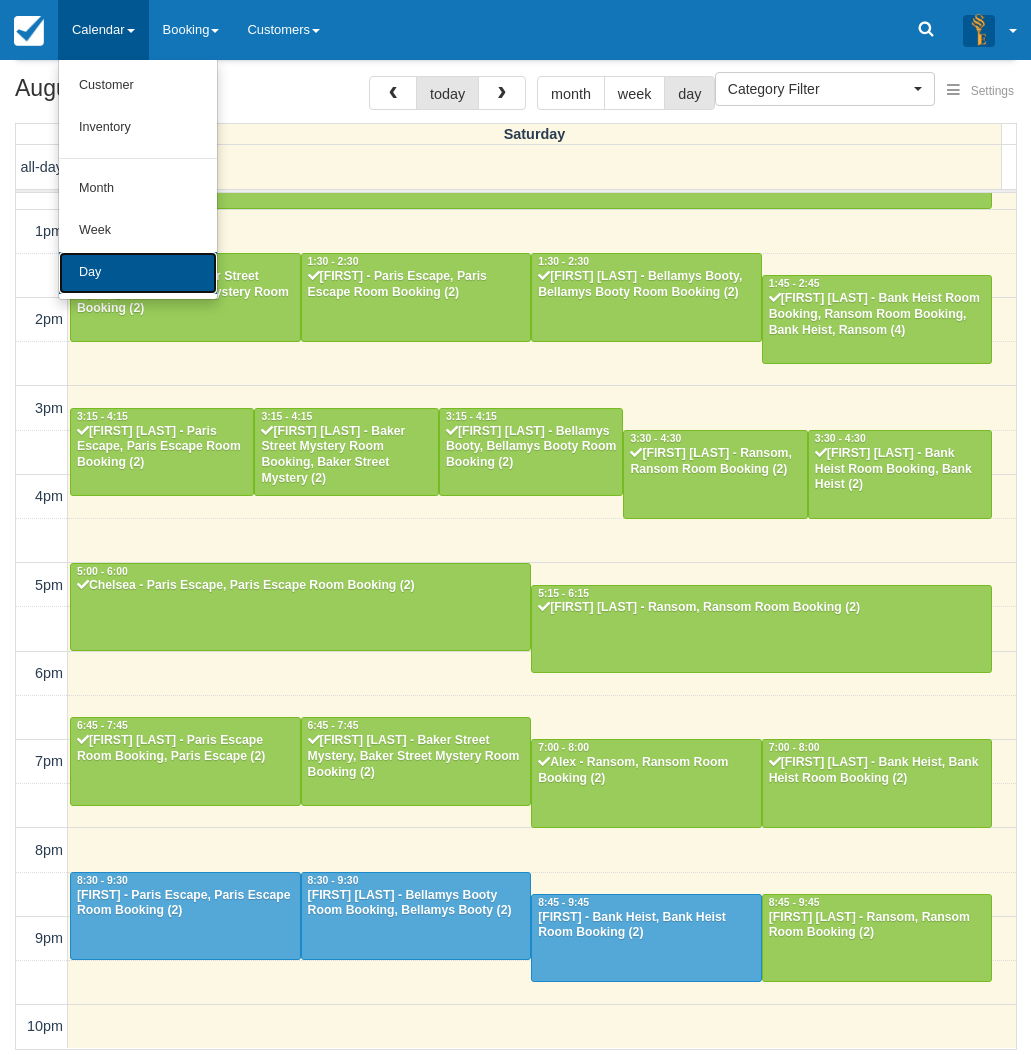 click on "Day" at bounding box center [138, 273] 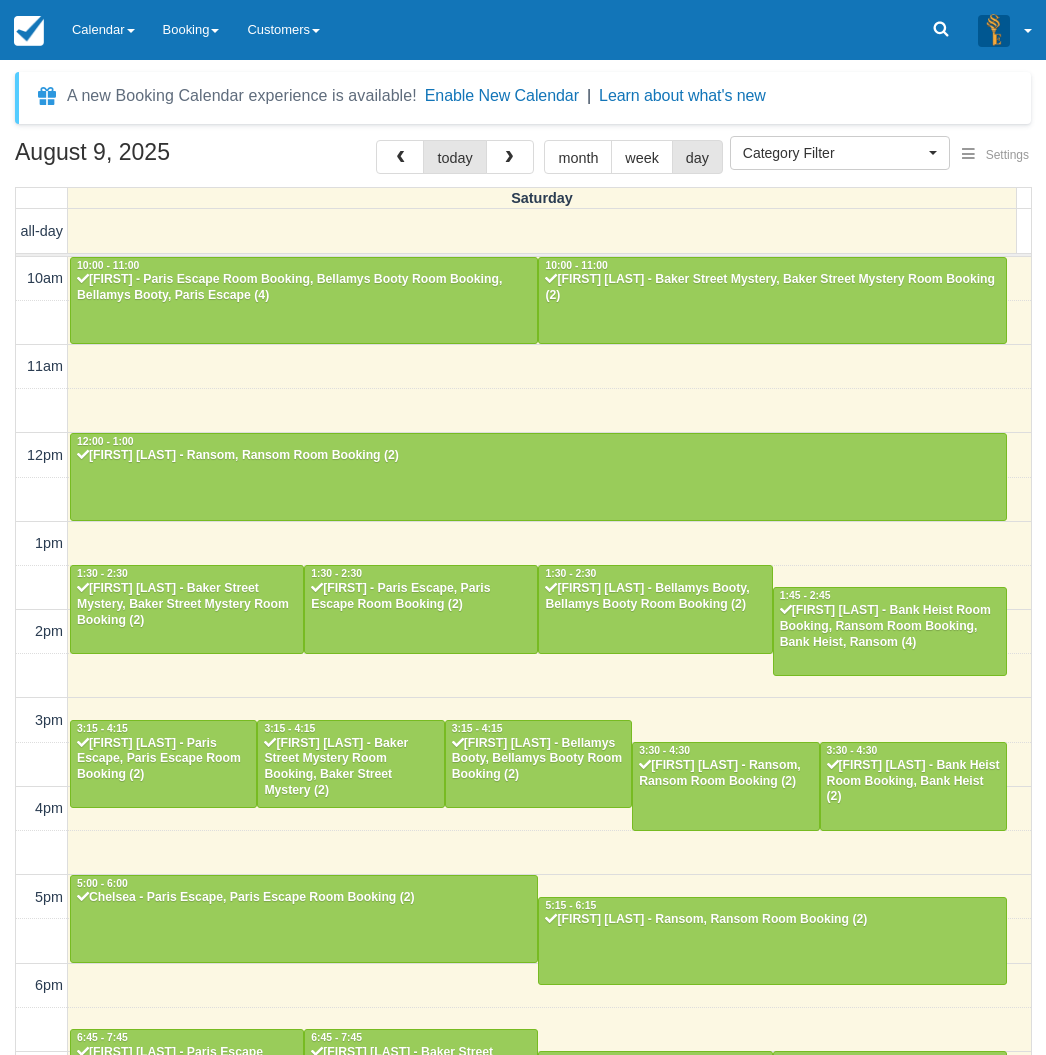 select 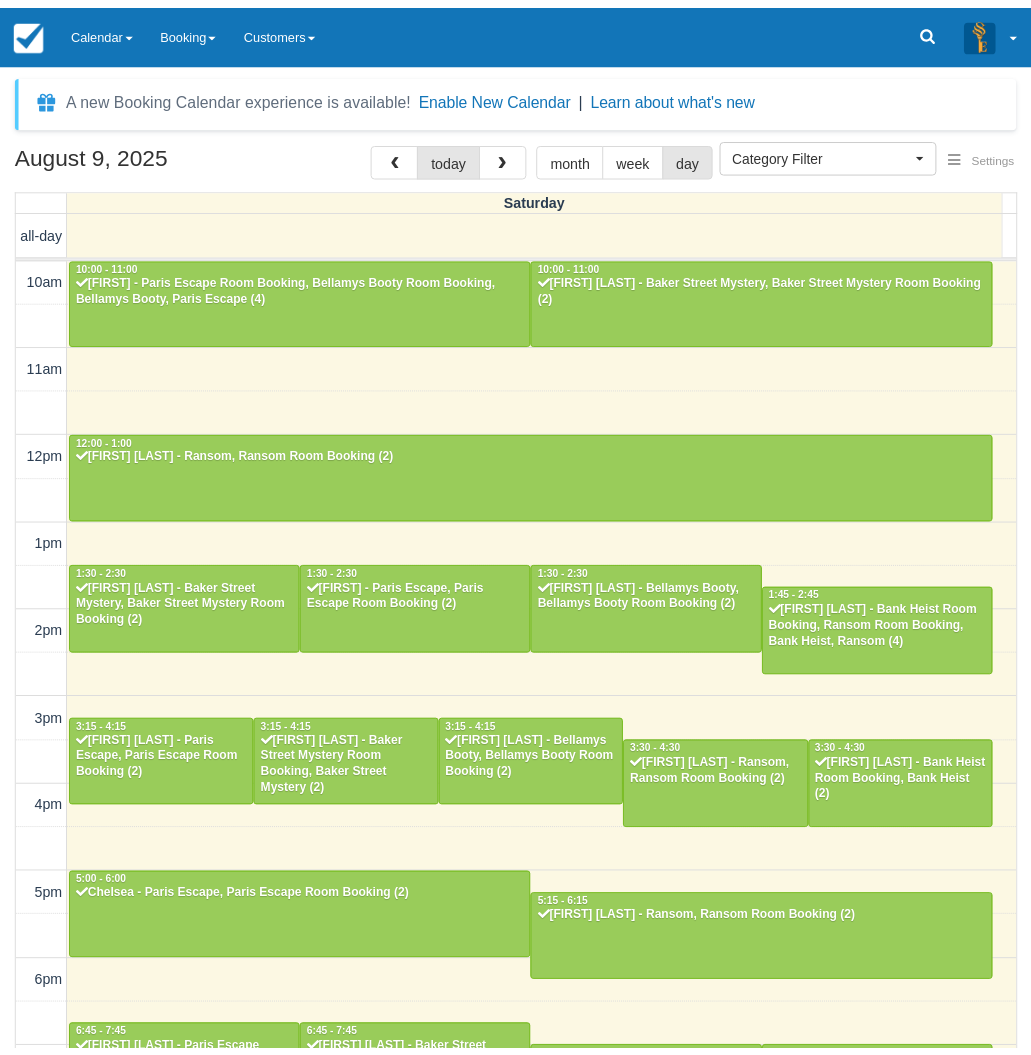 scroll, scrollTop: 0, scrollLeft: 0, axis: both 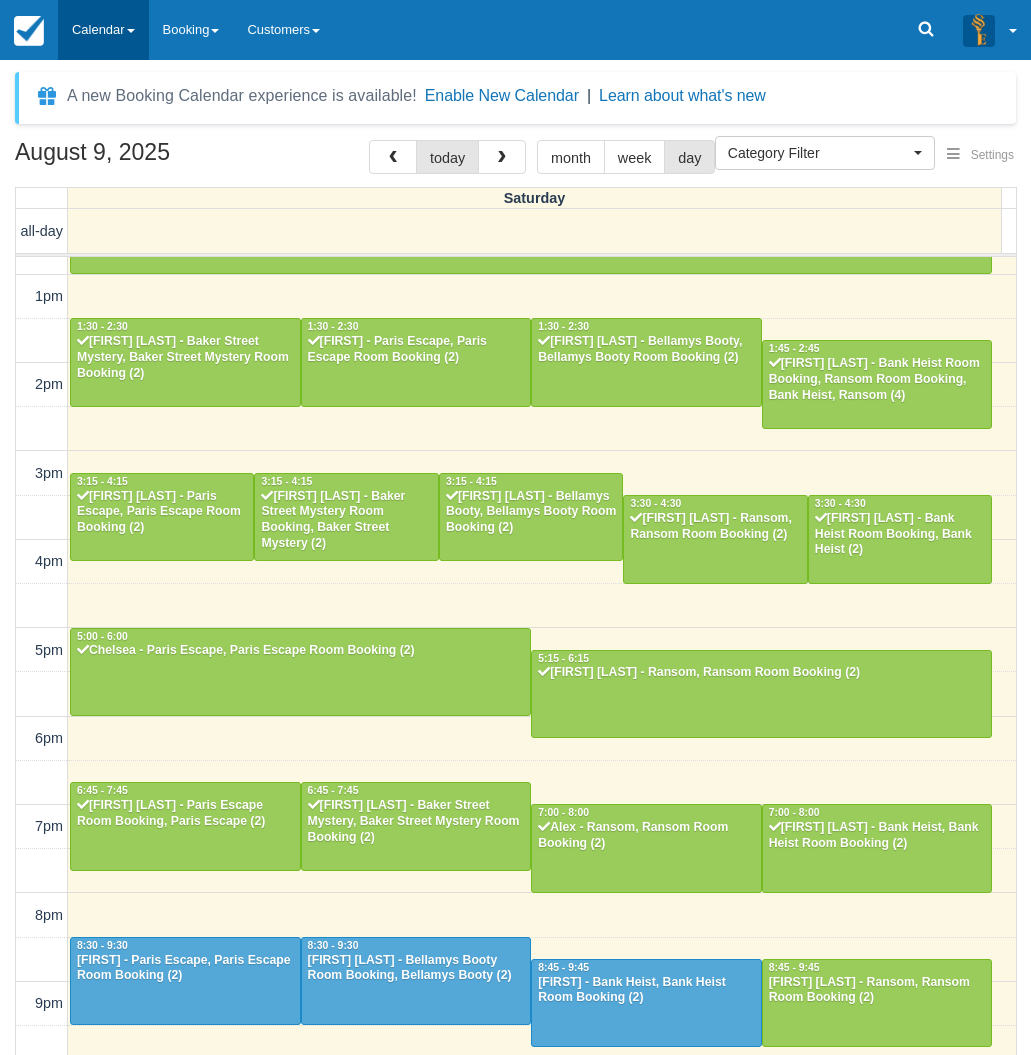 click on "Calendar" at bounding box center [103, 30] 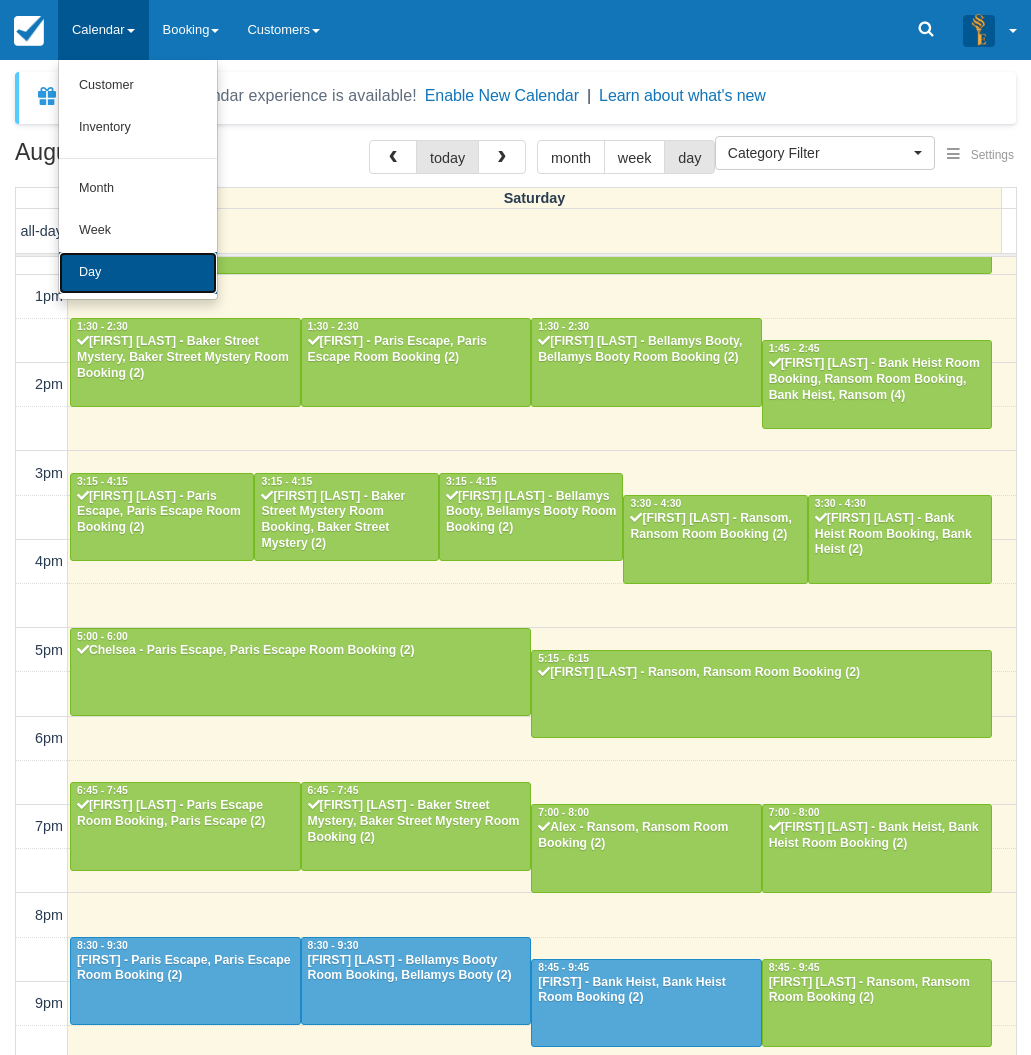 click on "Day" at bounding box center [138, 273] 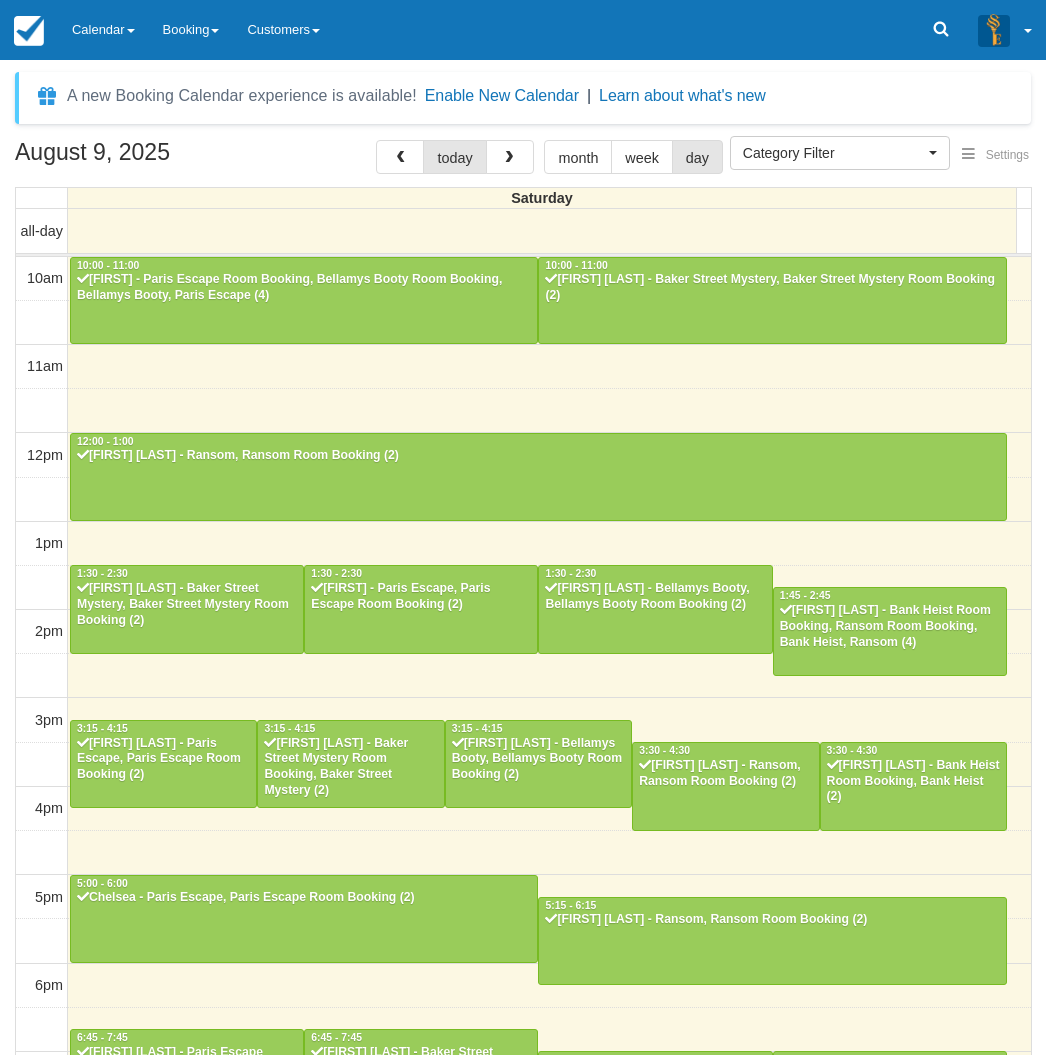select 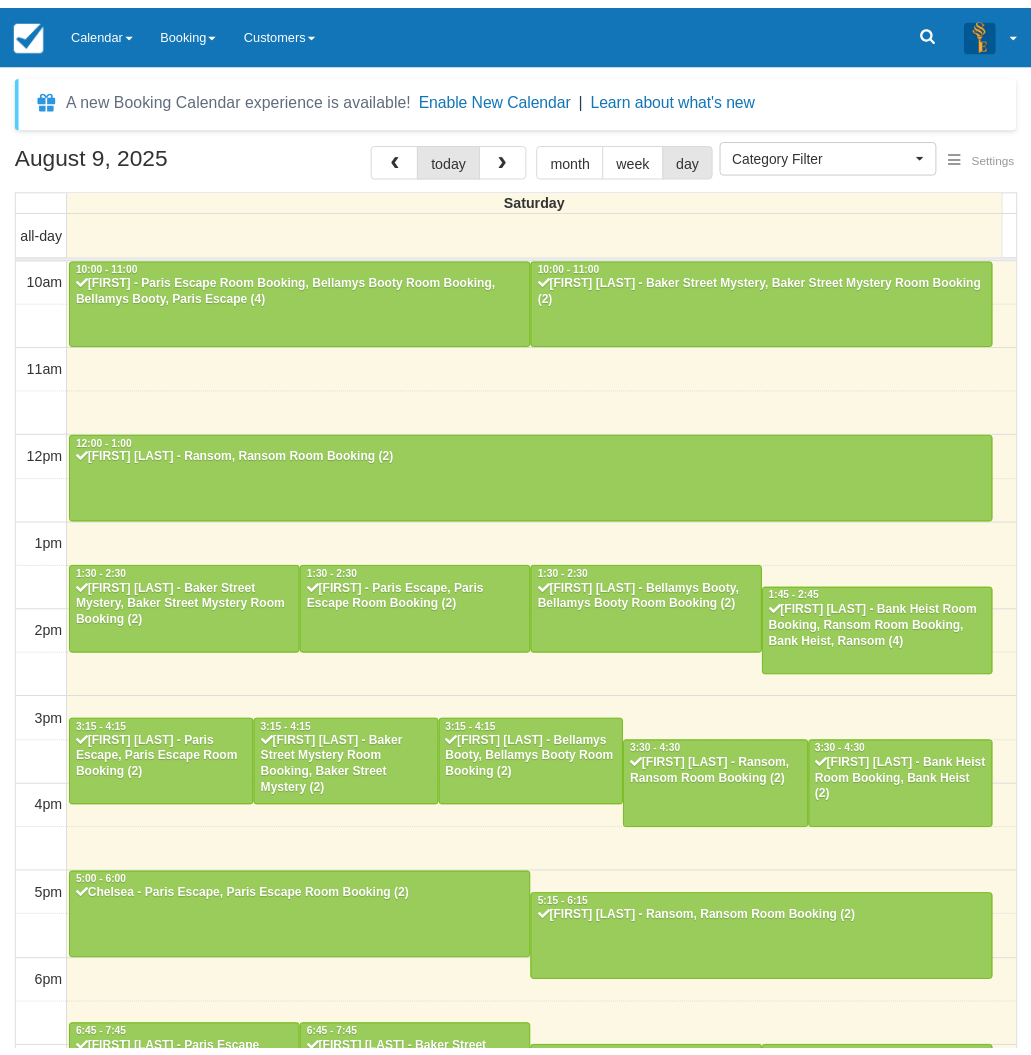 scroll, scrollTop: 0, scrollLeft: 0, axis: both 